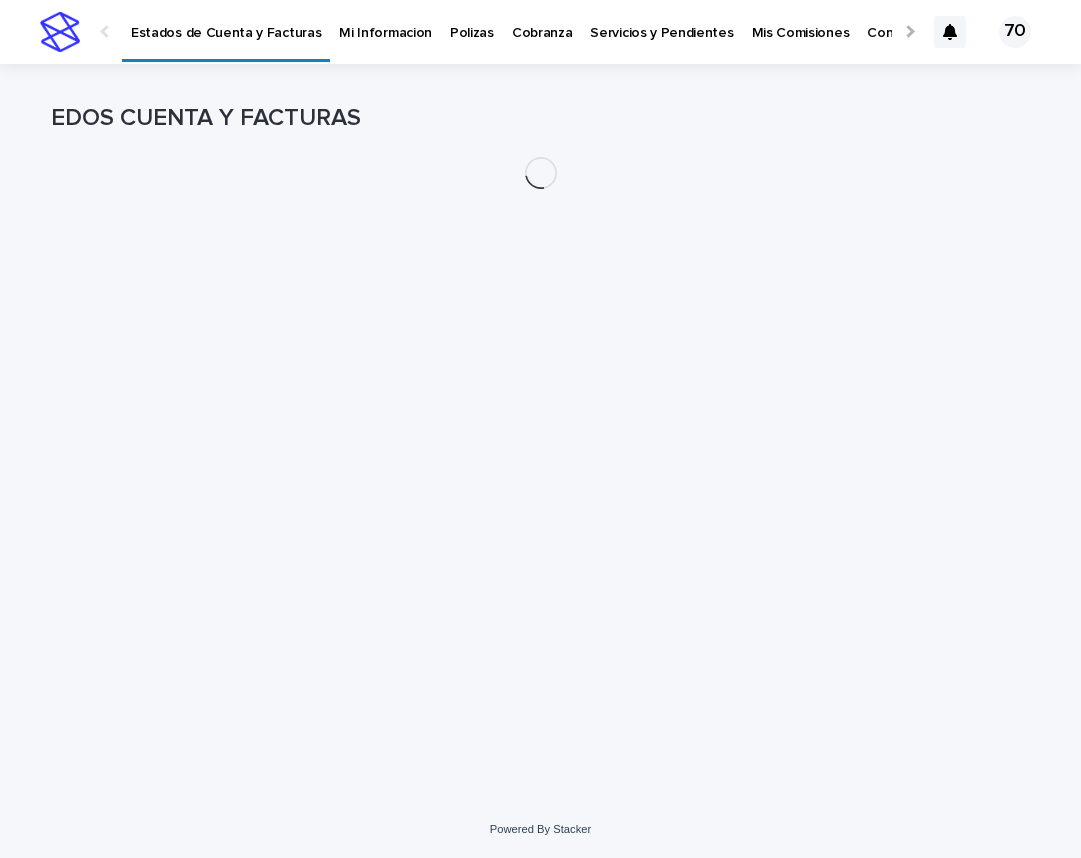 scroll, scrollTop: 0, scrollLeft: 0, axis: both 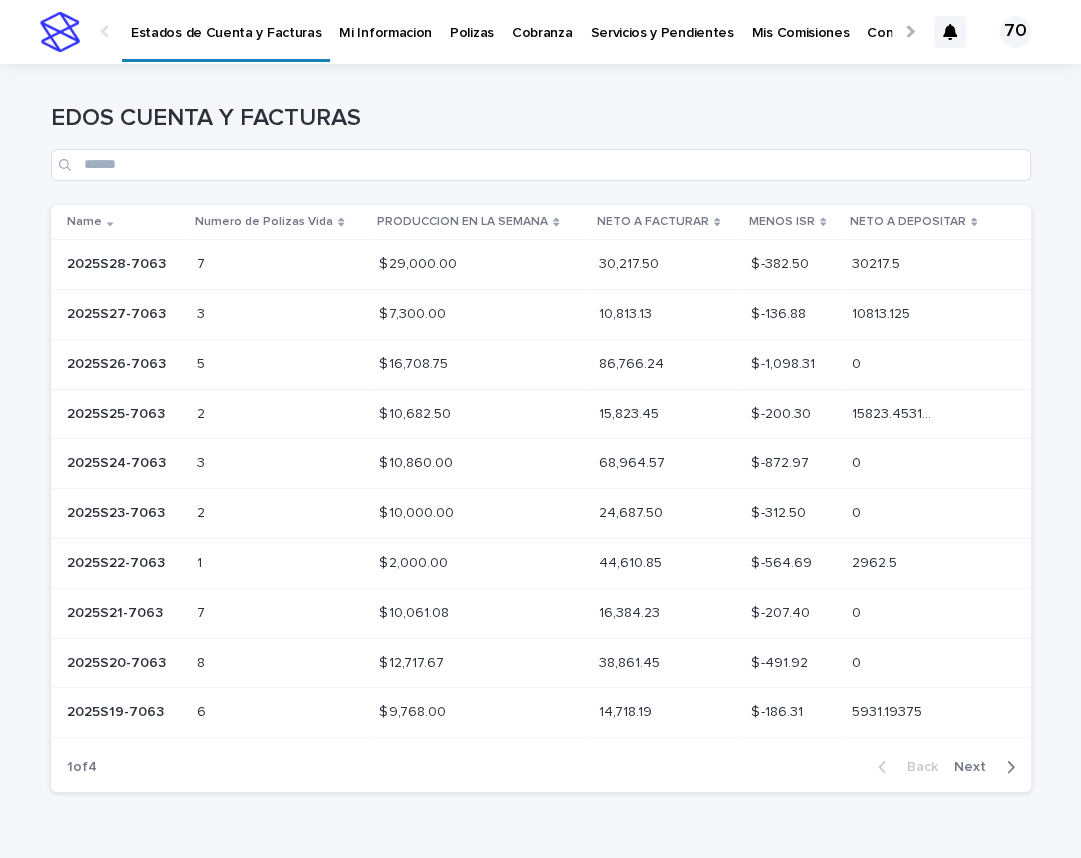 click on "2025S28-7063" at bounding box center (118, 262) 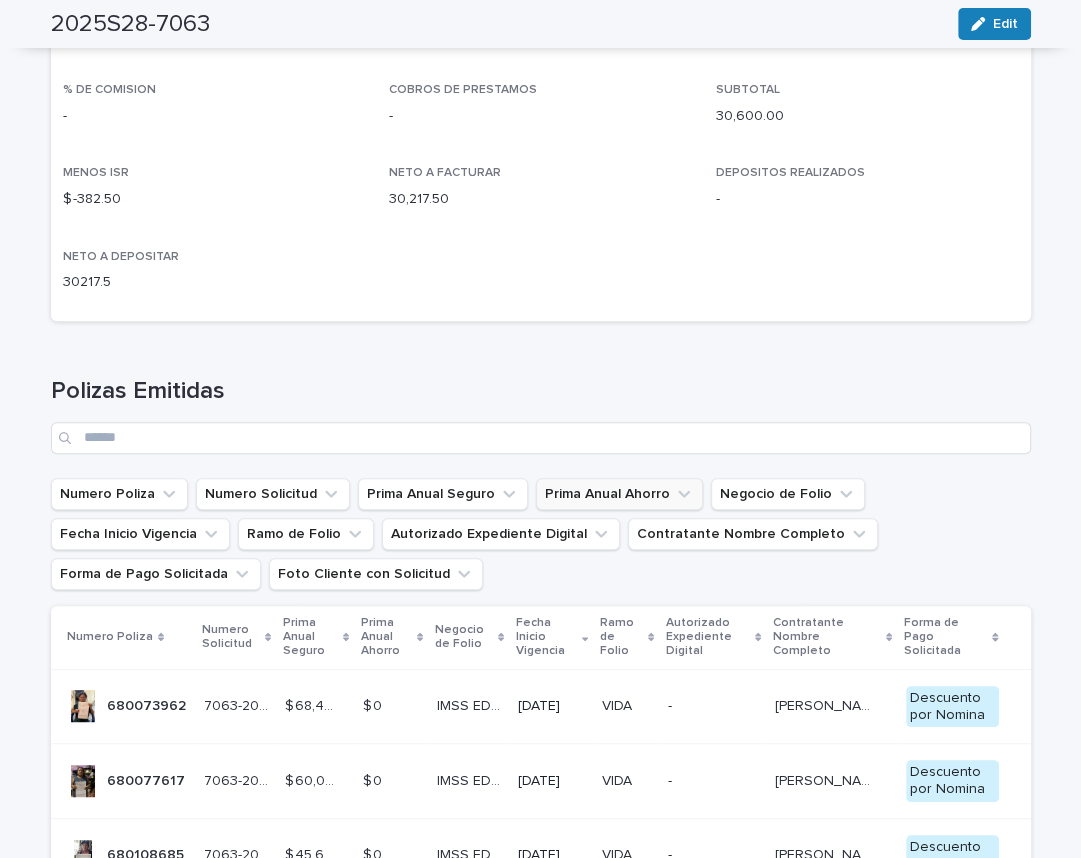 scroll, scrollTop: 726, scrollLeft: 0, axis: vertical 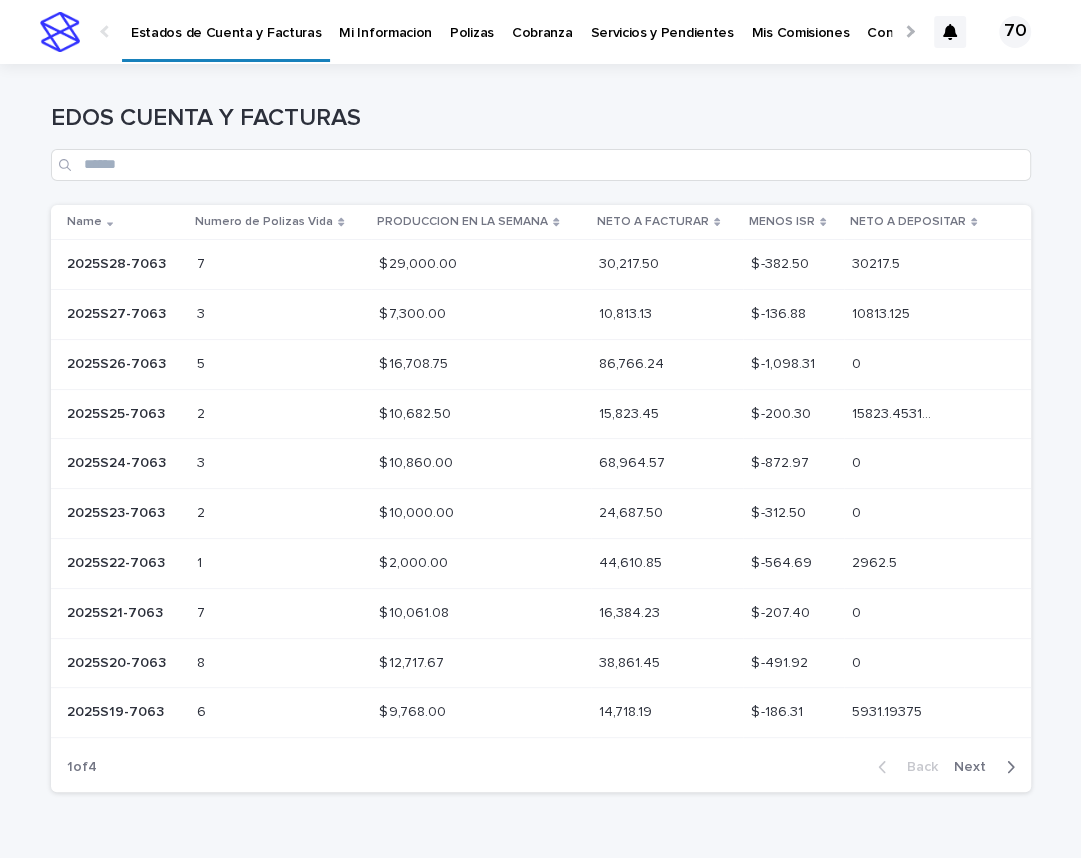 click on "2025S28-7063" at bounding box center [118, 262] 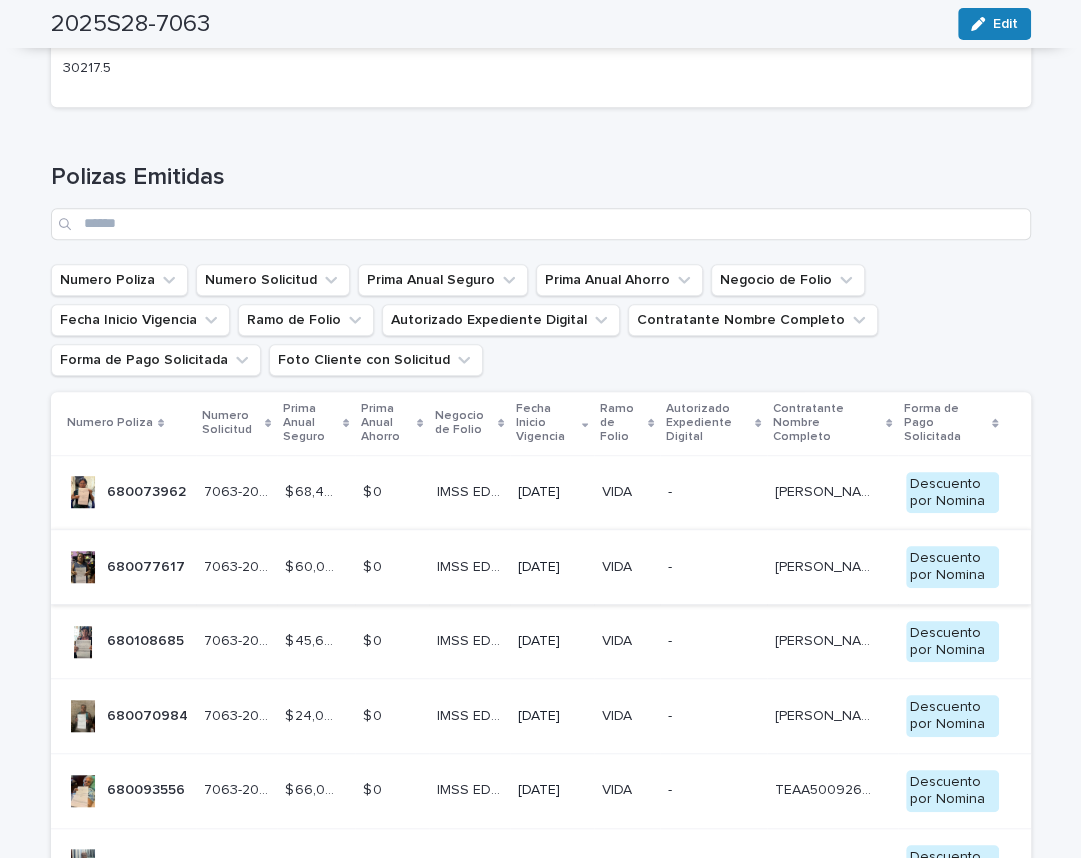 scroll, scrollTop: 495, scrollLeft: 0, axis: vertical 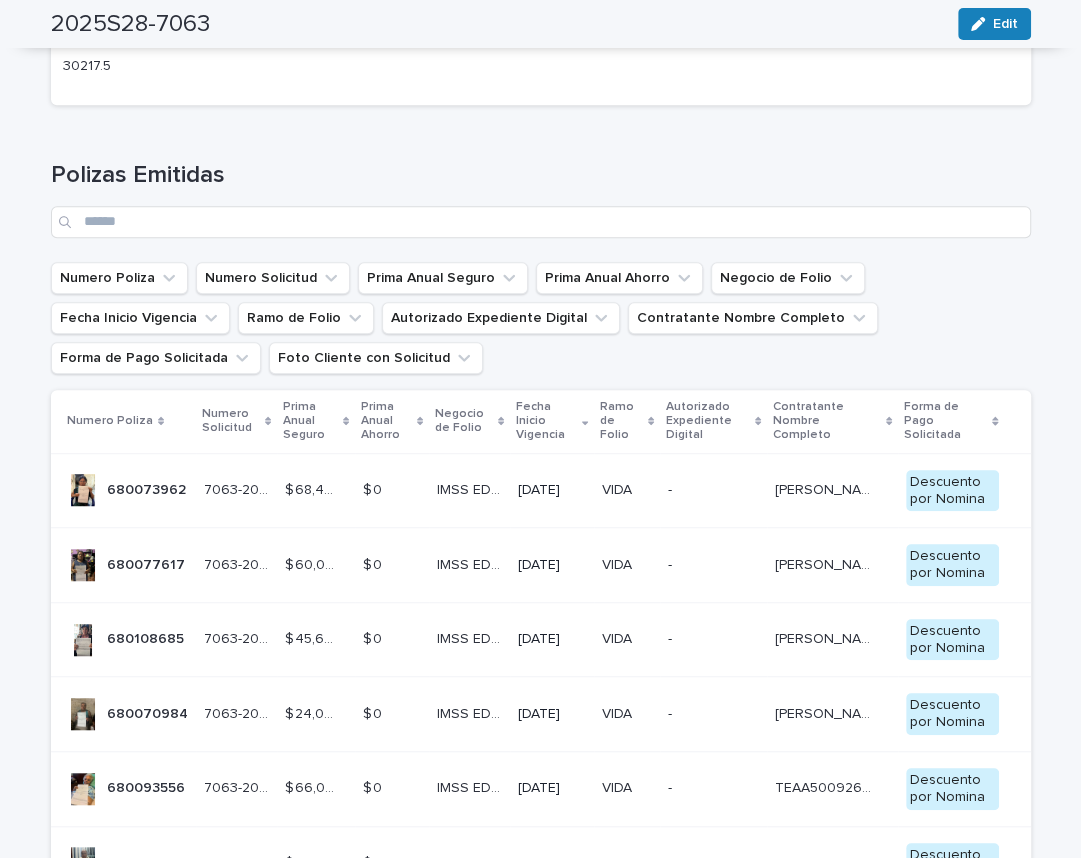 click on "7063-2025-S28-01" at bounding box center [239, 488] 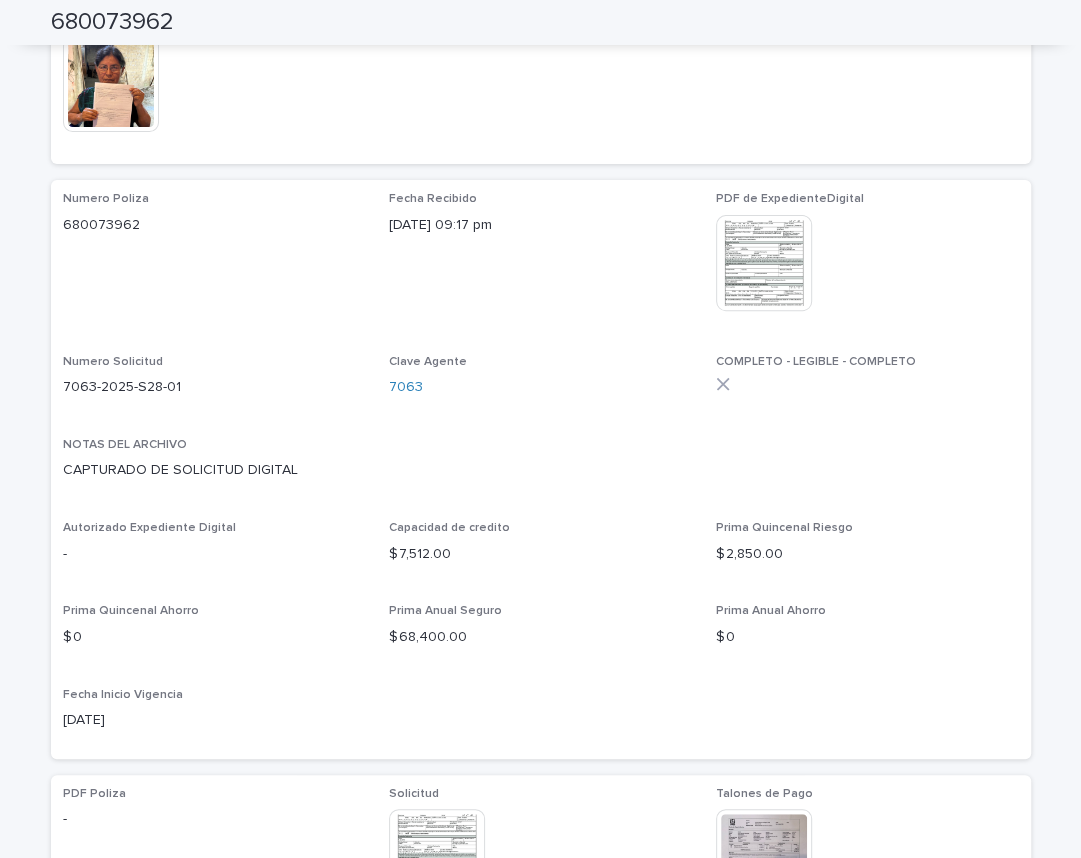 scroll, scrollTop: 330, scrollLeft: 0, axis: vertical 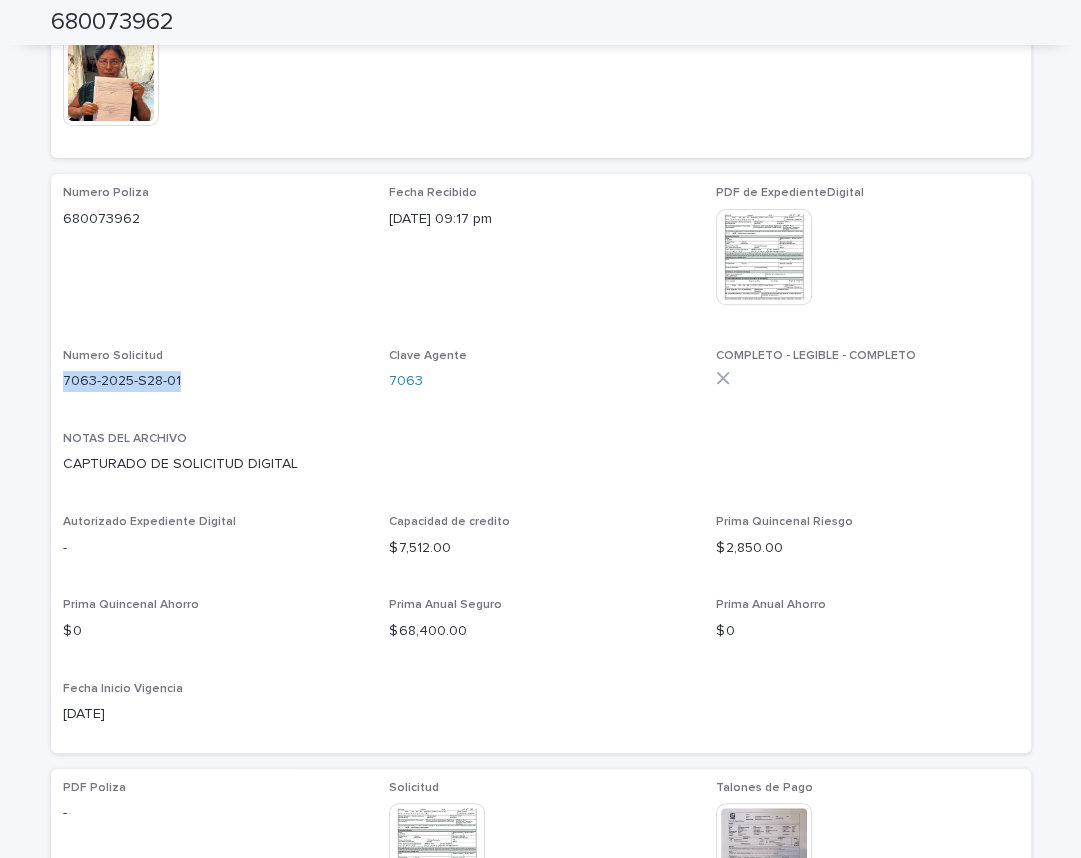 drag, startPoint x: 63, startPoint y: 382, endPoint x: 182, endPoint y: 378, distance: 119.06721 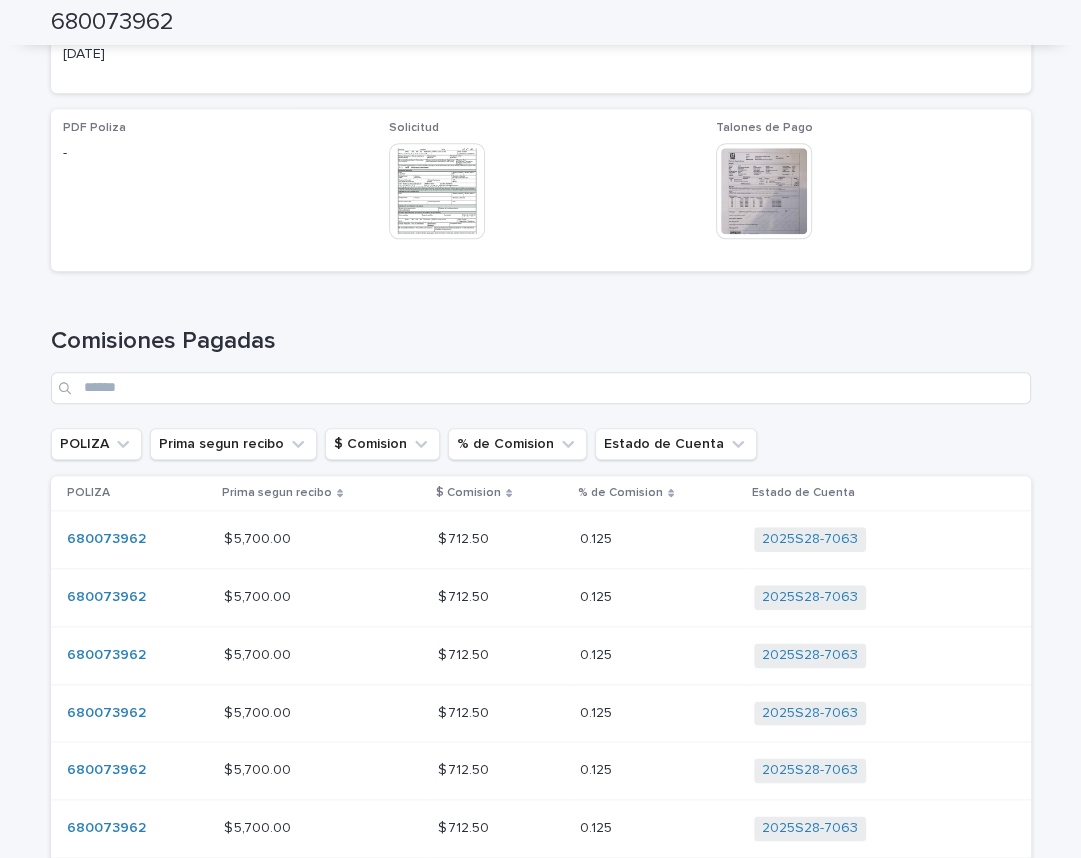 scroll, scrollTop: 908, scrollLeft: 0, axis: vertical 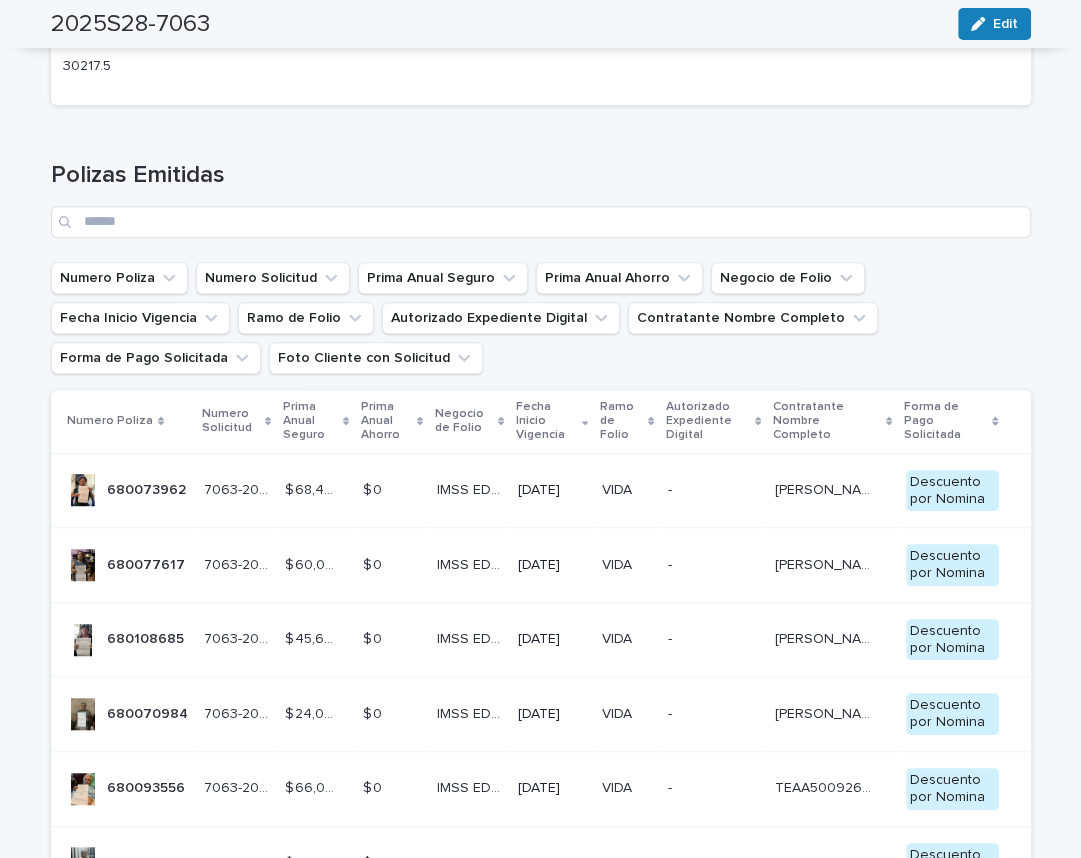 click on "680077617" at bounding box center [148, 563] 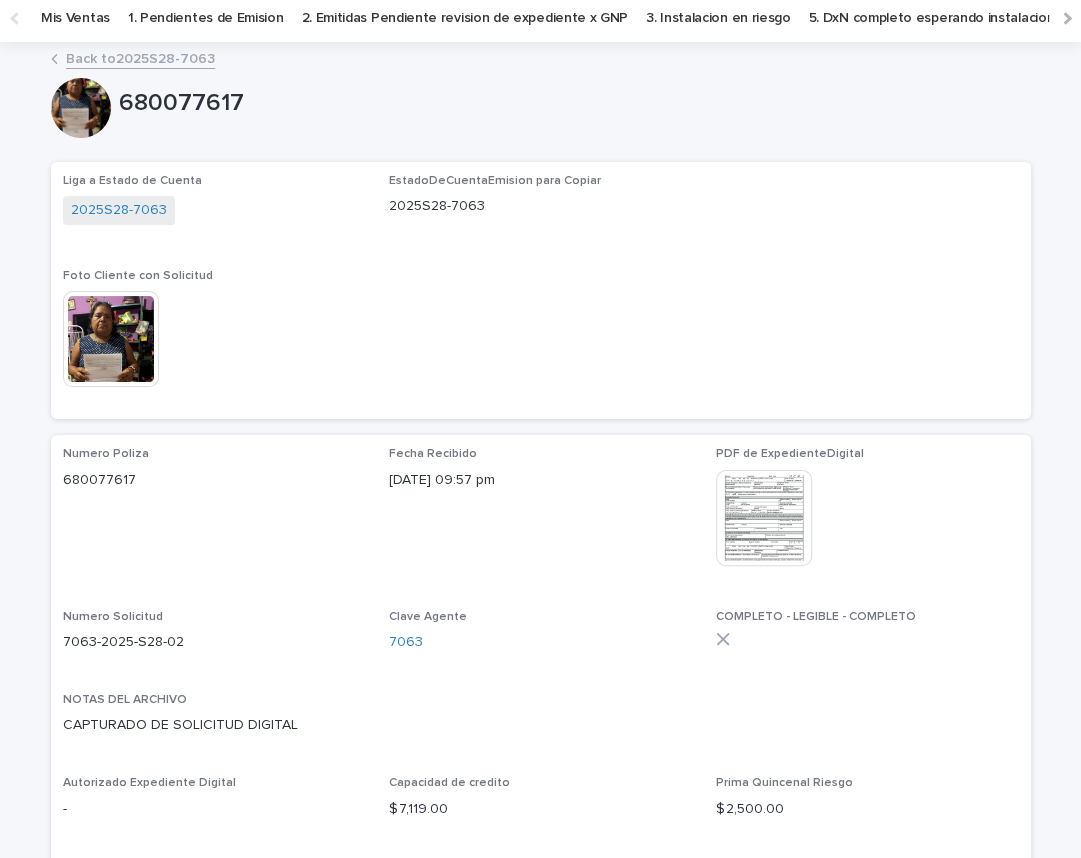 scroll, scrollTop: 165, scrollLeft: 0, axis: vertical 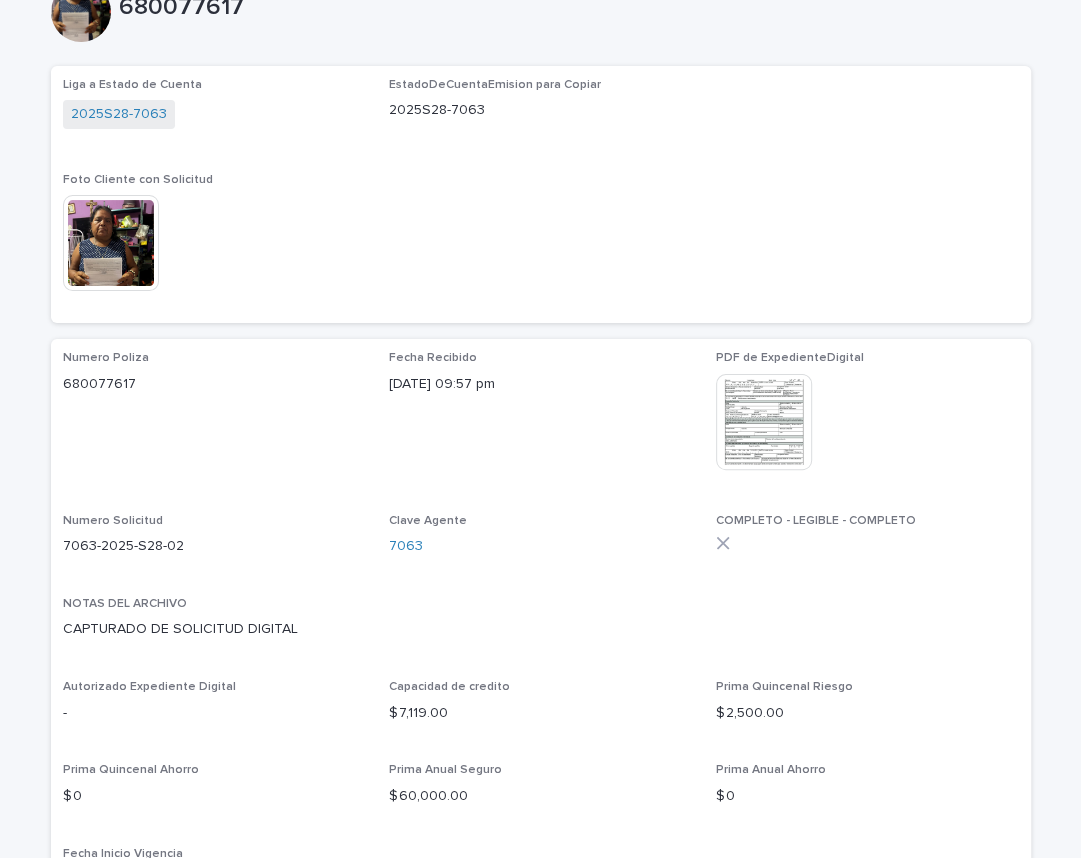 click on "7063-2025-S28-02" at bounding box center [214, 546] 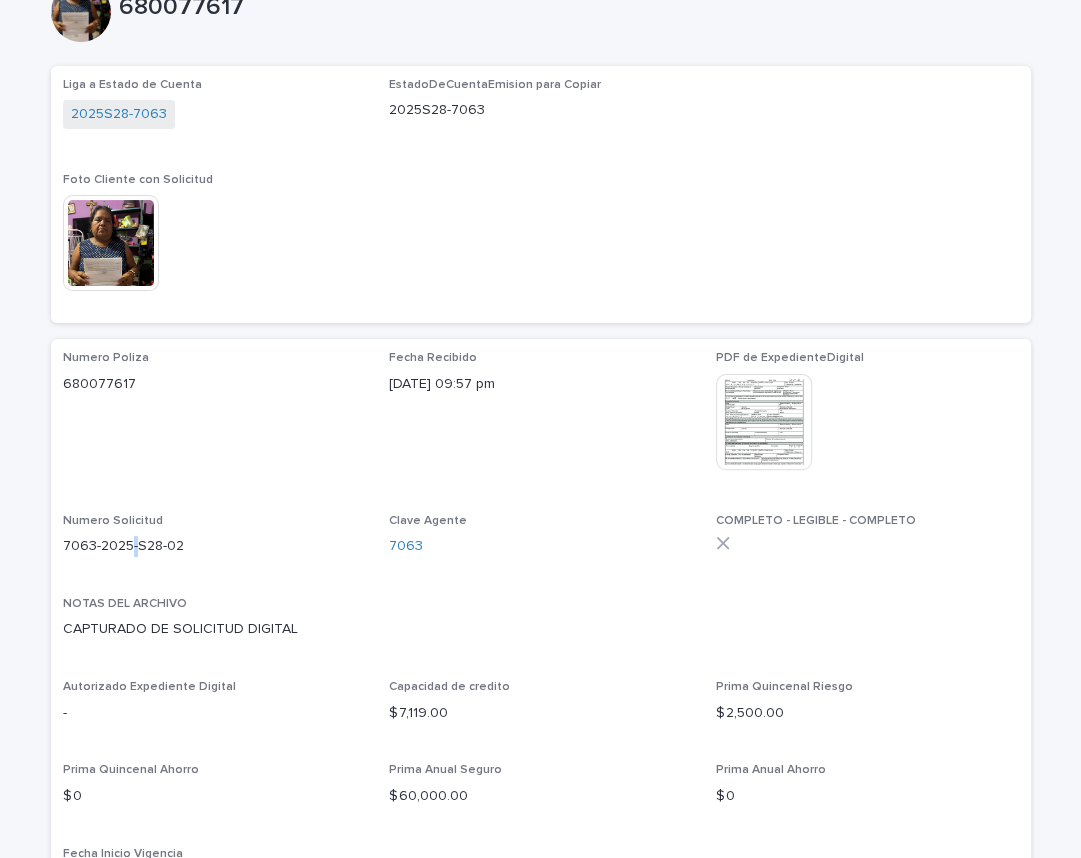 click on "7063-2025-S28-02" at bounding box center (214, 546) 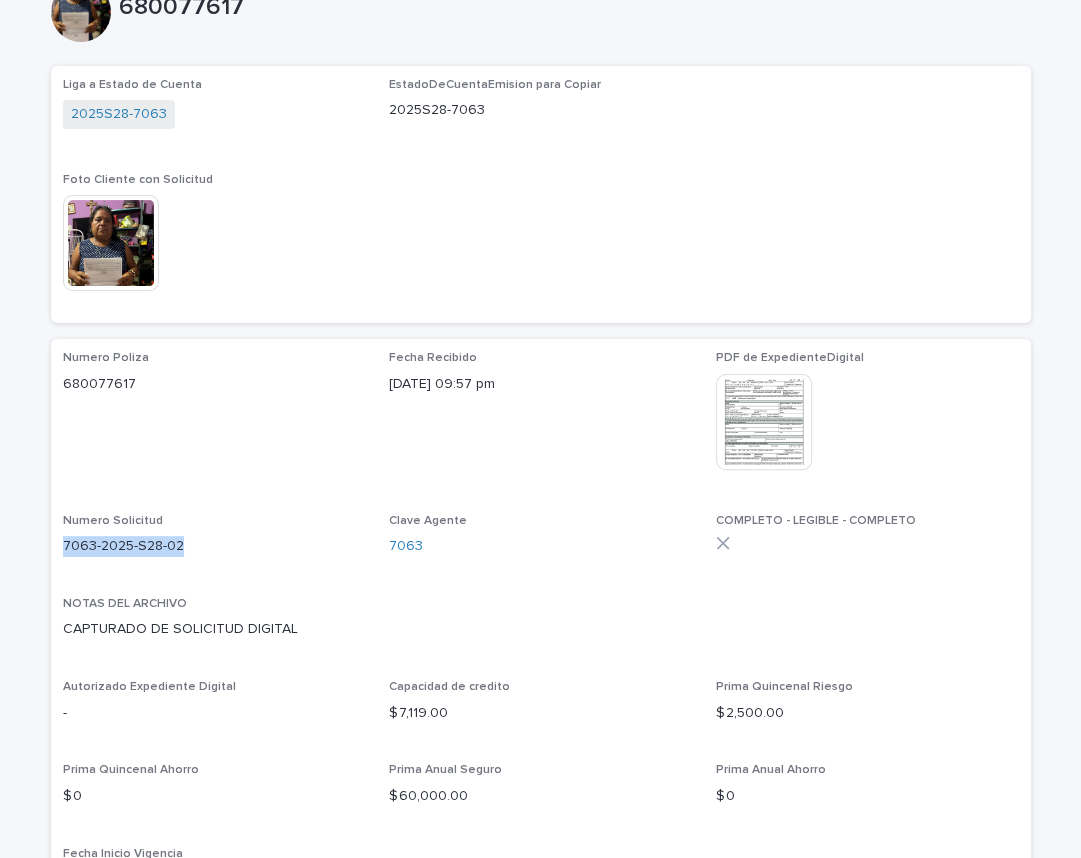 drag, startPoint x: 64, startPoint y: 545, endPoint x: 184, endPoint y: 539, distance: 120.14991 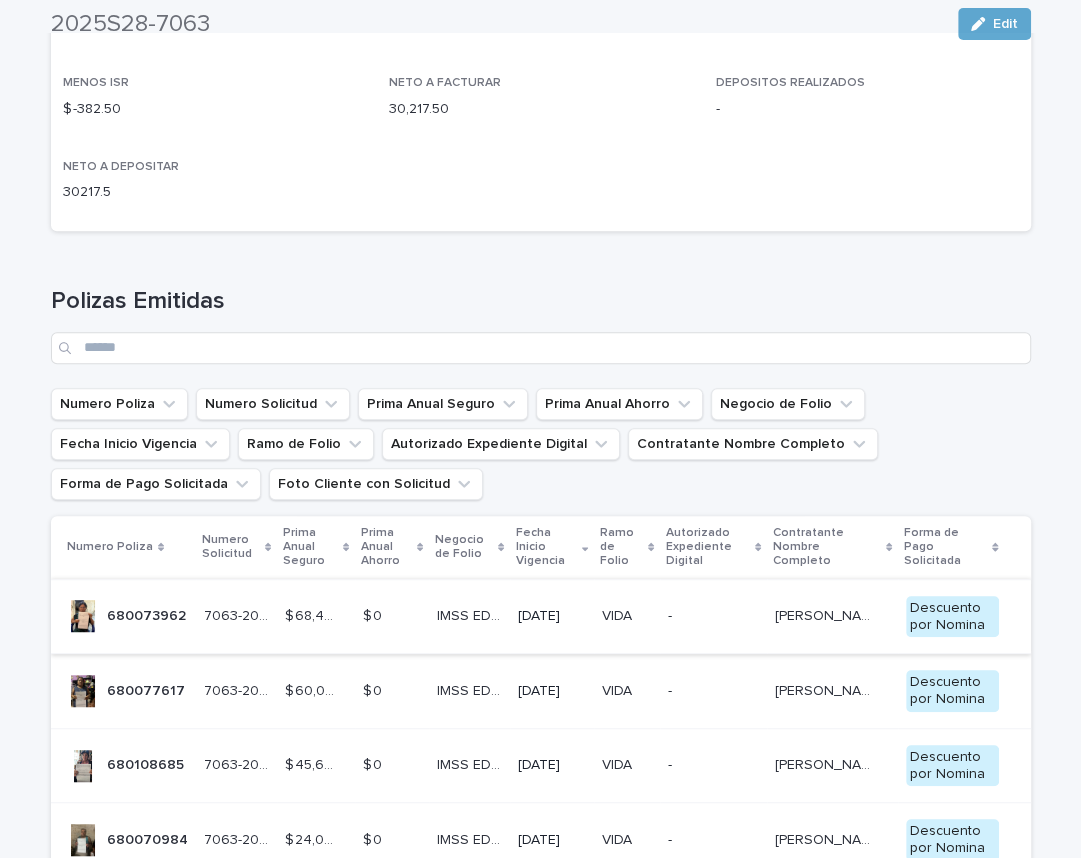 scroll, scrollTop: 578, scrollLeft: 0, axis: vertical 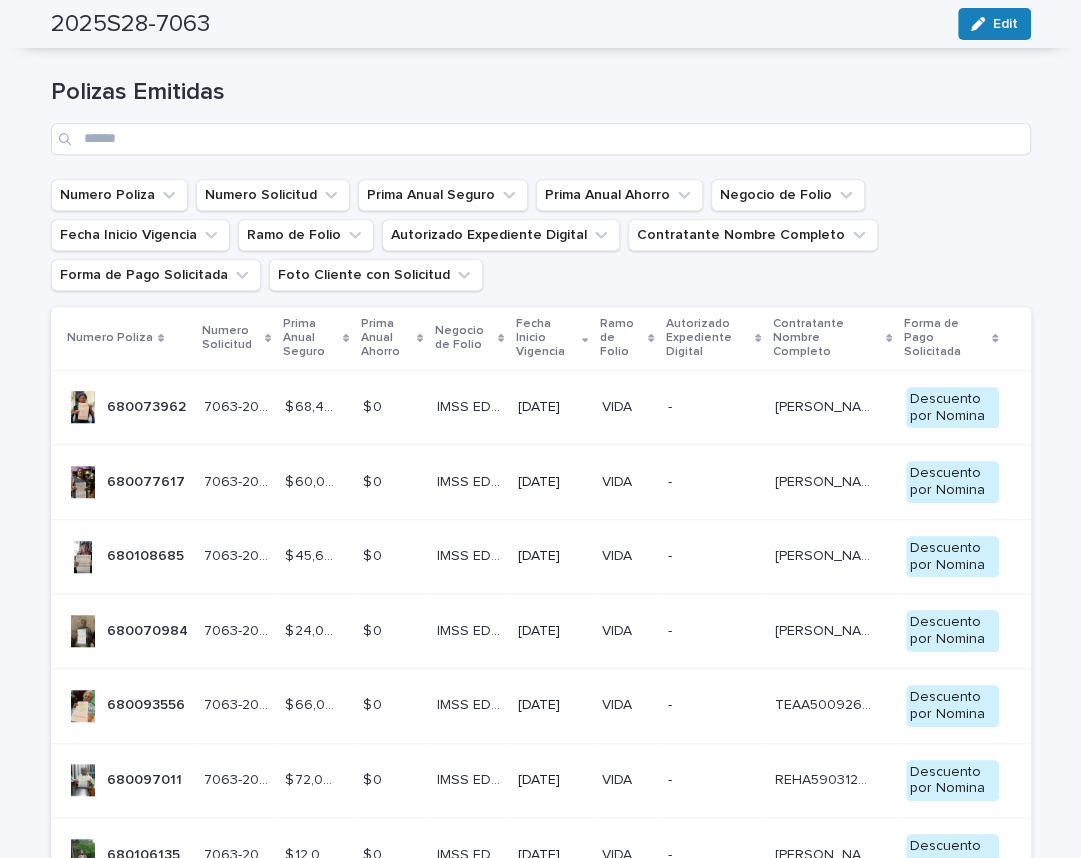 click on "680108685" at bounding box center (147, 554) 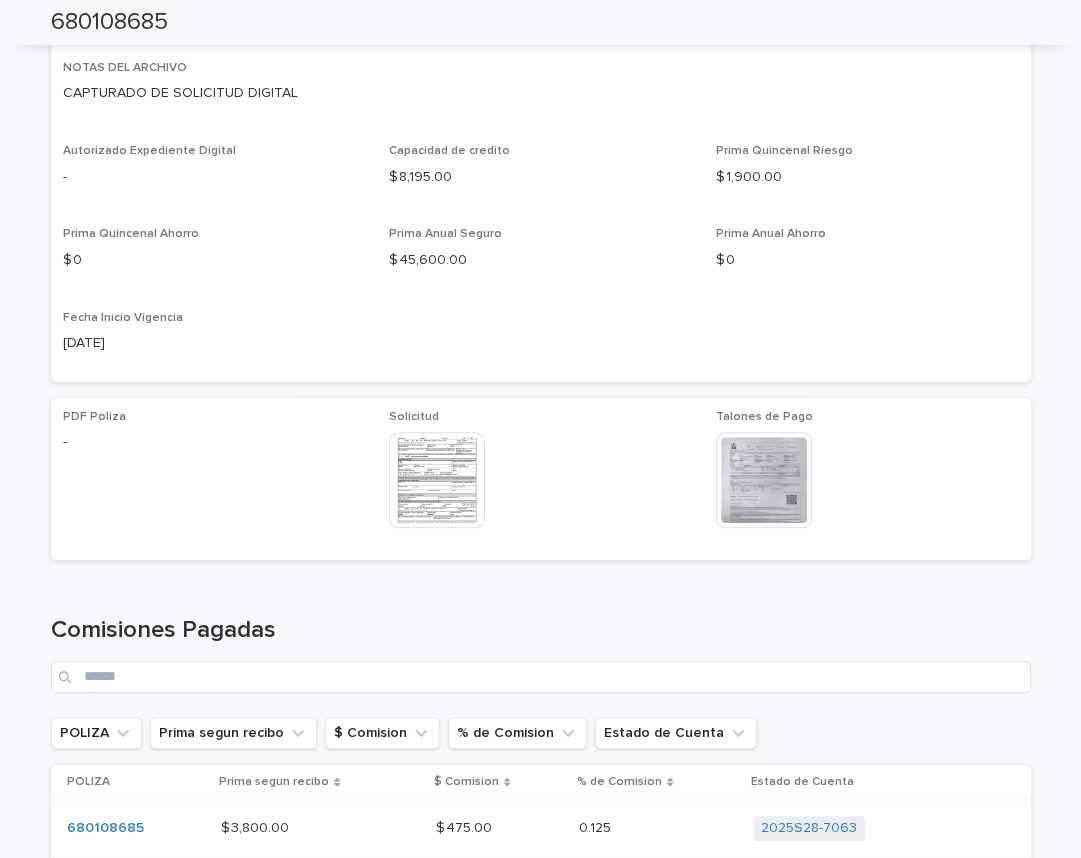 scroll, scrollTop: 619, scrollLeft: 0, axis: vertical 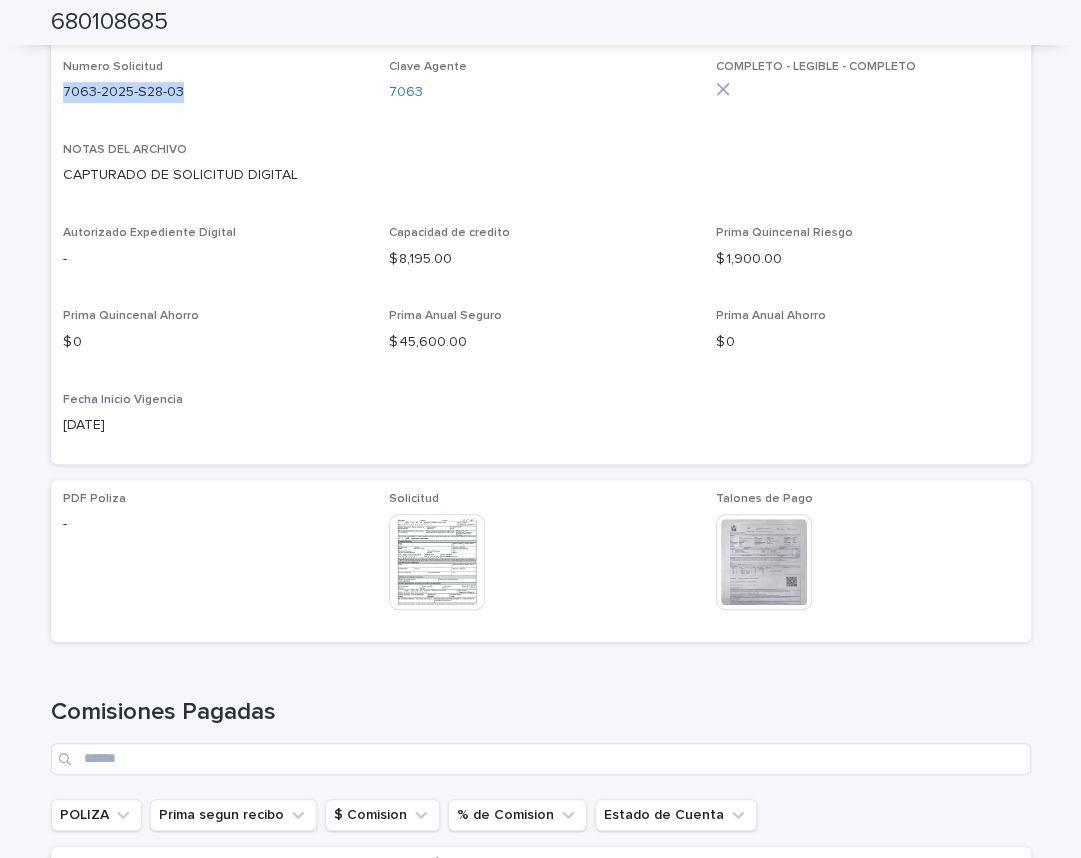 drag, startPoint x: 63, startPoint y: 91, endPoint x: 187, endPoint y: 93, distance: 124.01613 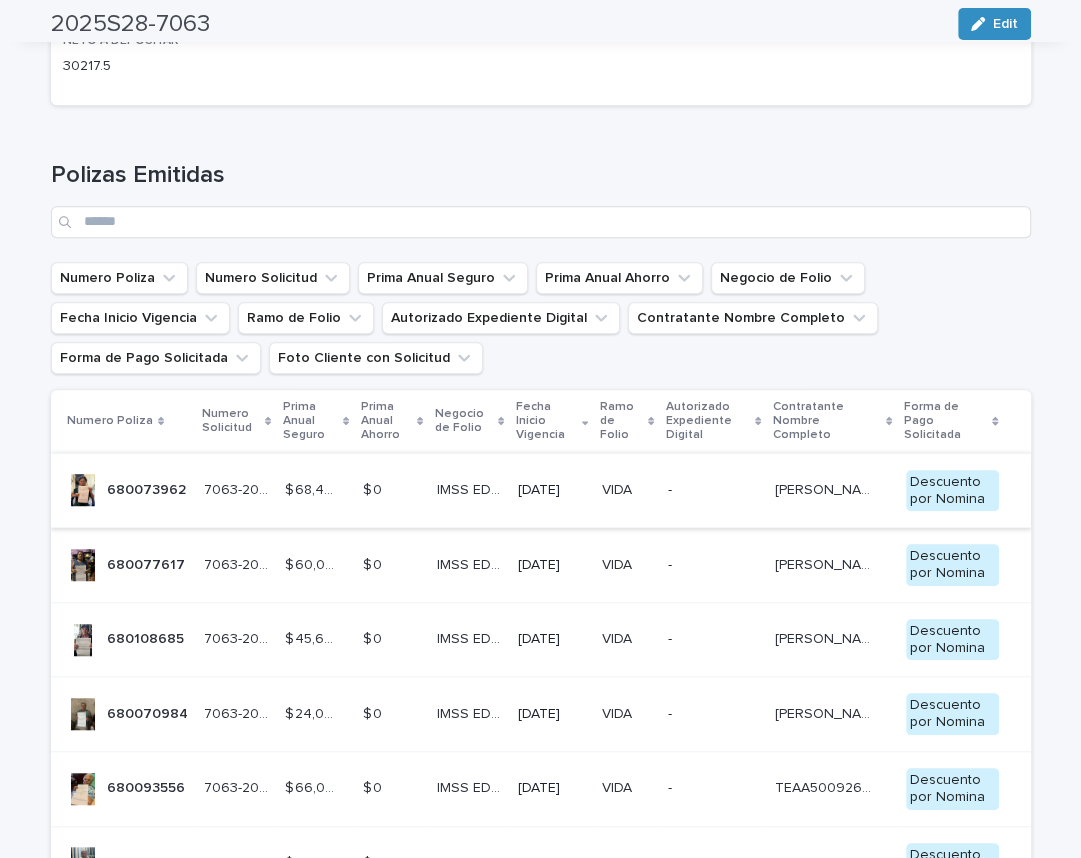 scroll, scrollTop: 660, scrollLeft: 0, axis: vertical 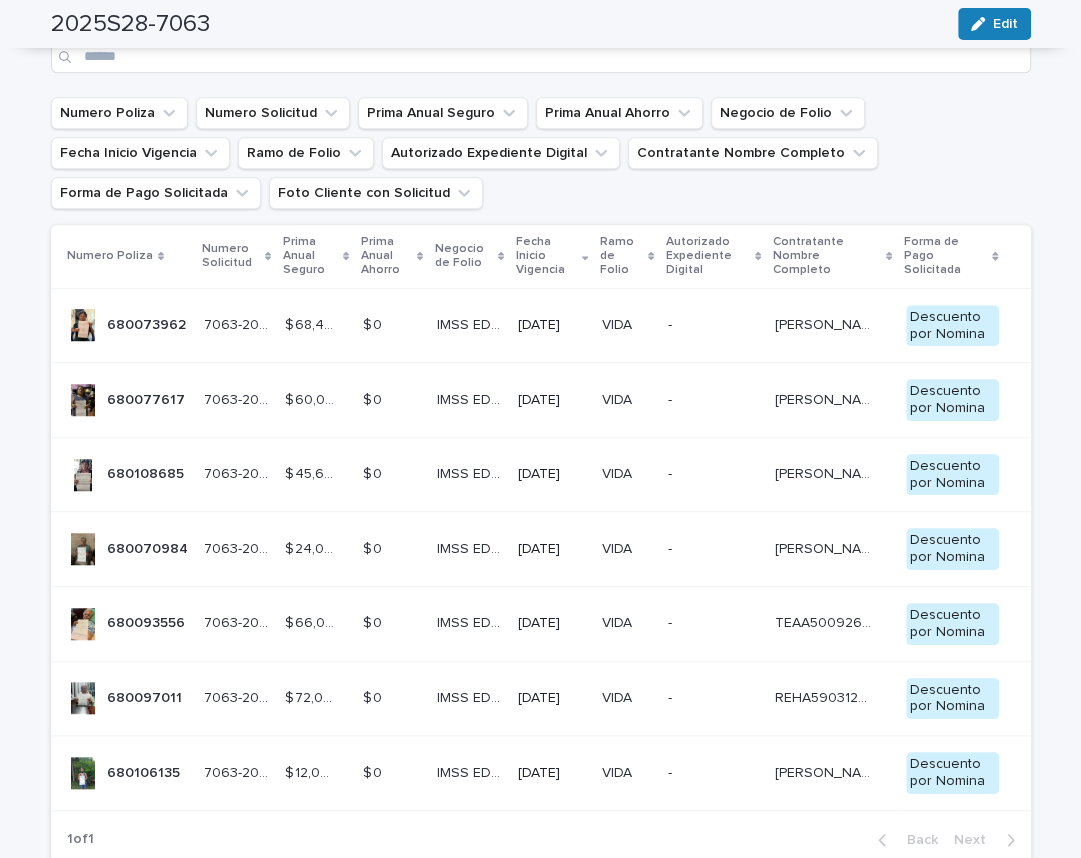 click on "680070984 680070984" at bounding box center [147, 549] 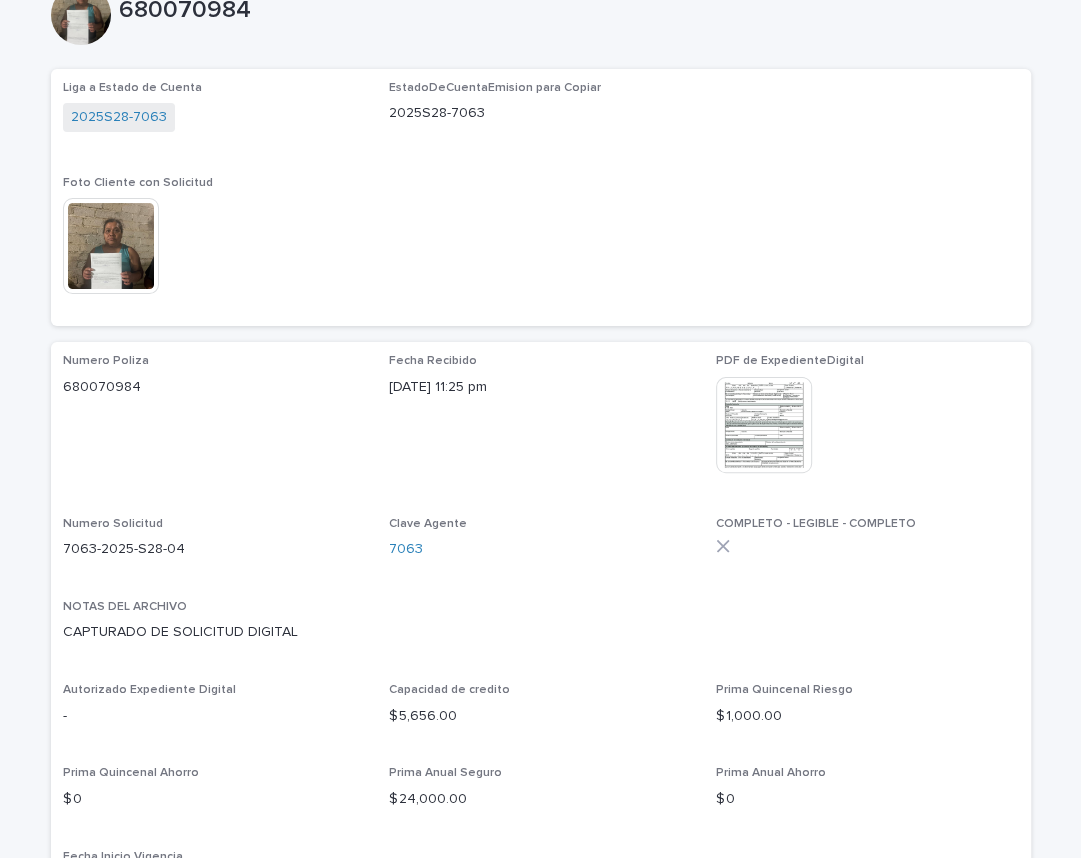 scroll, scrollTop: 165, scrollLeft: 0, axis: vertical 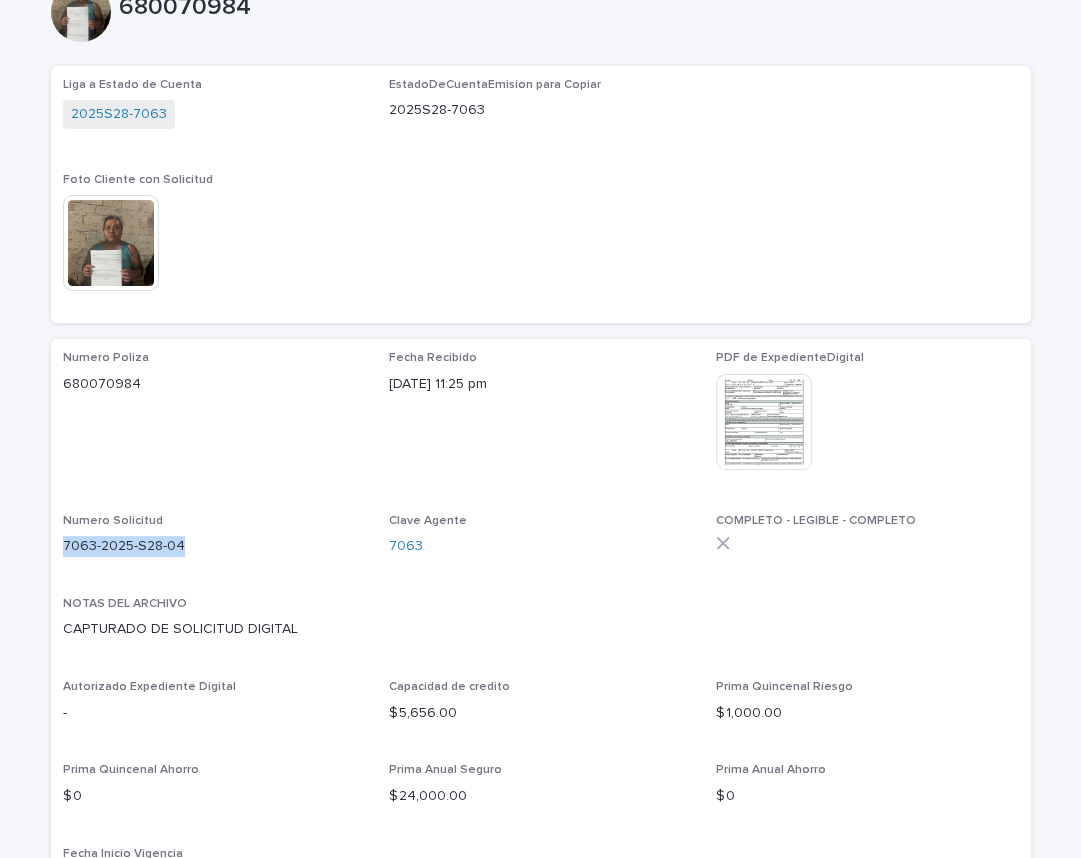 drag, startPoint x: 64, startPoint y: 545, endPoint x: 190, endPoint y: 545, distance: 126 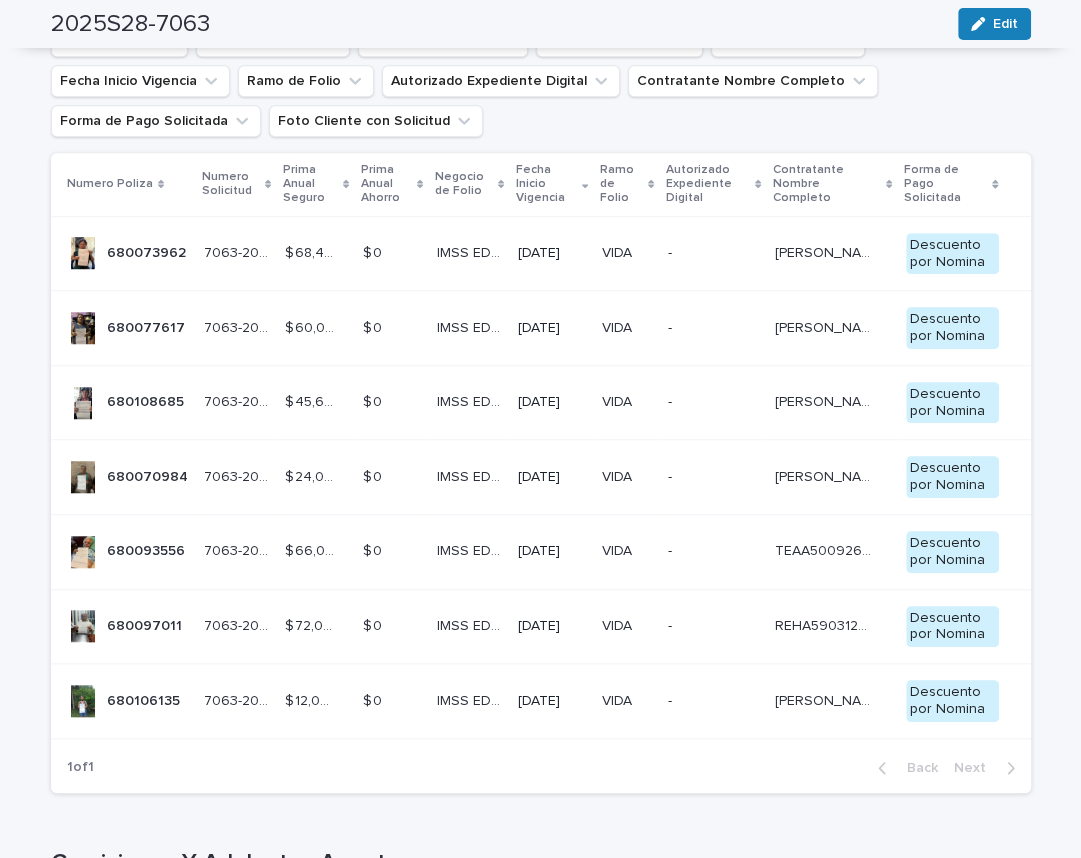 scroll, scrollTop: 743, scrollLeft: 0, axis: vertical 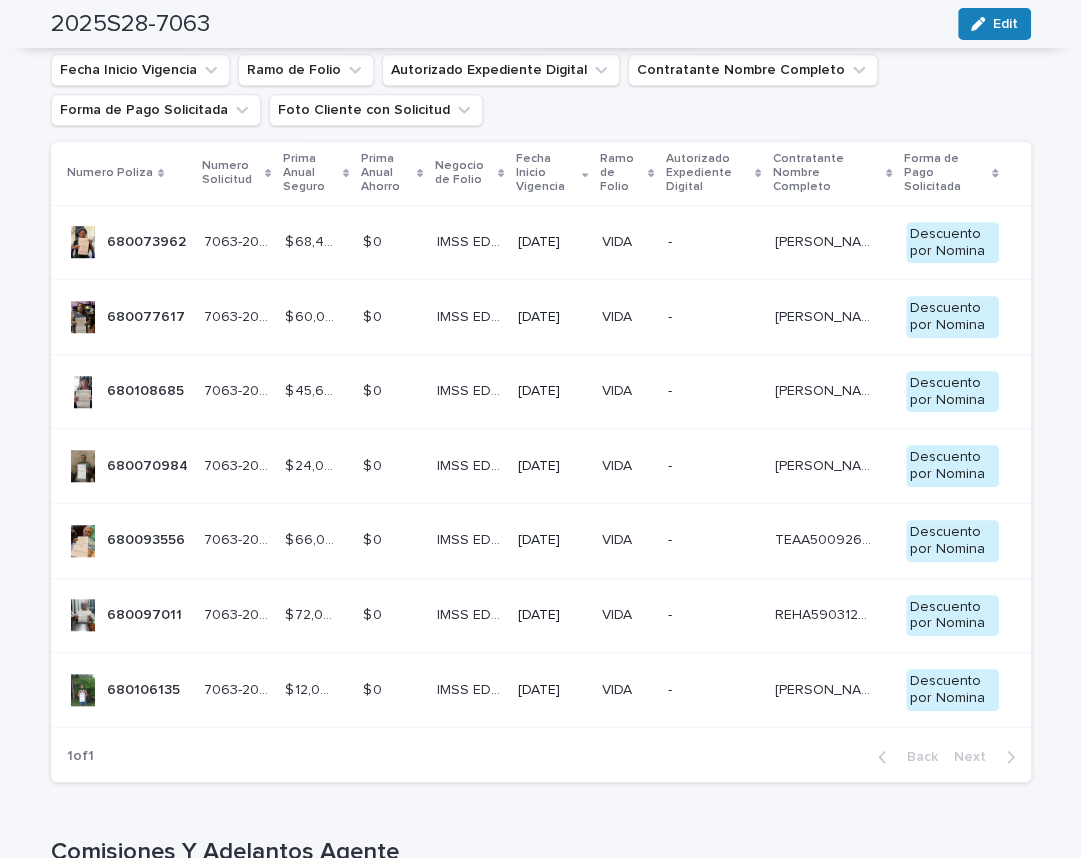 click on "680093556" at bounding box center (148, 538) 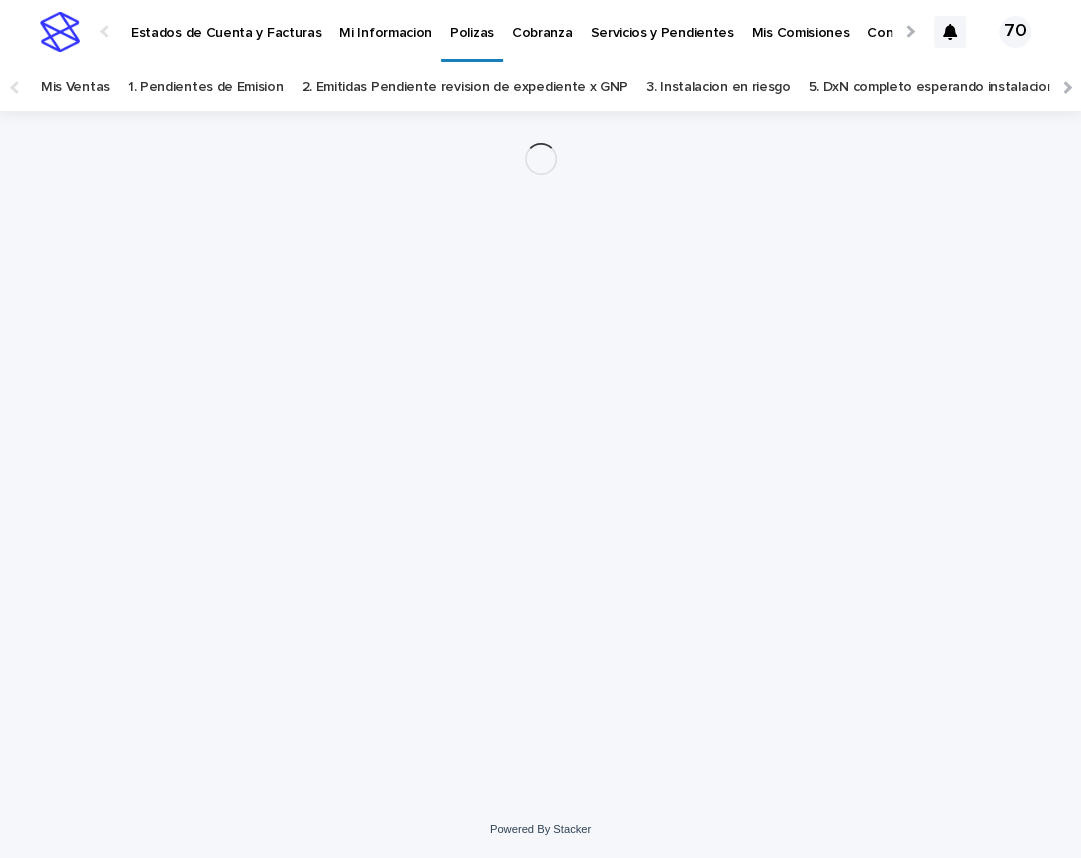 scroll, scrollTop: 0, scrollLeft: 0, axis: both 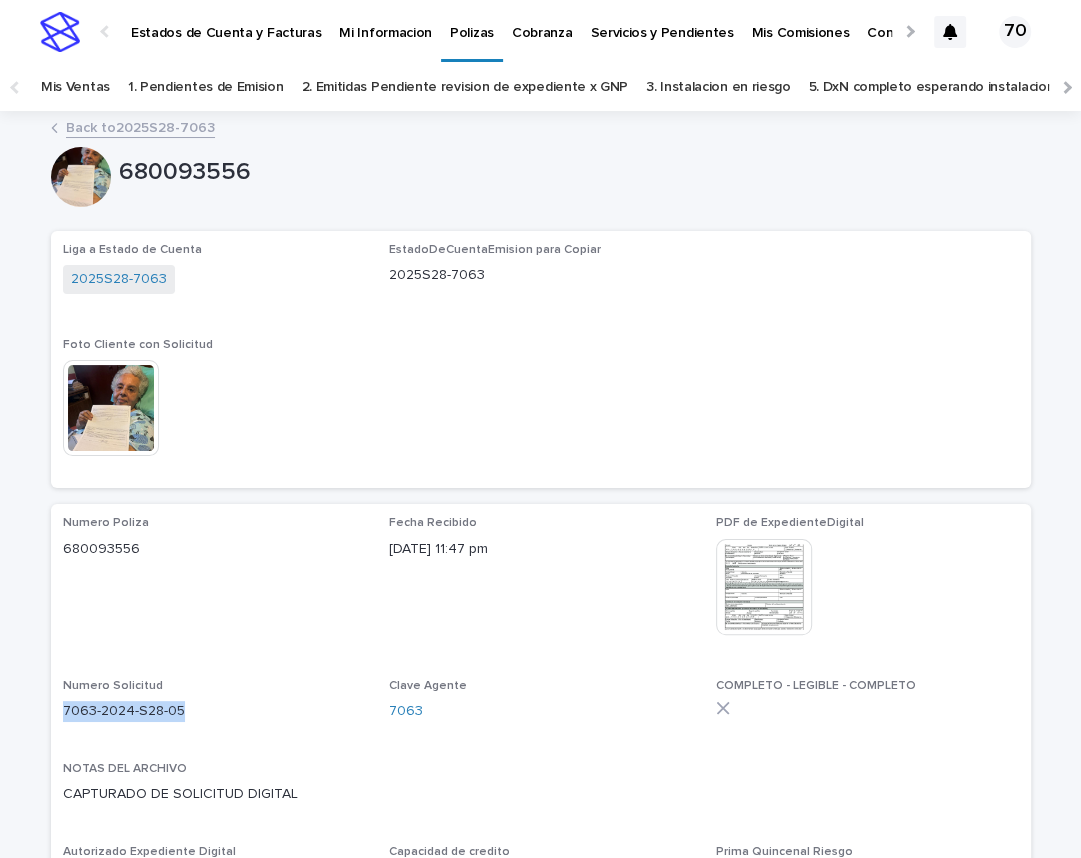 drag, startPoint x: 65, startPoint y: 714, endPoint x: 184, endPoint y: 723, distance: 119.33985 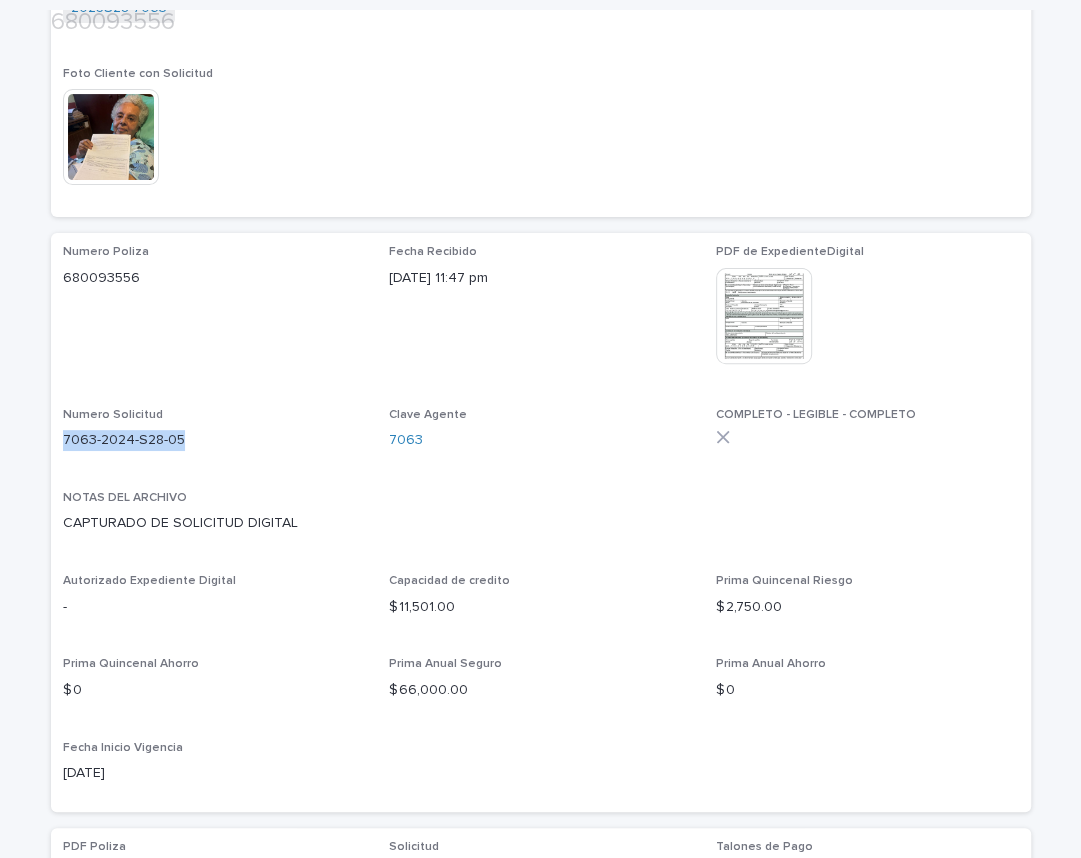 scroll, scrollTop: 330, scrollLeft: 0, axis: vertical 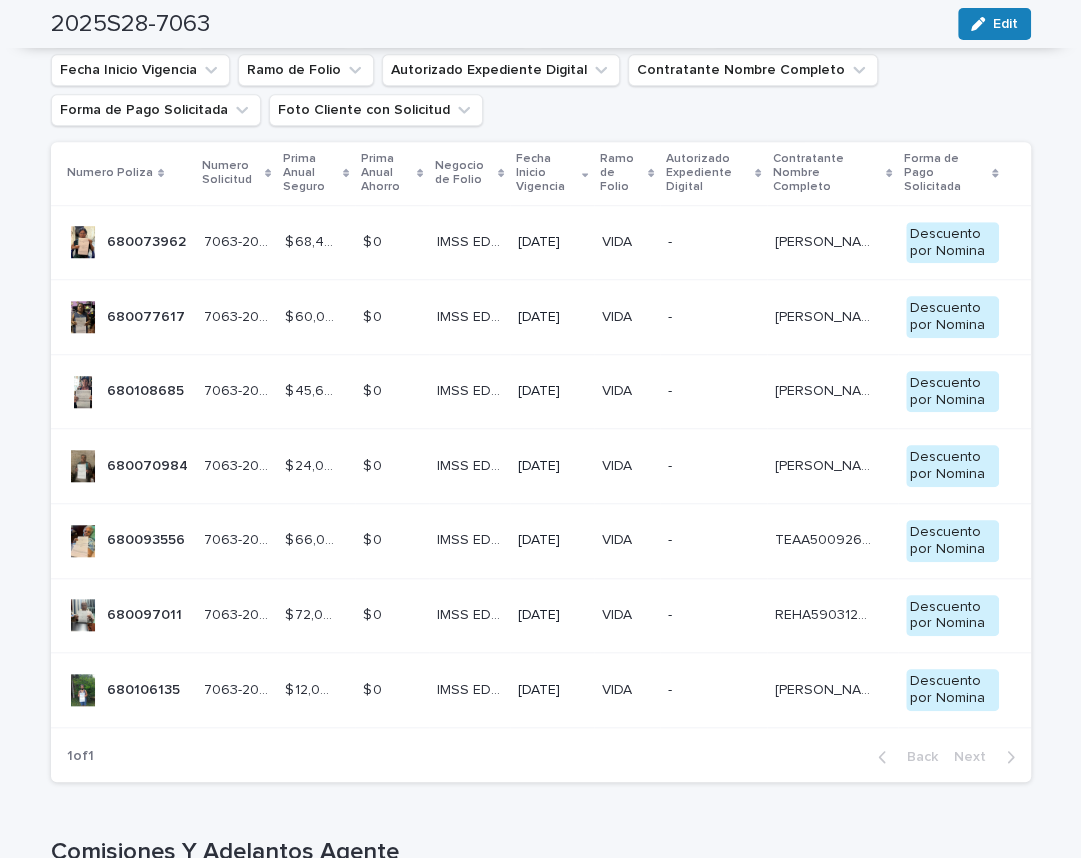 click on "680097011" at bounding box center [146, 613] 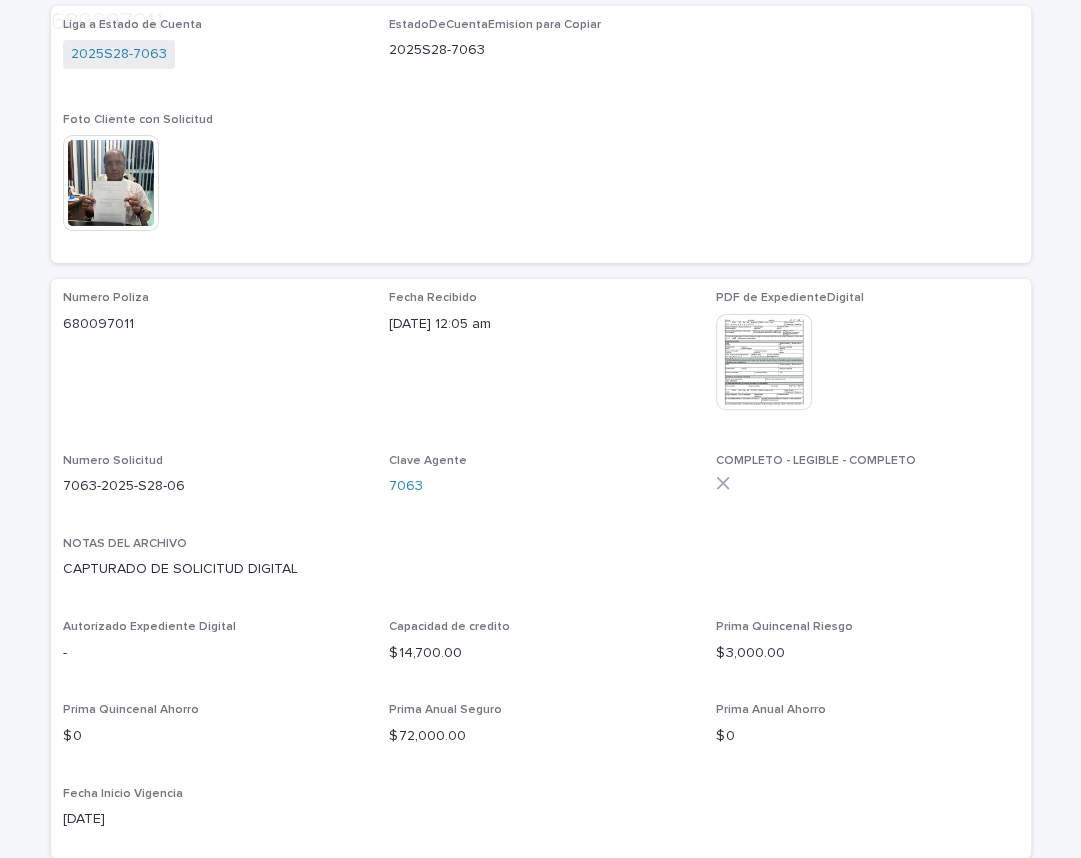 scroll, scrollTop: 248, scrollLeft: 0, axis: vertical 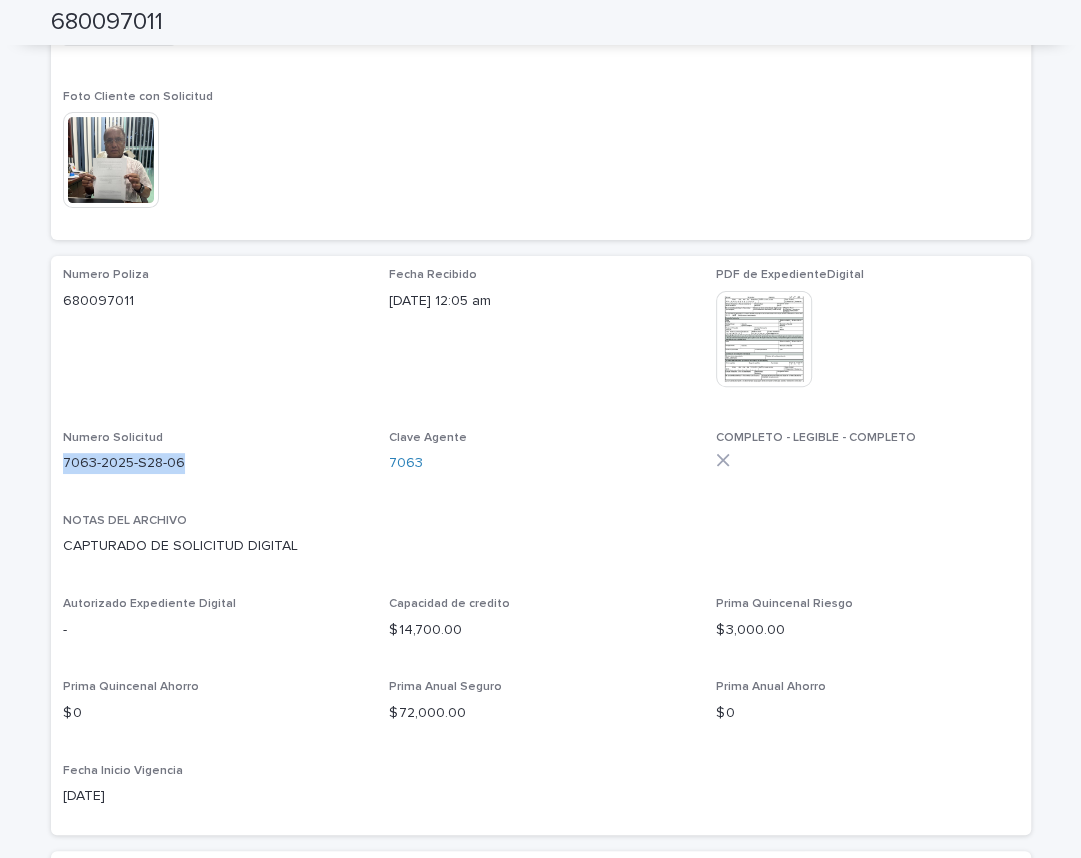 drag, startPoint x: 63, startPoint y: 465, endPoint x: 195, endPoint y: 461, distance: 132.0606 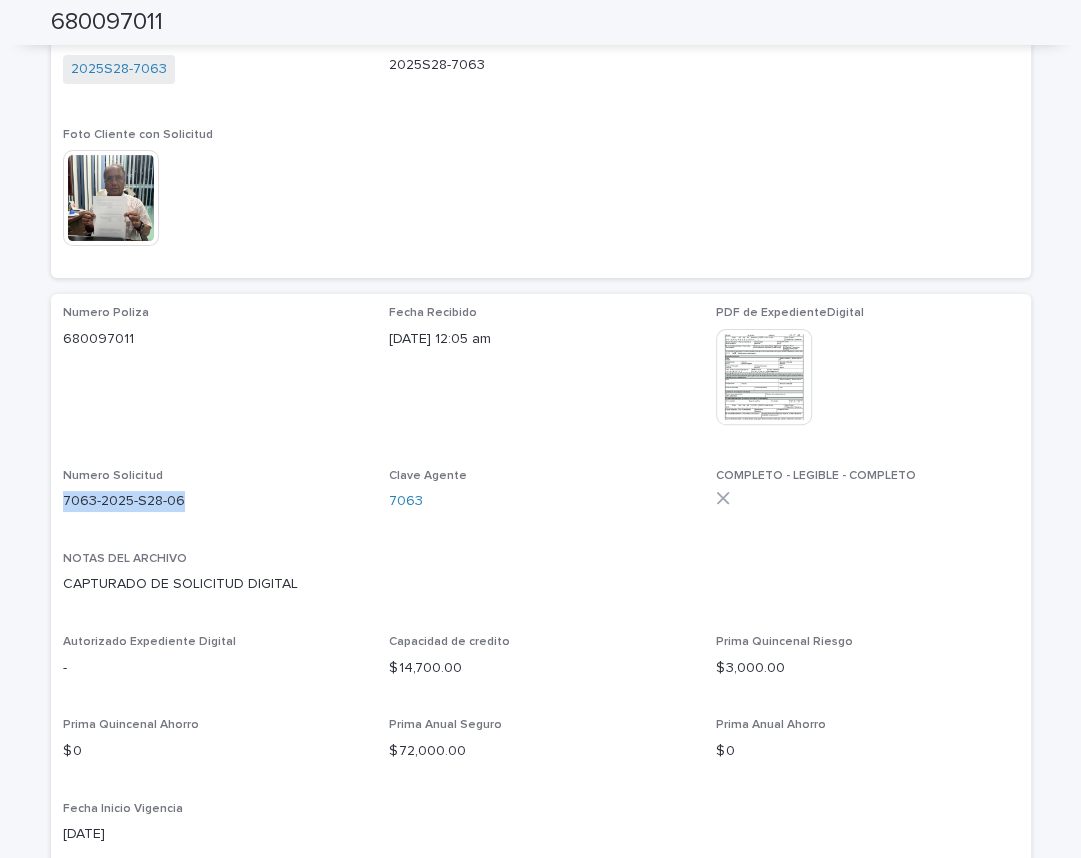 scroll, scrollTop: 165, scrollLeft: 0, axis: vertical 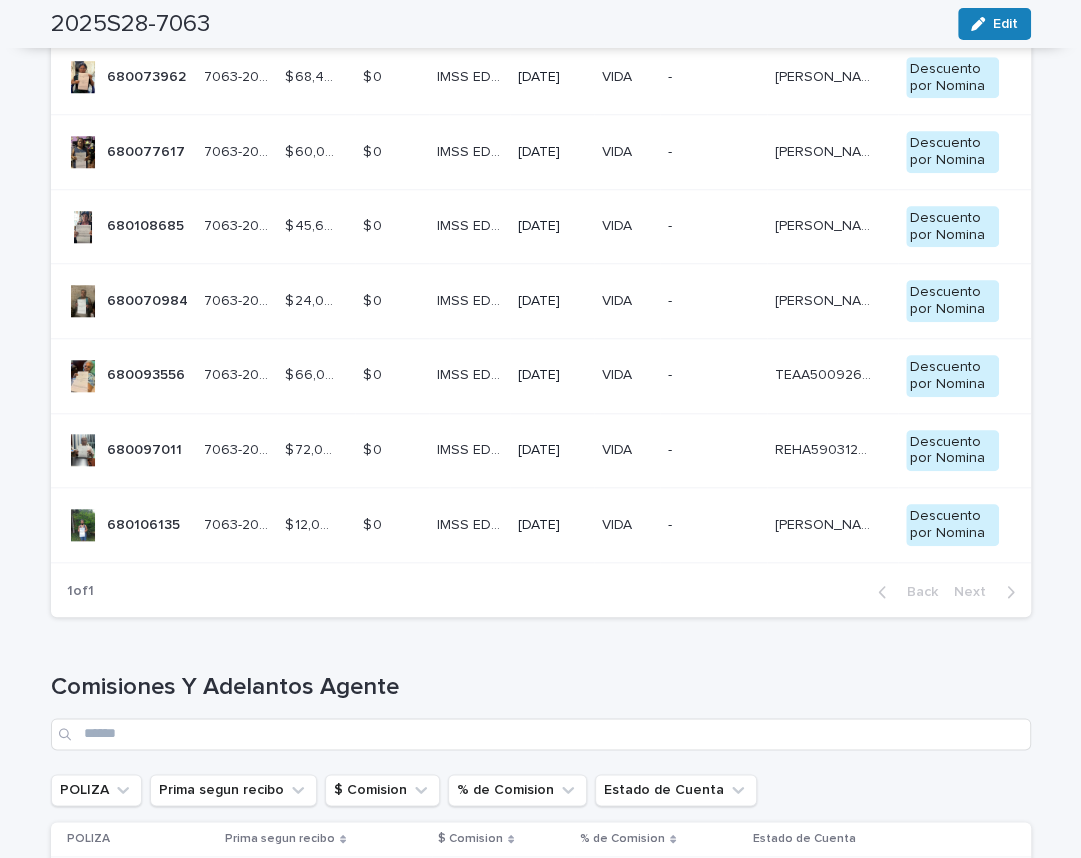 click on "680106135 680106135" at bounding box center [127, 525] 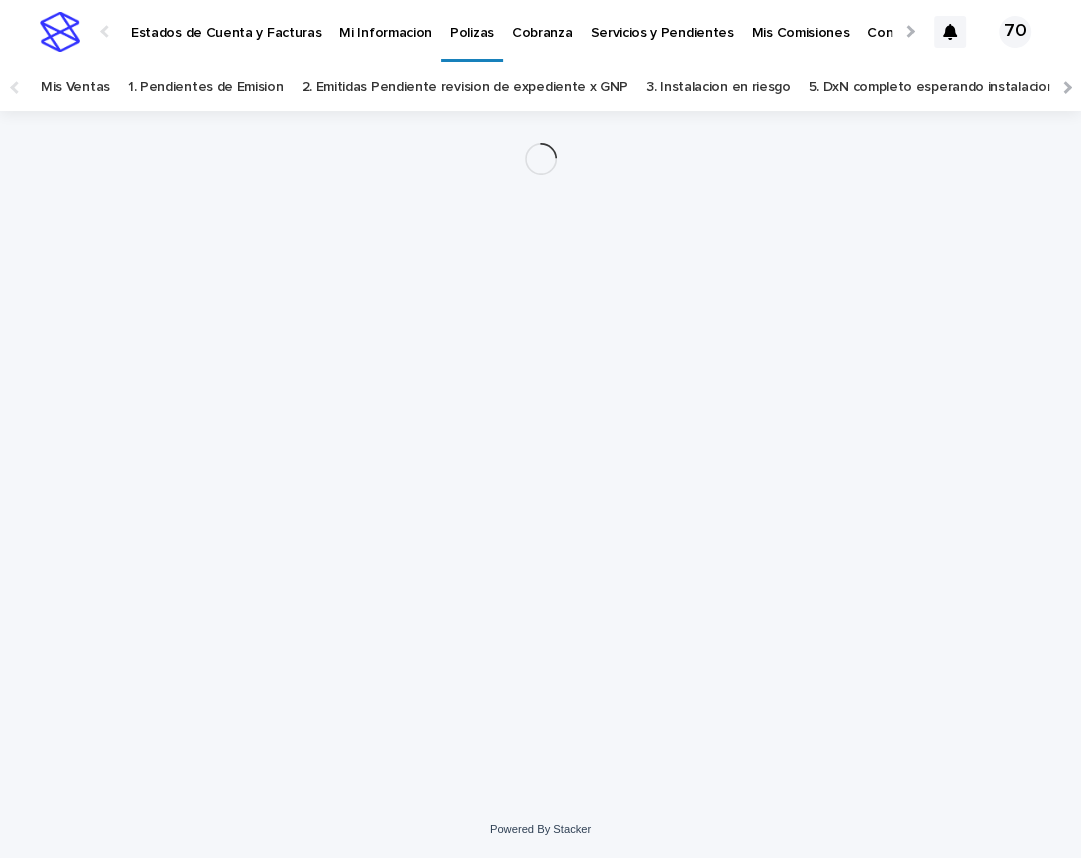 scroll, scrollTop: 0, scrollLeft: 0, axis: both 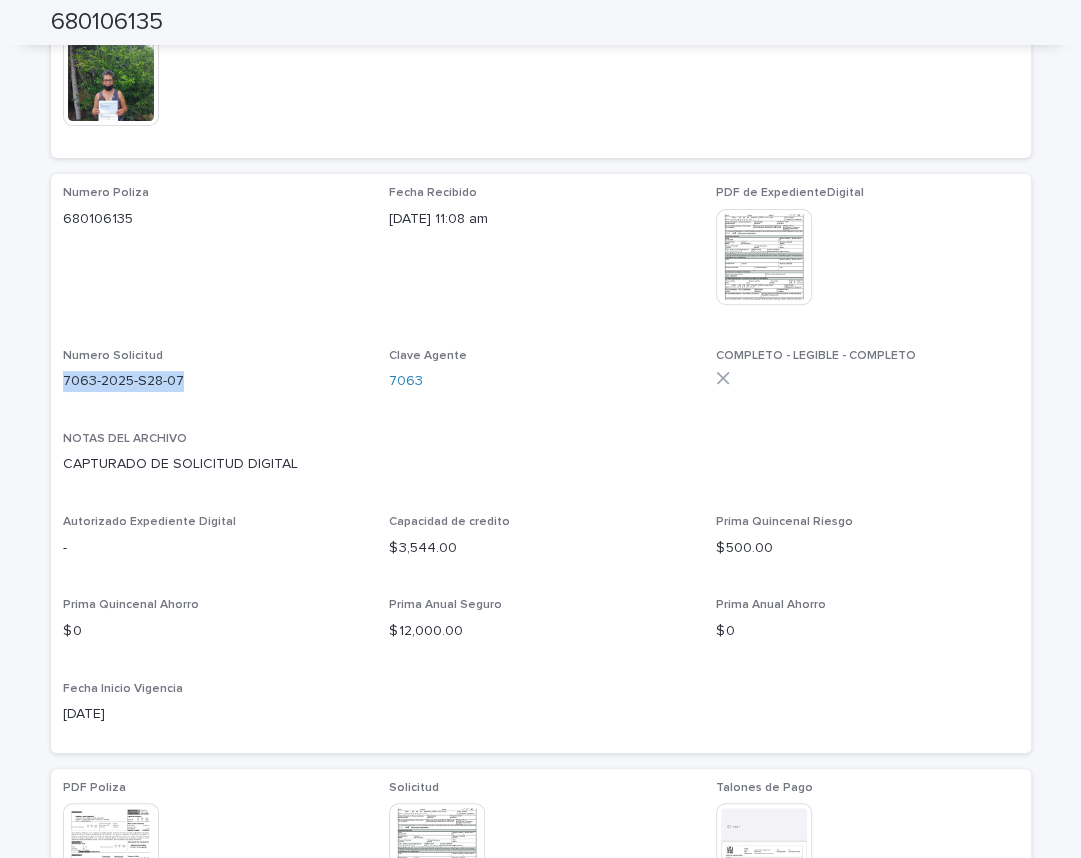 drag, startPoint x: 63, startPoint y: 380, endPoint x: 174, endPoint y: 381, distance: 111.0045 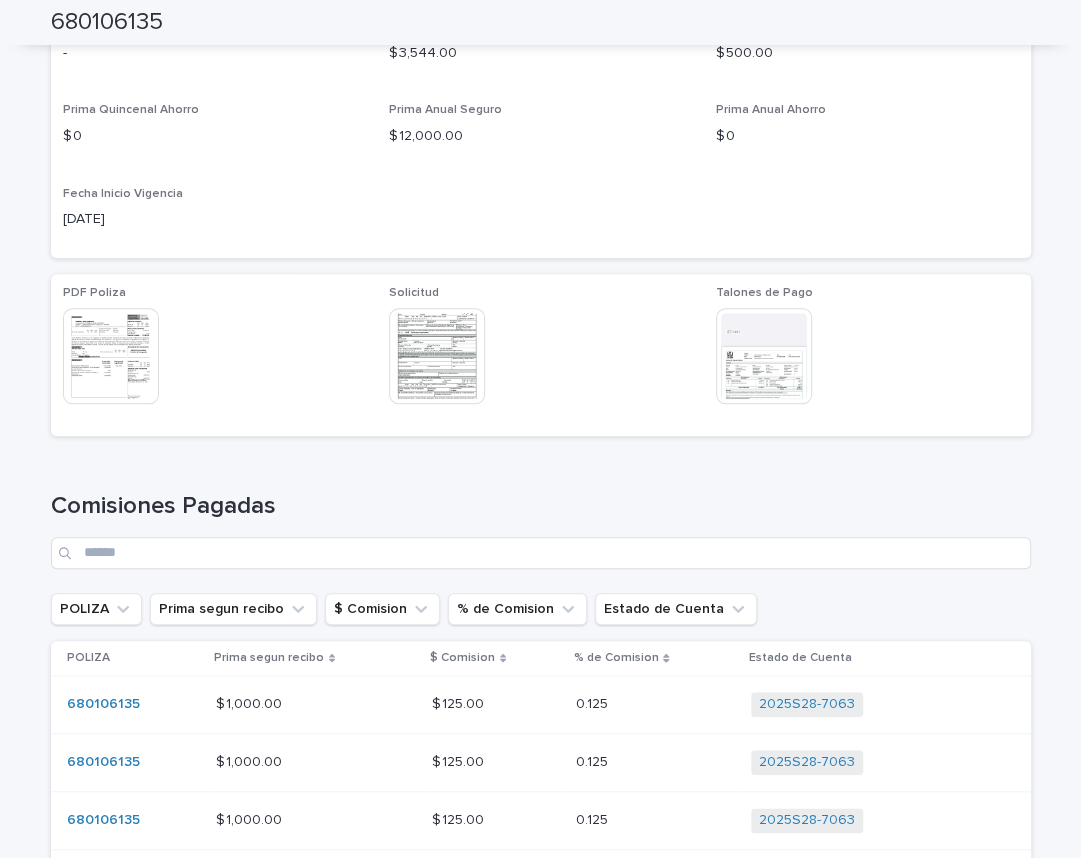 scroll, scrollTop: 578, scrollLeft: 0, axis: vertical 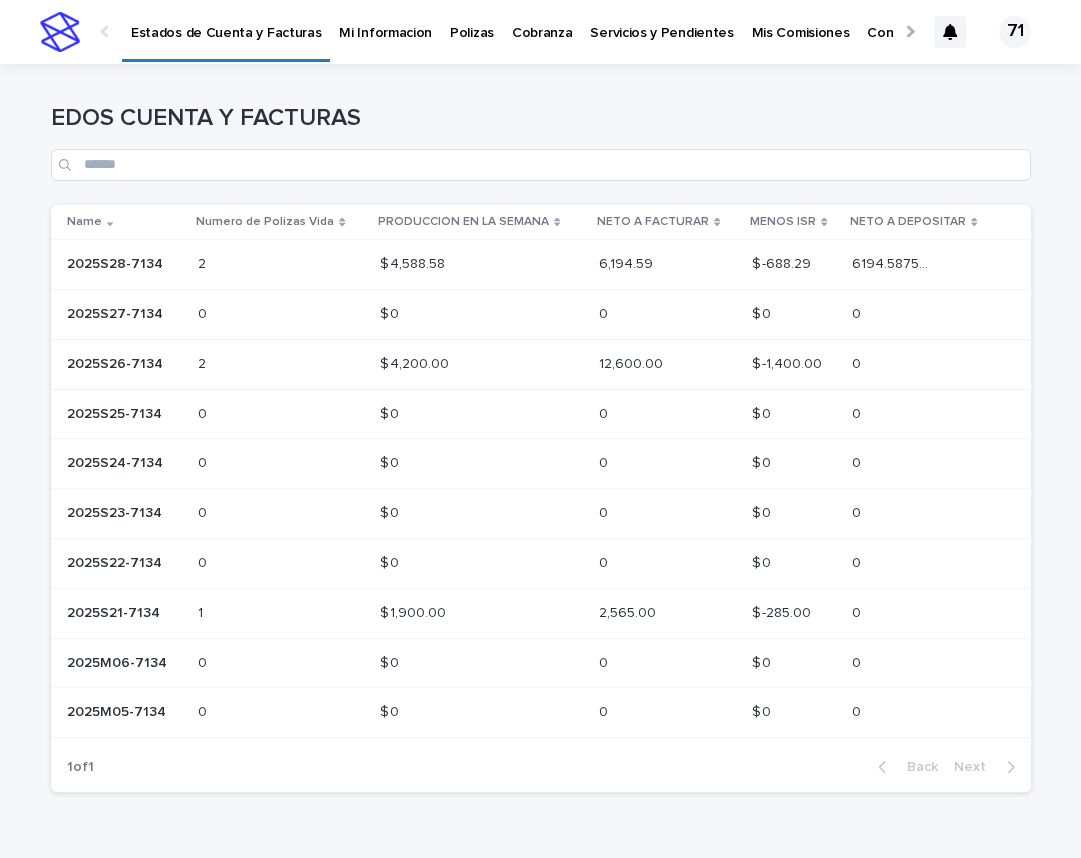 click on "2025S28-7134" at bounding box center (117, 262) 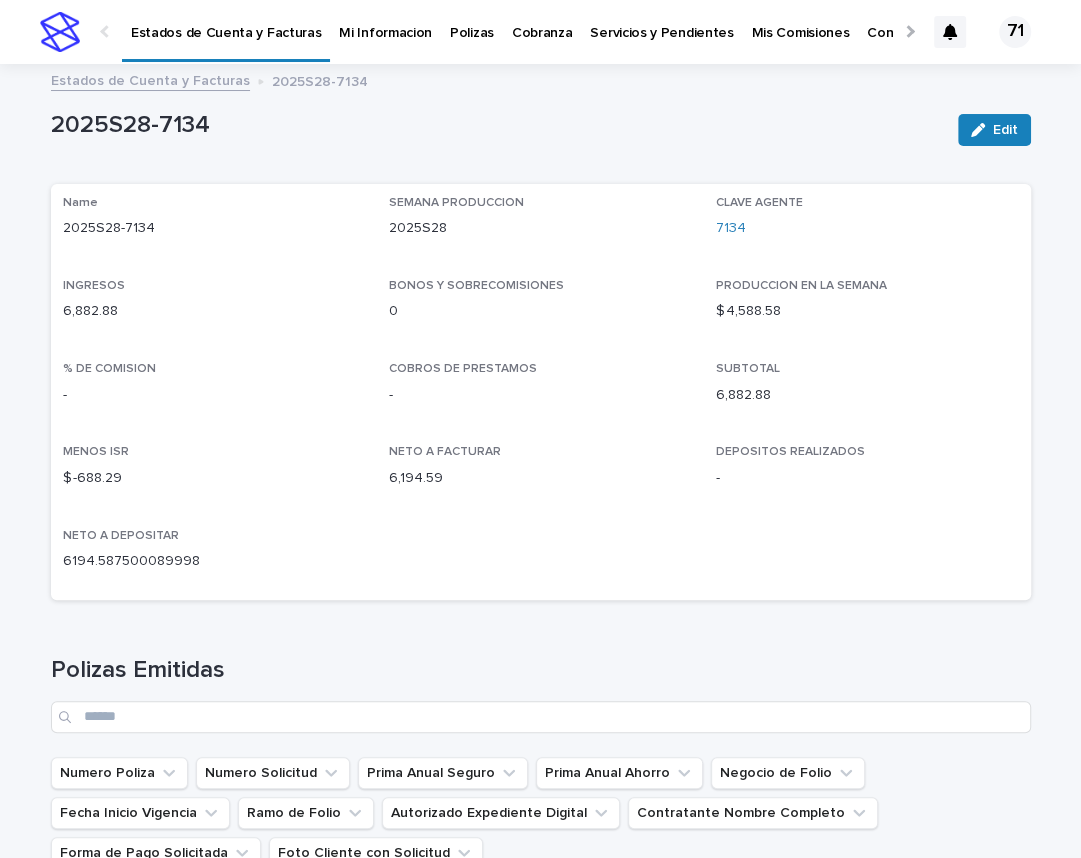 click on "Mi Informacion" at bounding box center [385, 21] 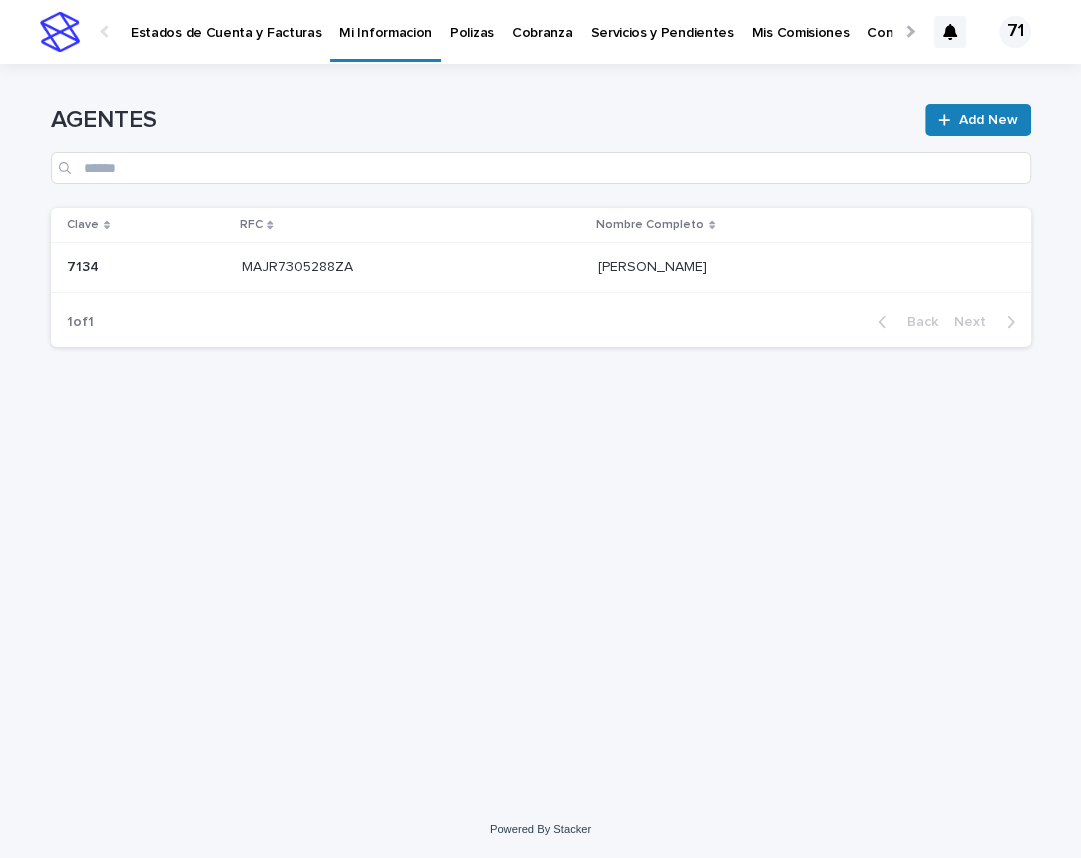 click on "Estados de Cuenta y Facturas" at bounding box center [226, 21] 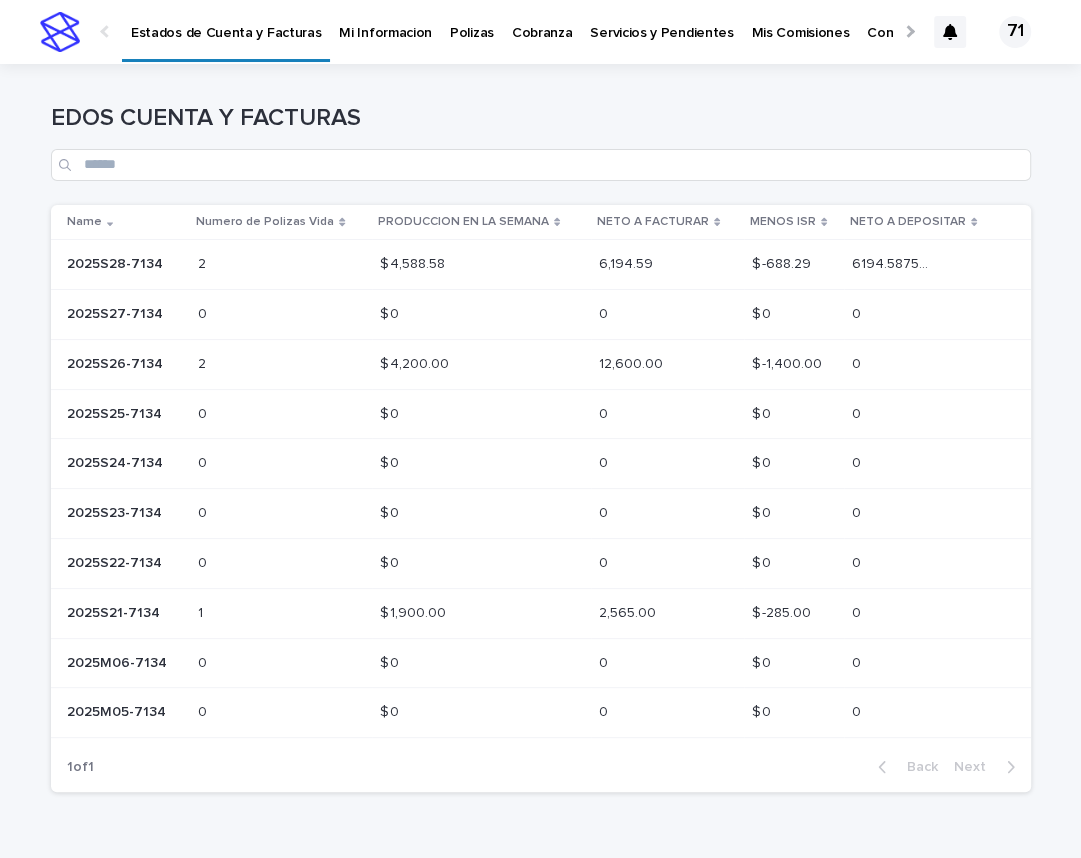 click on "2025S28-7134" at bounding box center [117, 262] 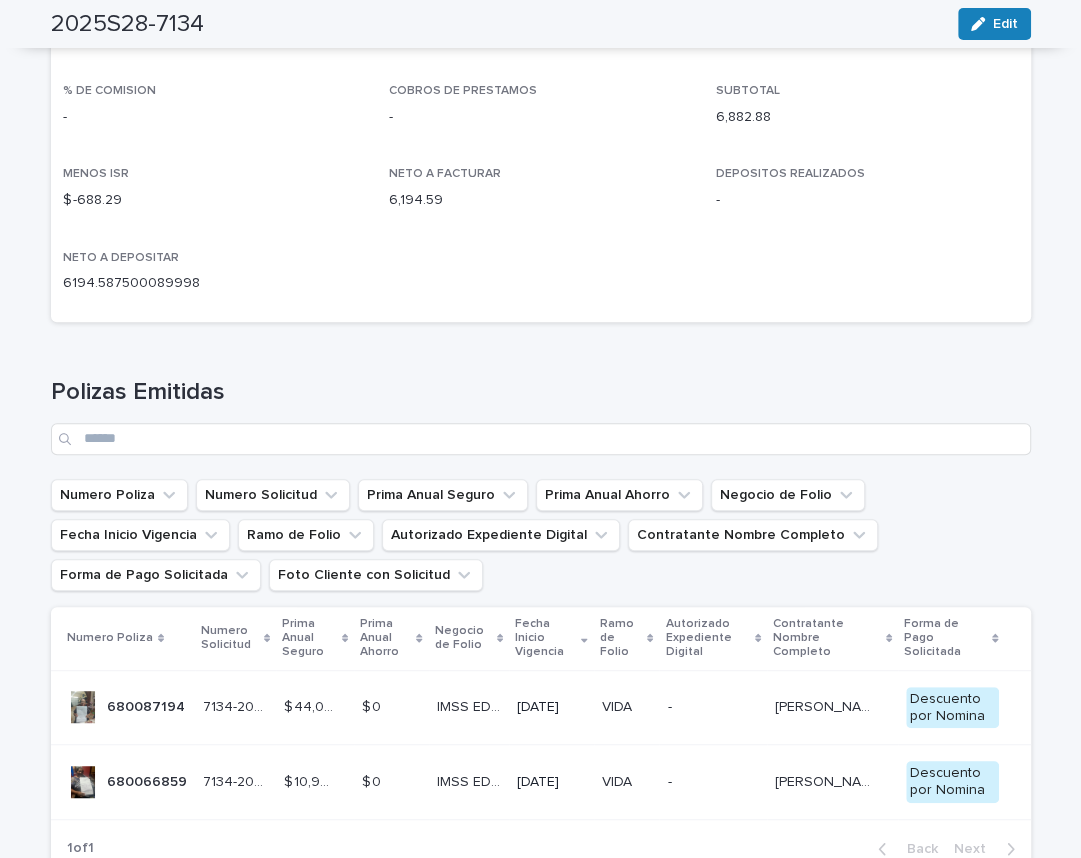 scroll, scrollTop: 413, scrollLeft: 0, axis: vertical 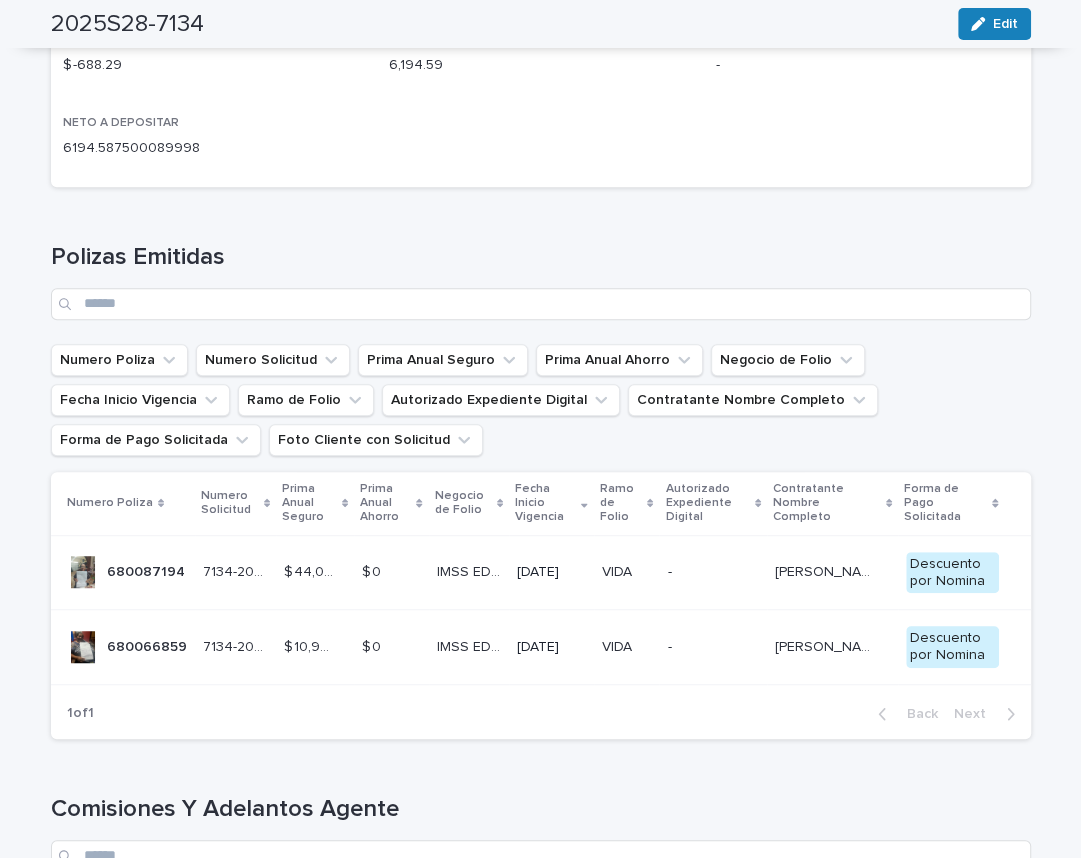 click on "680087194" at bounding box center [148, 570] 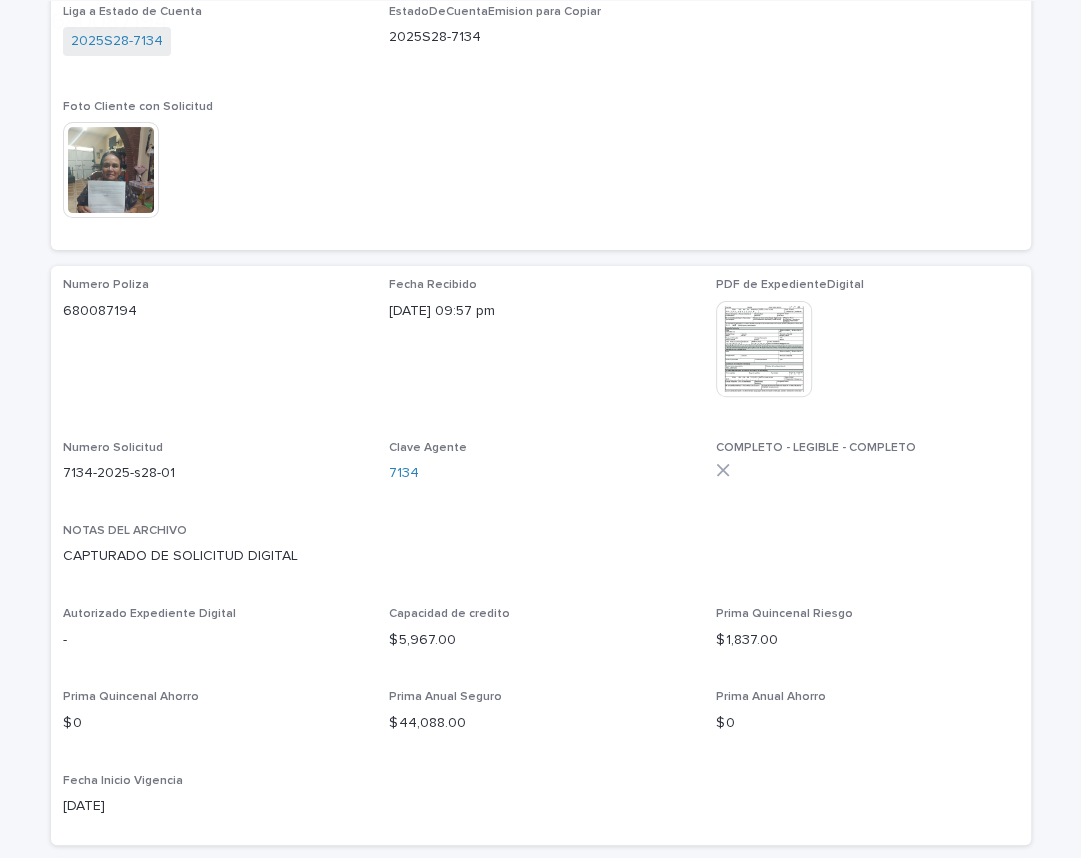 scroll, scrollTop: 330, scrollLeft: 0, axis: vertical 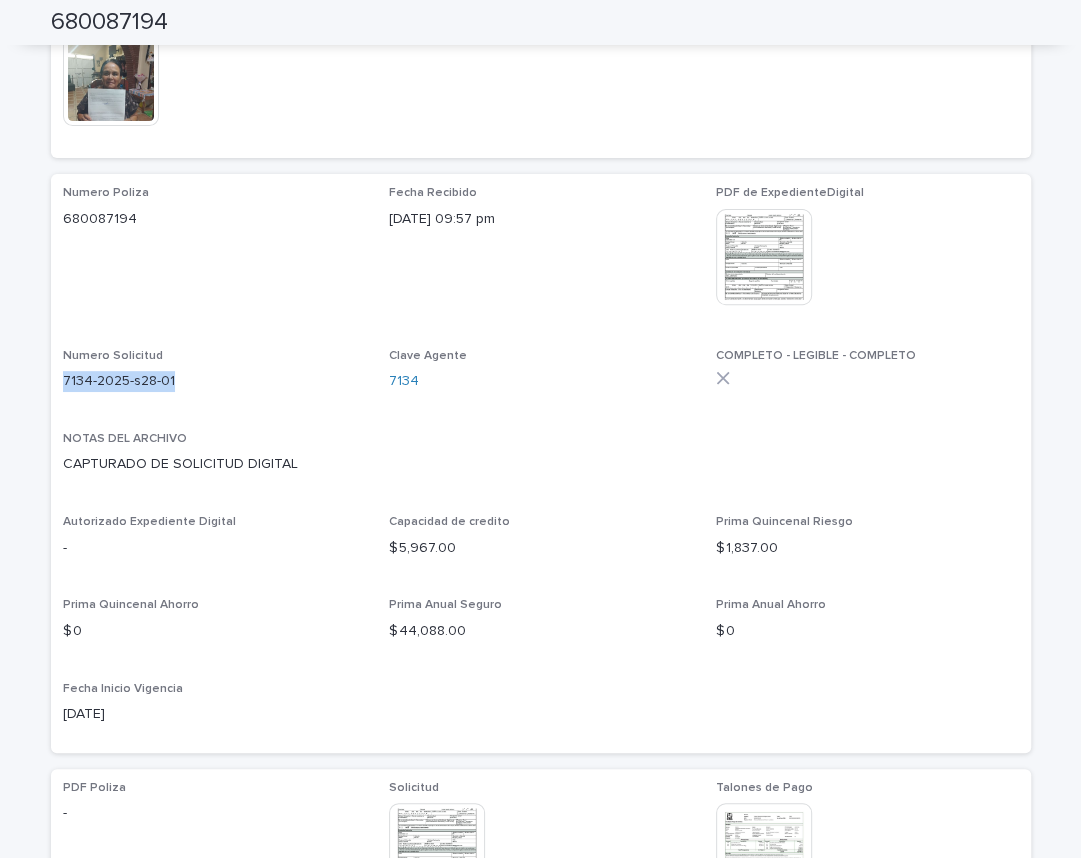 drag, startPoint x: 63, startPoint y: 379, endPoint x: 171, endPoint y: 378, distance: 108.00463 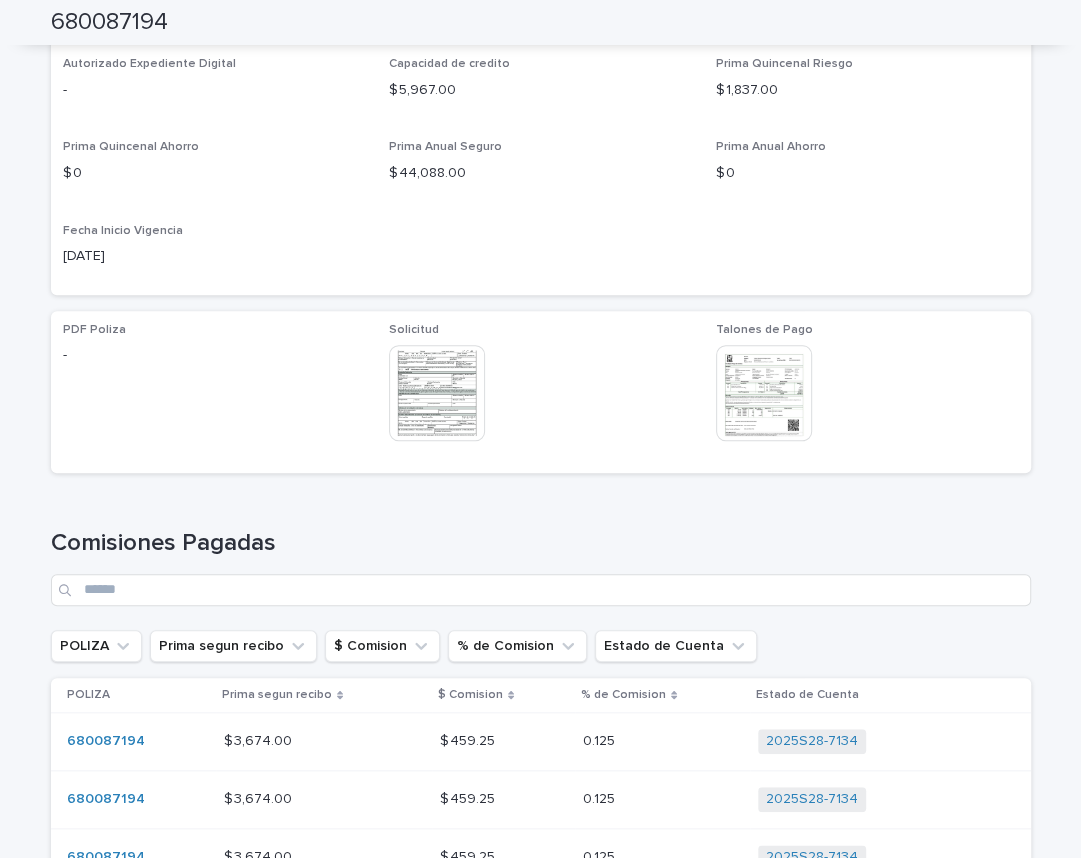 scroll, scrollTop: 825, scrollLeft: 0, axis: vertical 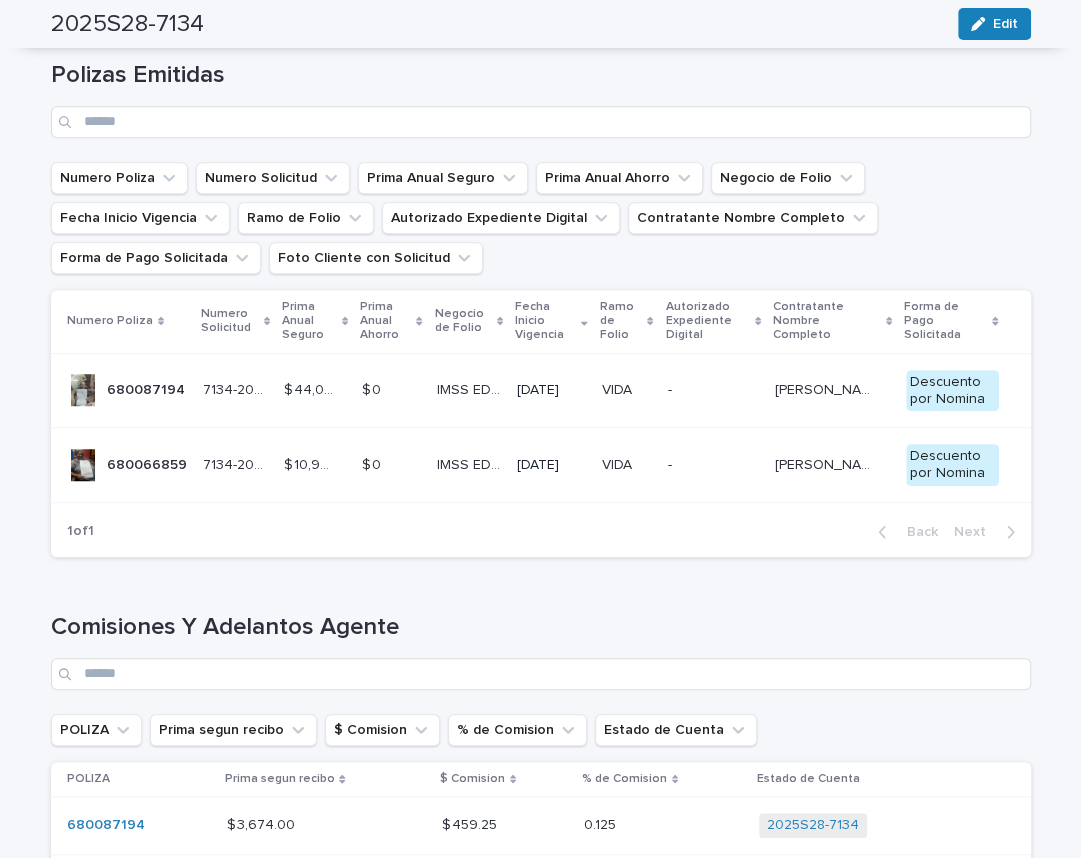 click at bounding box center [83, 465] 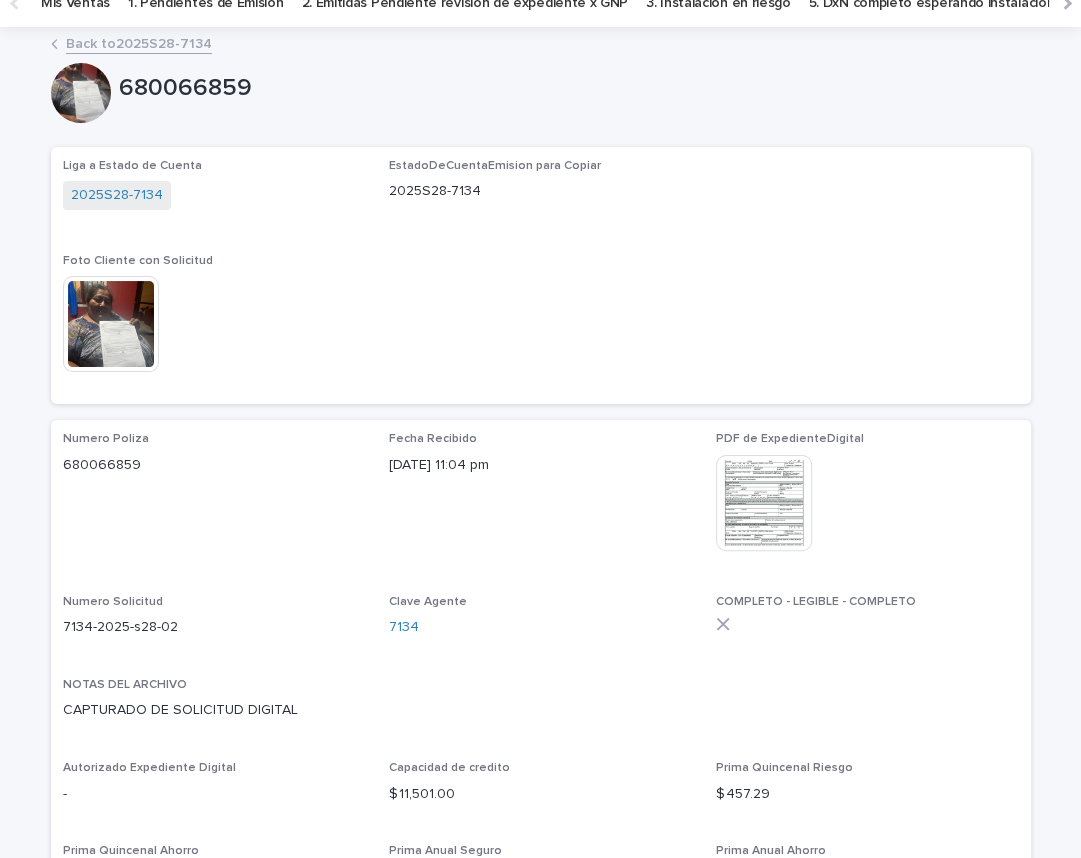 scroll, scrollTop: 165, scrollLeft: 0, axis: vertical 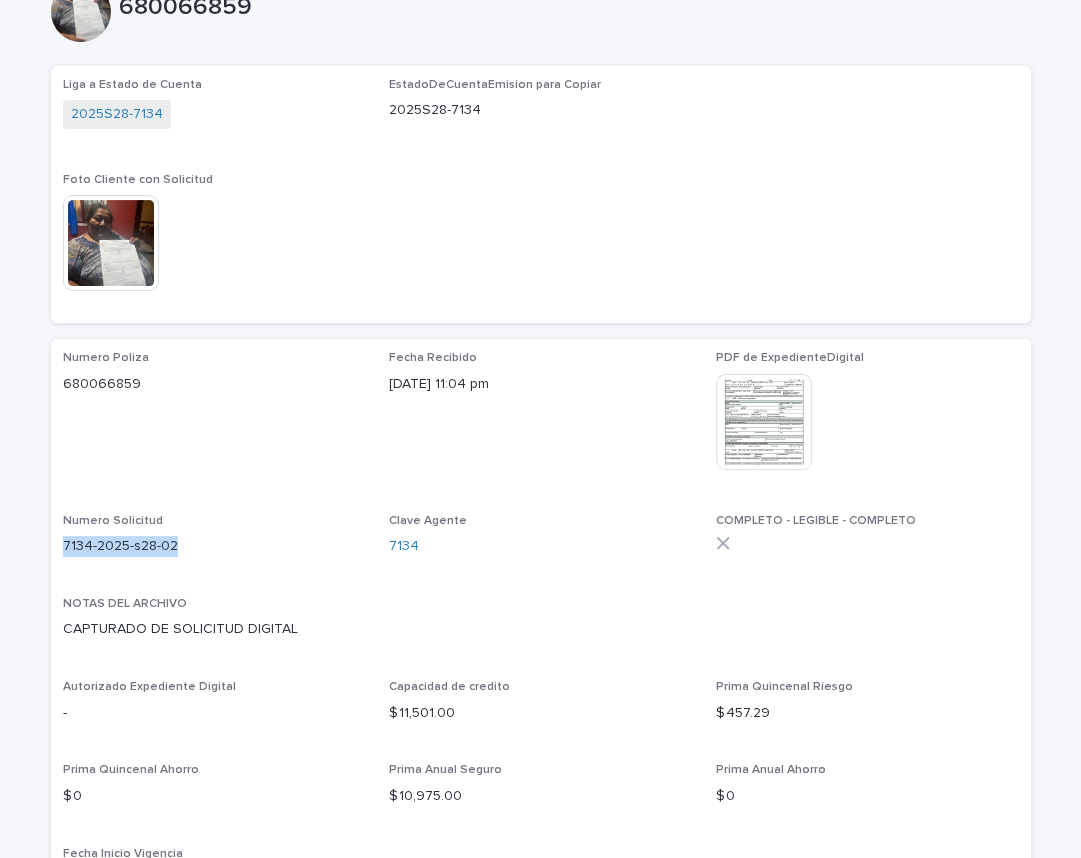 drag, startPoint x: 65, startPoint y: 546, endPoint x: 172, endPoint y: 545, distance: 107.00467 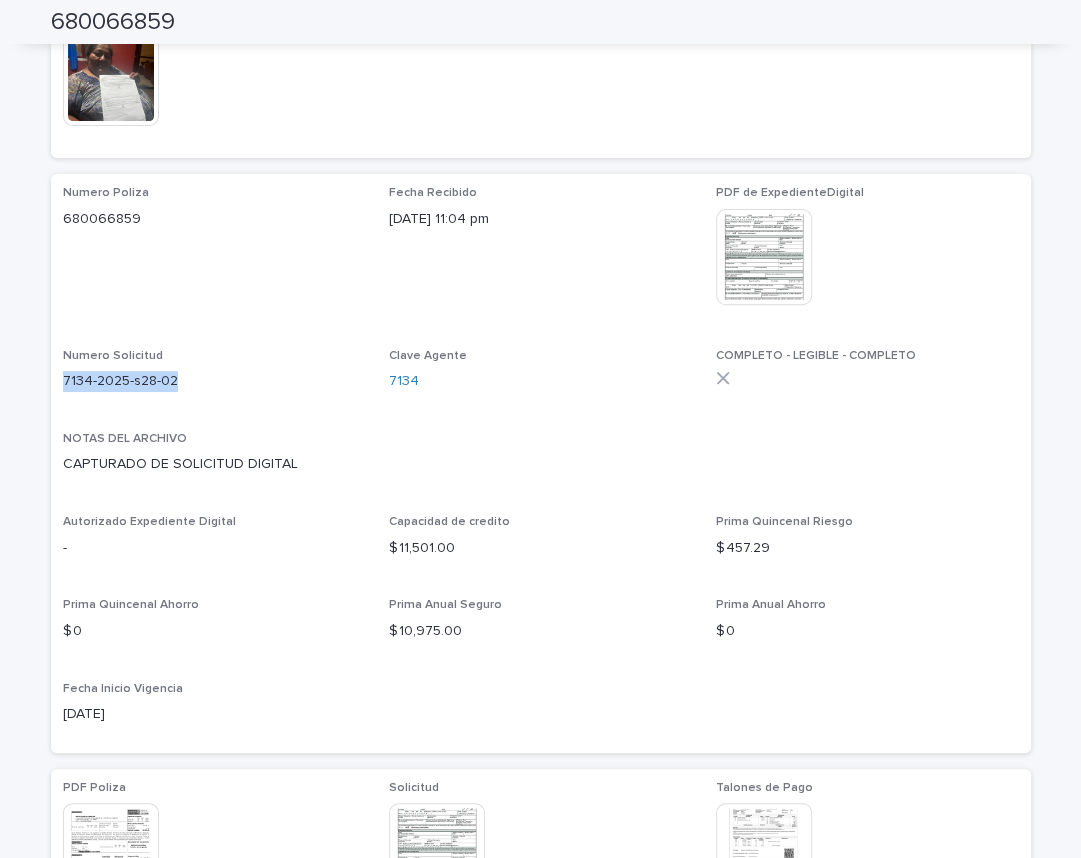 scroll, scrollTop: 413, scrollLeft: 0, axis: vertical 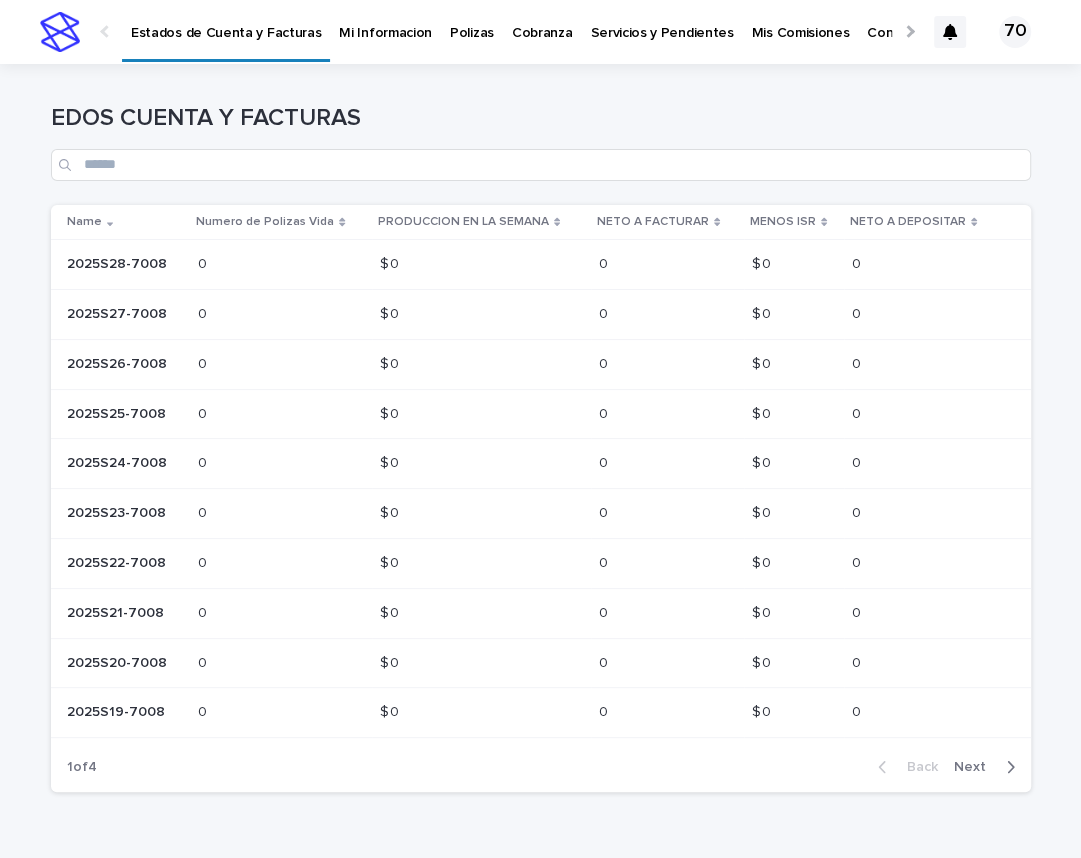 click on "Mi Informacion" at bounding box center [385, 21] 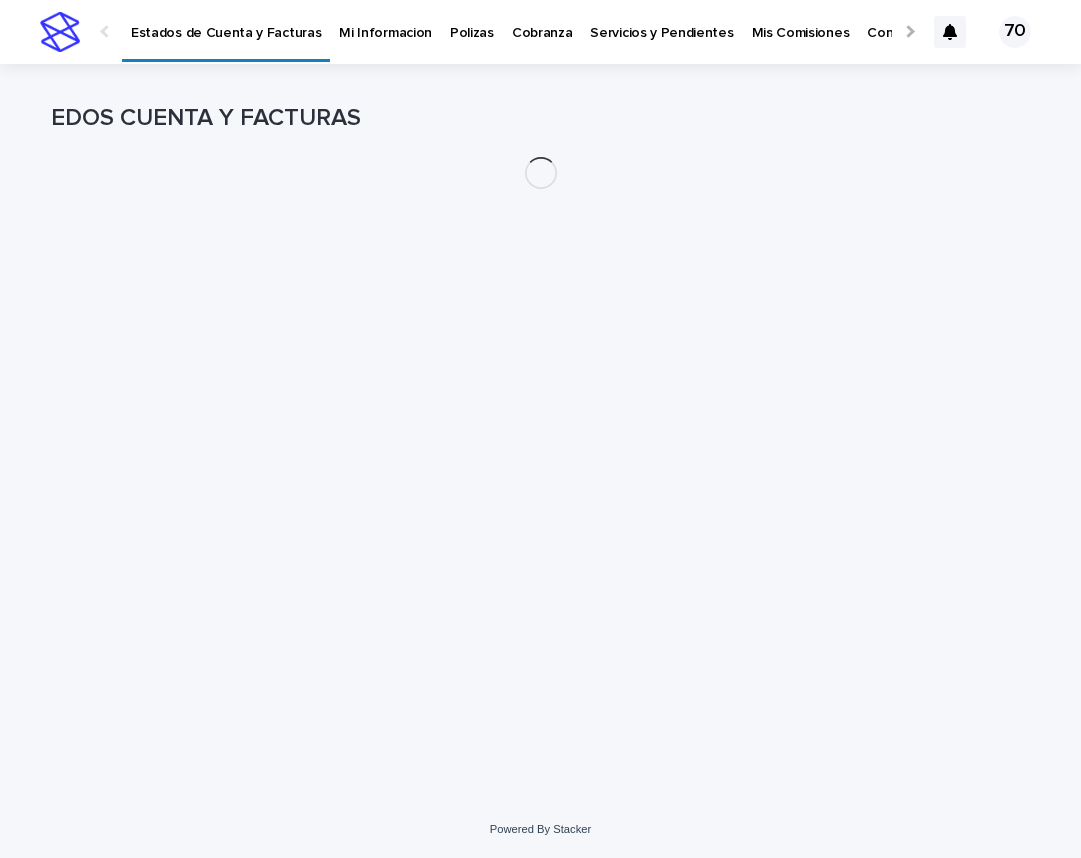 scroll, scrollTop: 0, scrollLeft: 0, axis: both 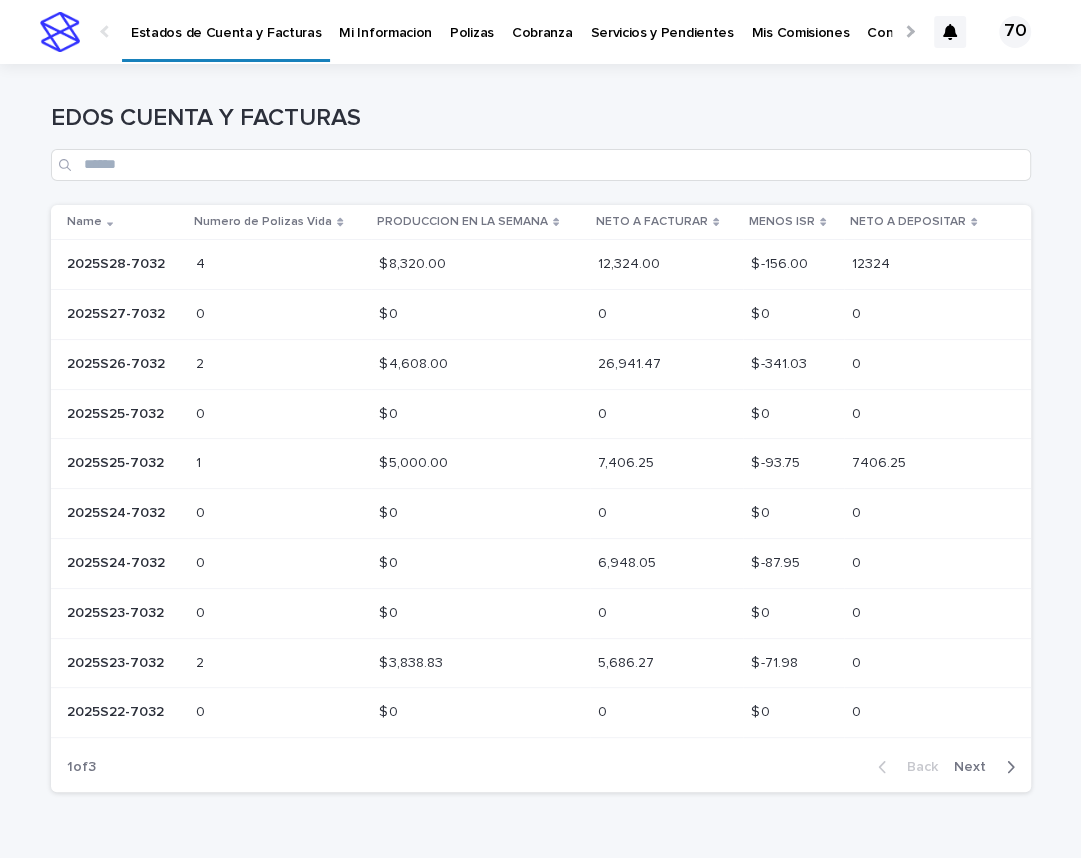 click on "Mi Informacion" at bounding box center [385, 21] 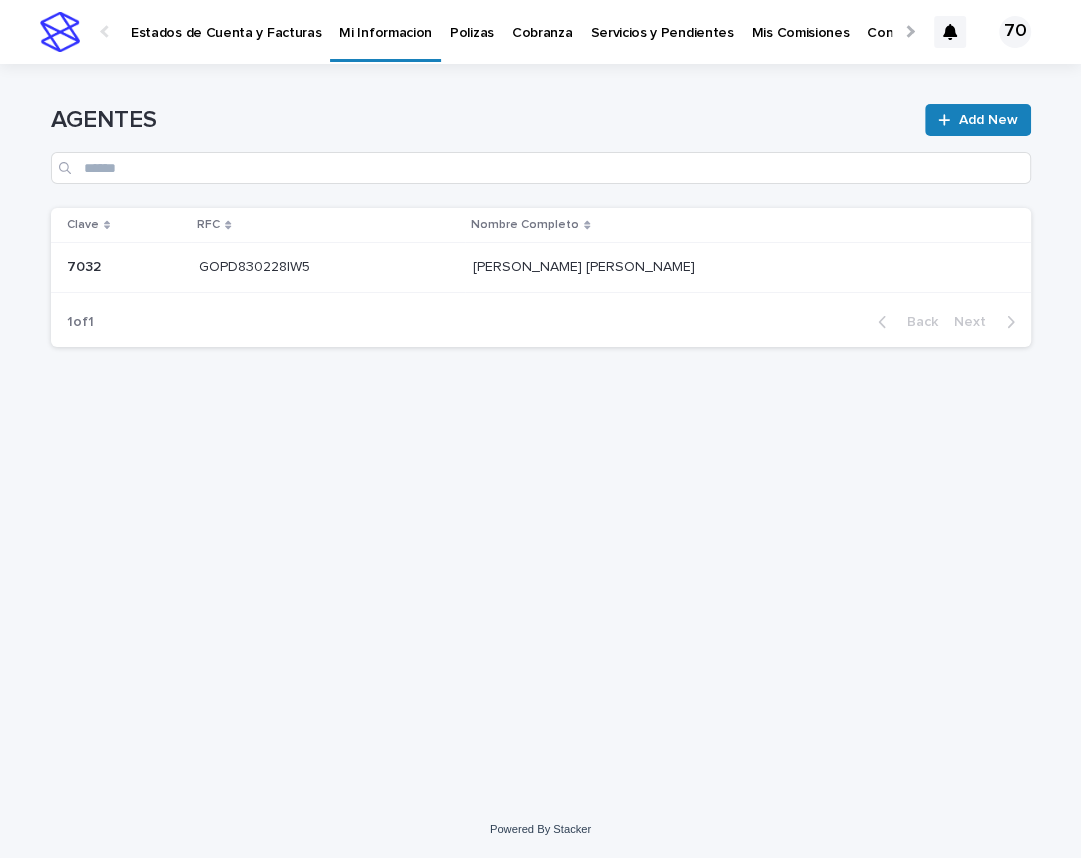 click on "Estados de Cuenta y Facturas" at bounding box center [226, 21] 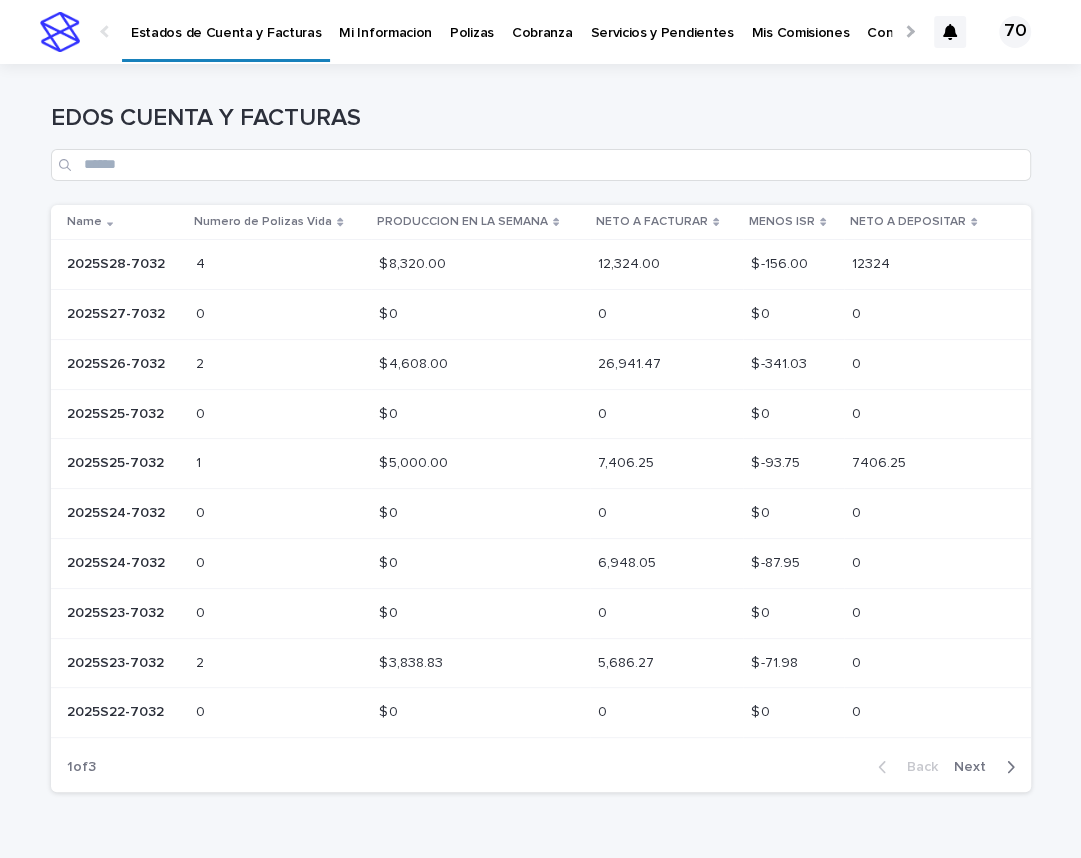 click on "4 4" at bounding box center [279, 264] 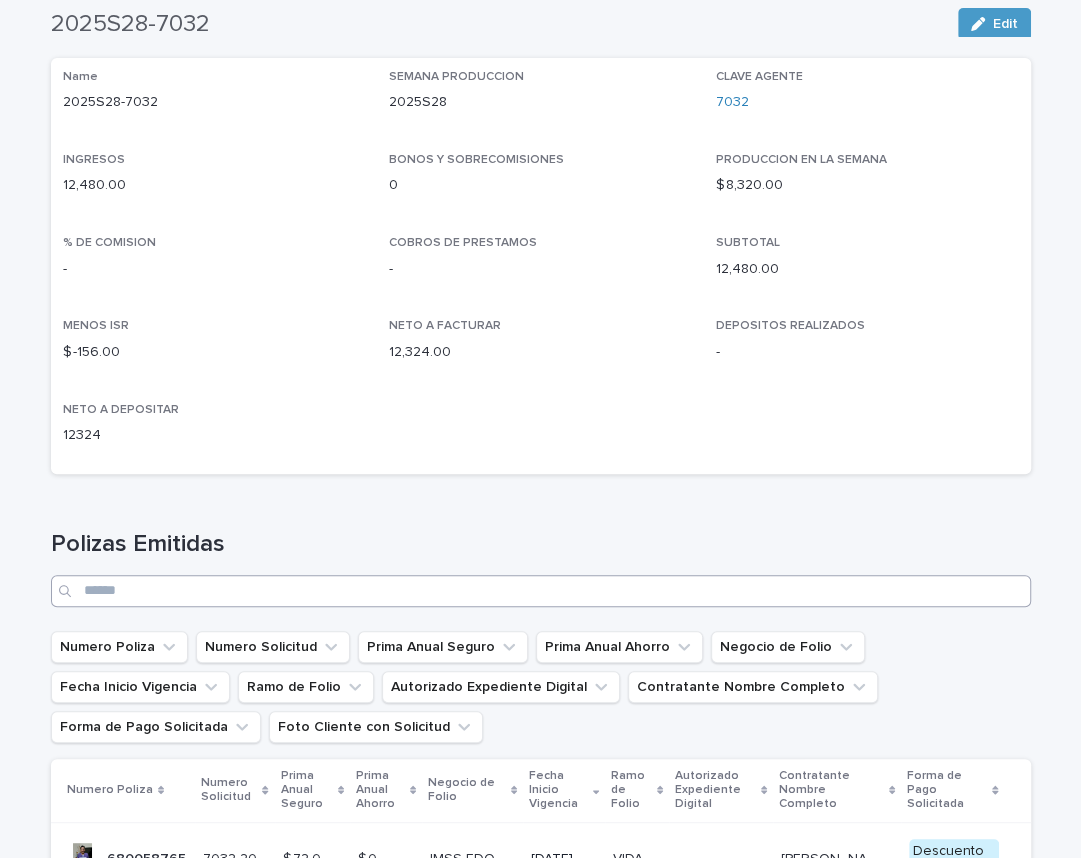 scroll, scrollTop: 0, scrollLeft: 0, axis: both 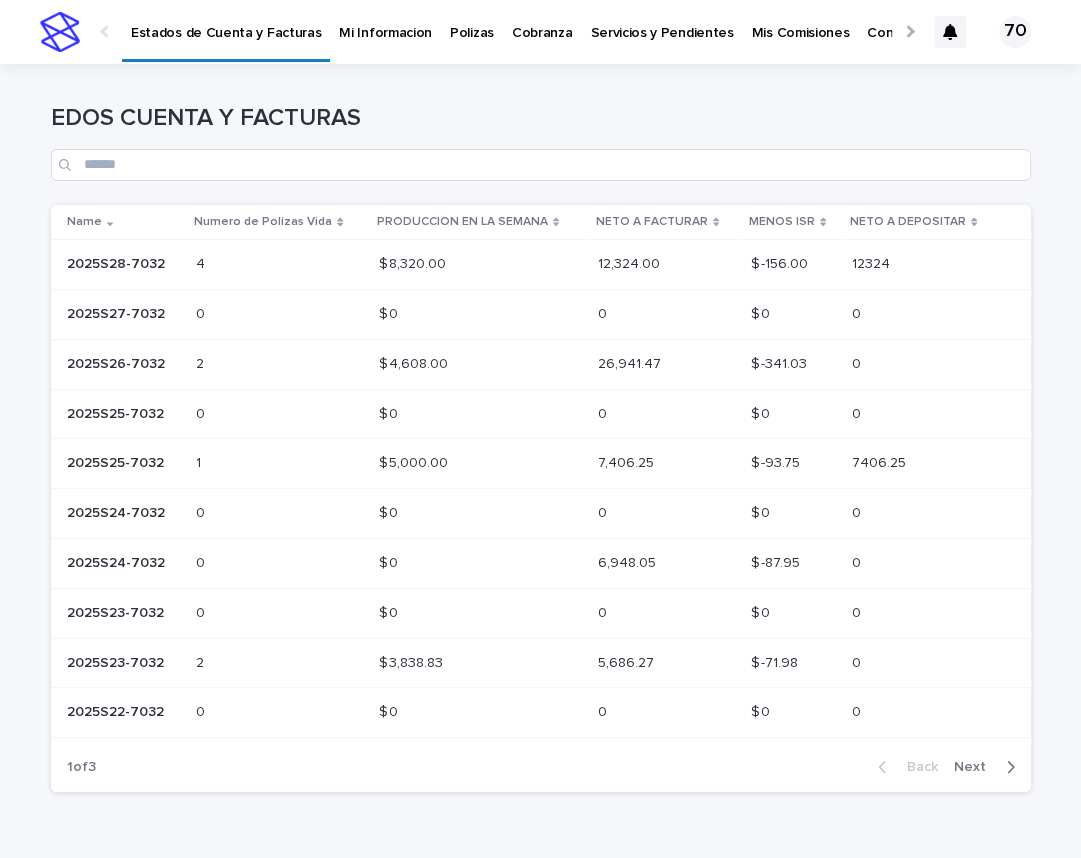 click on "2025S28-7032" at bounding box center (118, 262) 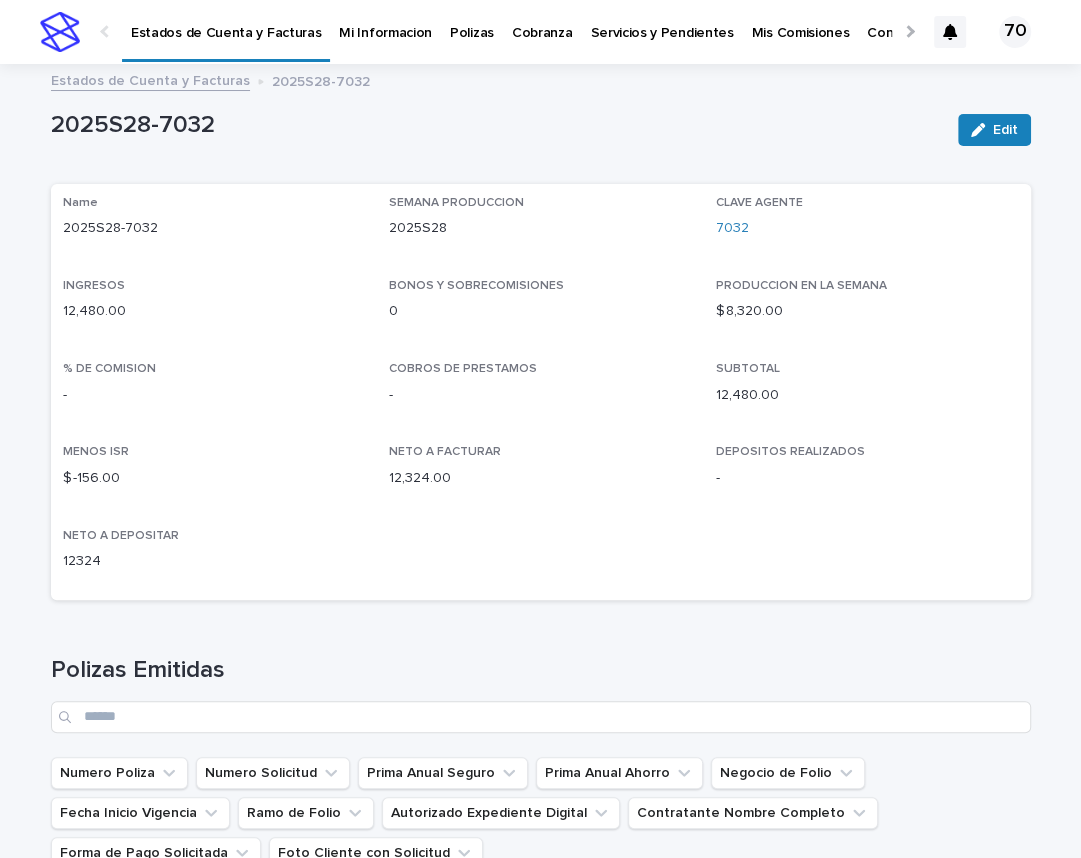 scroll, scrollTop: 660, scrollLeft: 0, axis: vertical 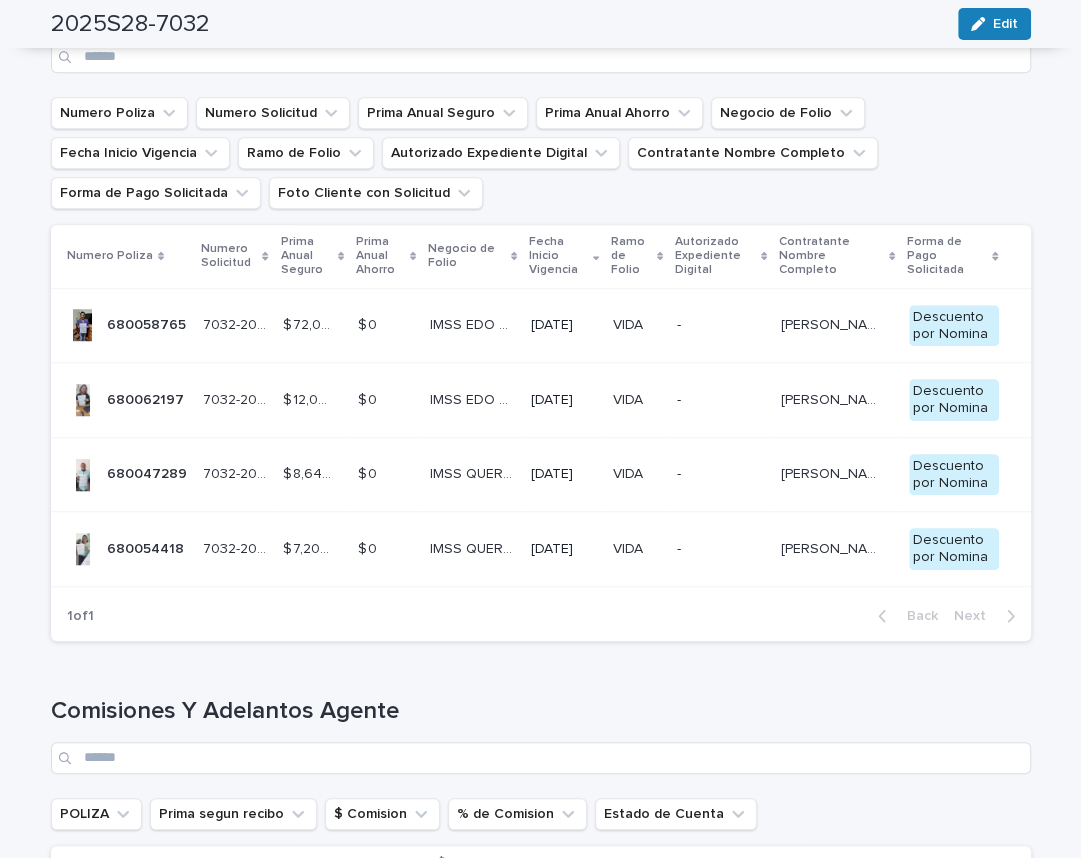 click on "680058765" at bounding box center (148, 323) 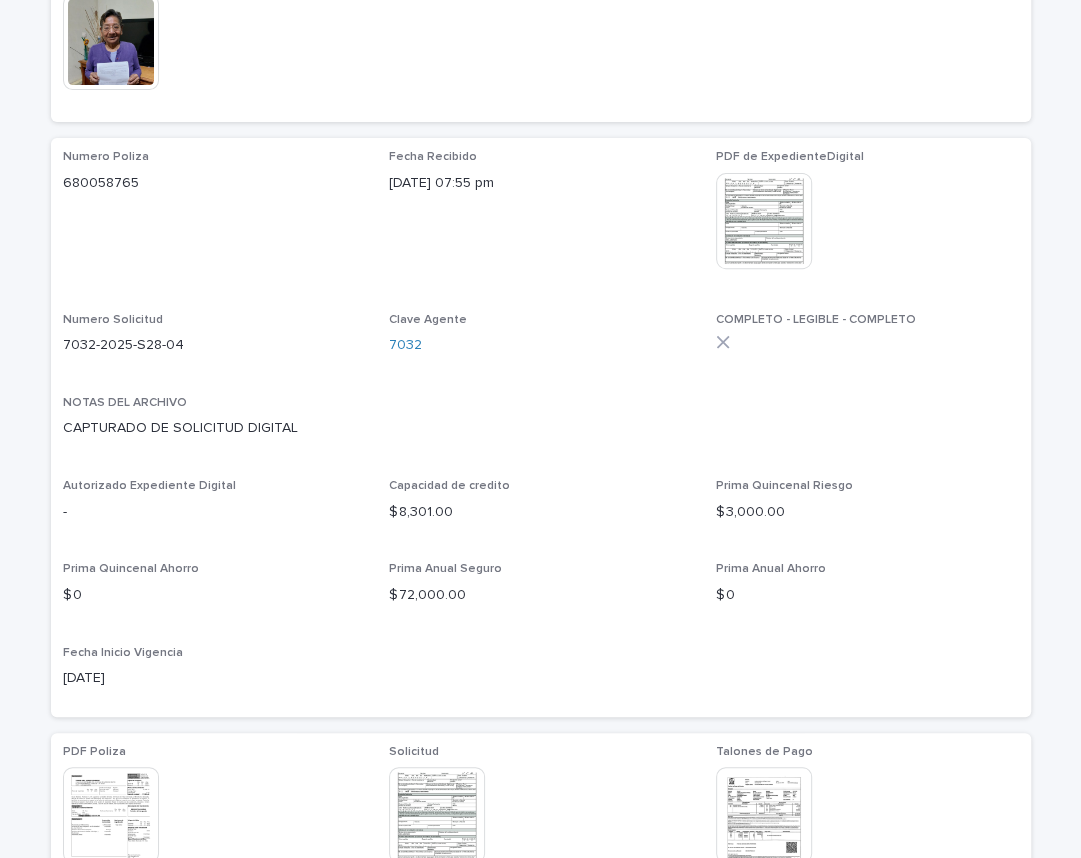 scroll, scrollTop: 413, scrollLeft: 0, axis: vertical 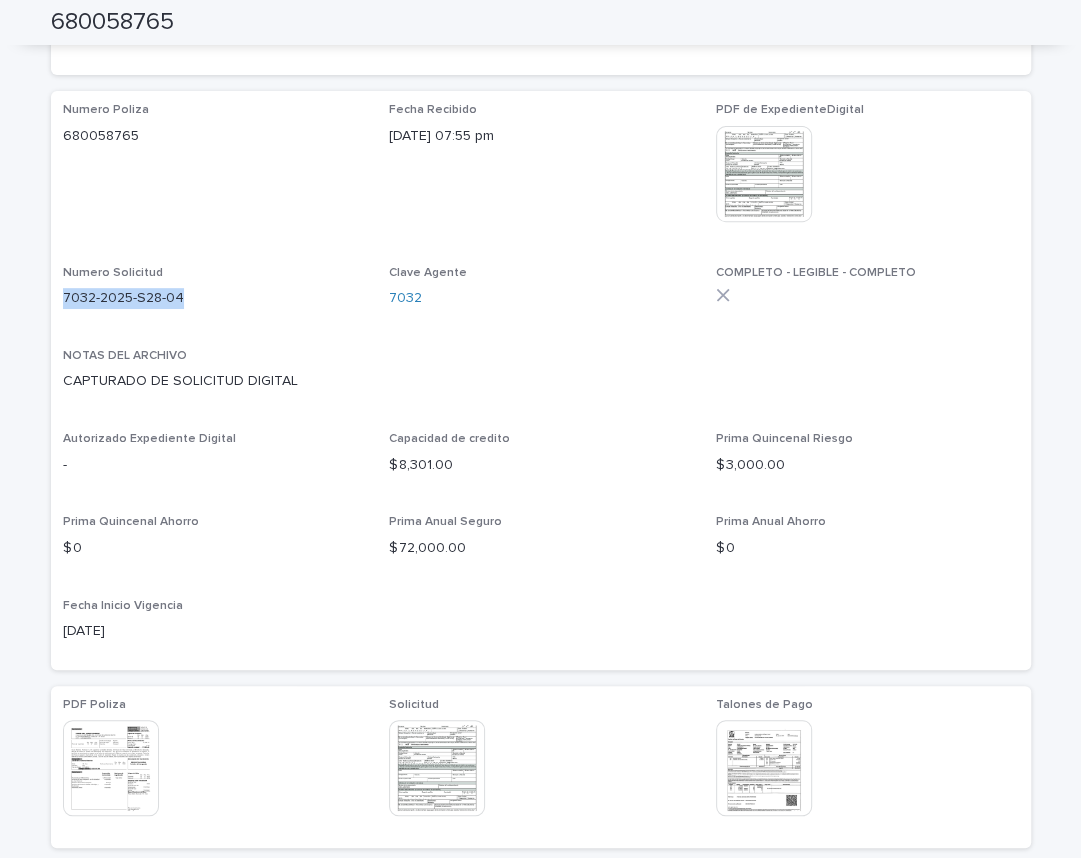 drag, startPoint x: 63, startPoint y: 295, endPoint x: 182, endPoint y: 295, distance: 119 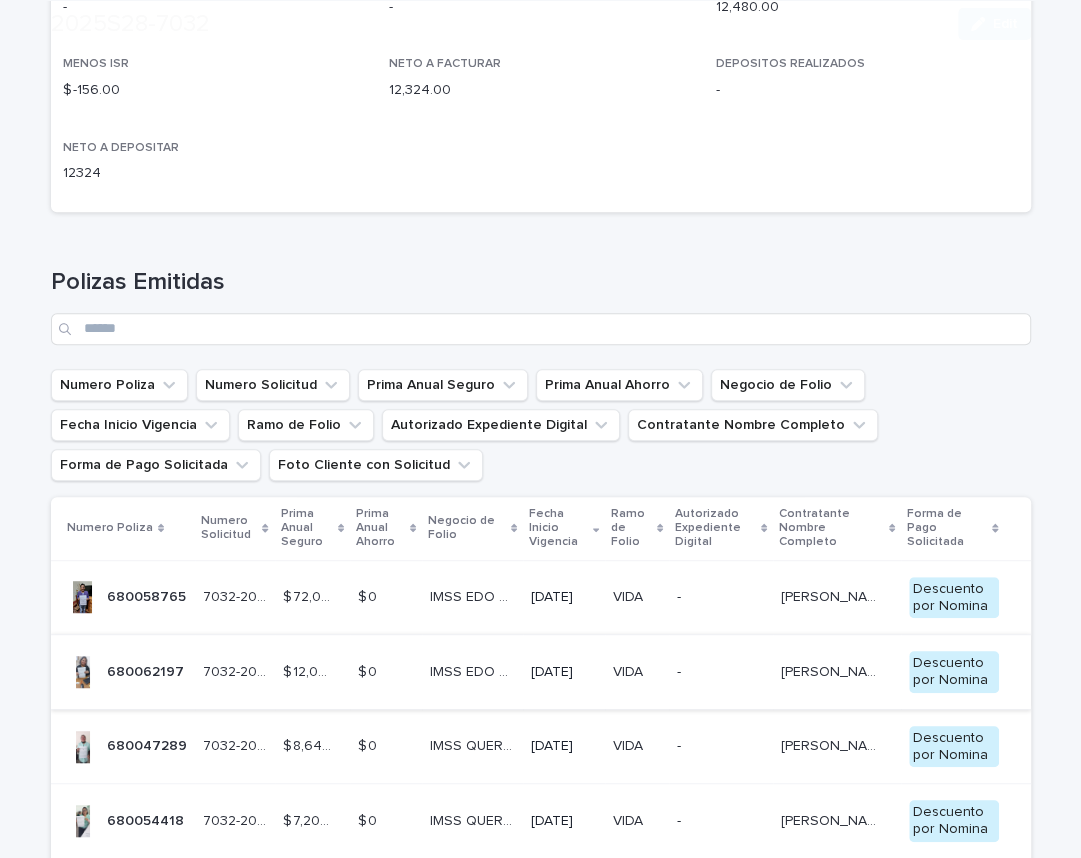 scroll, scrollTop: 495, scrollLeft: 0, axis: vertical 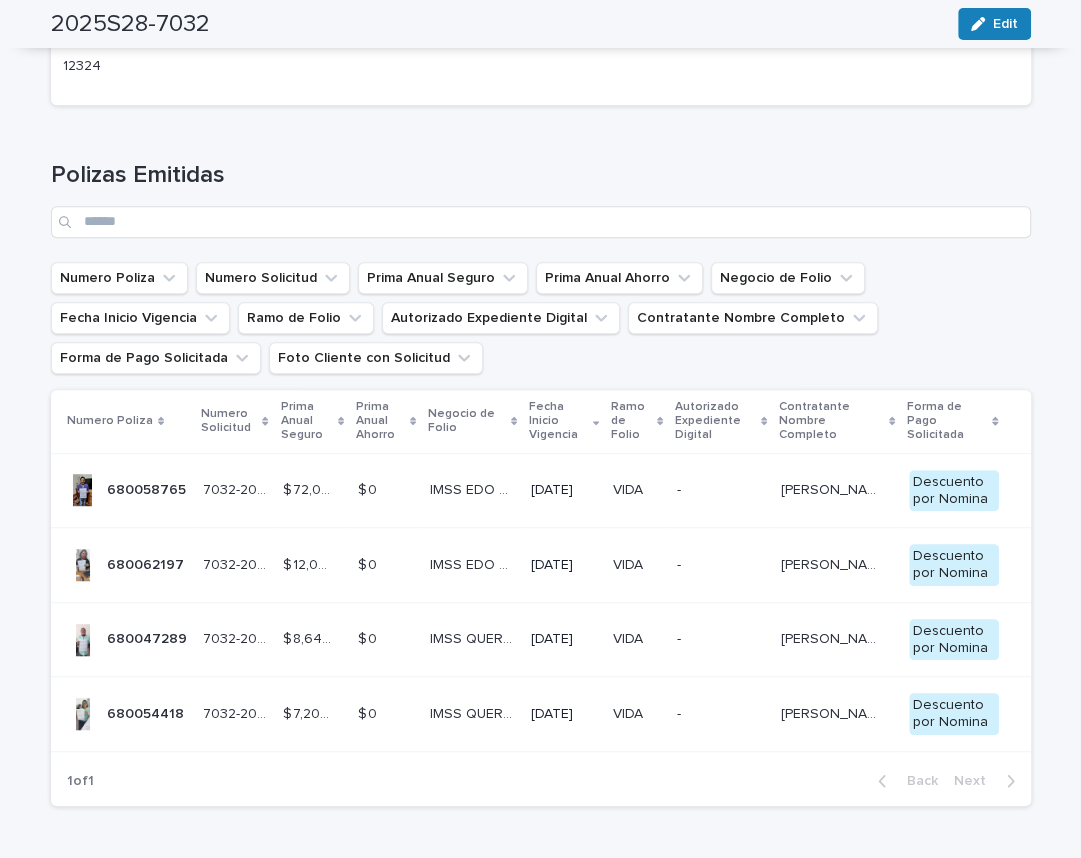 click on "680062197" at bounding box center [147, 563] 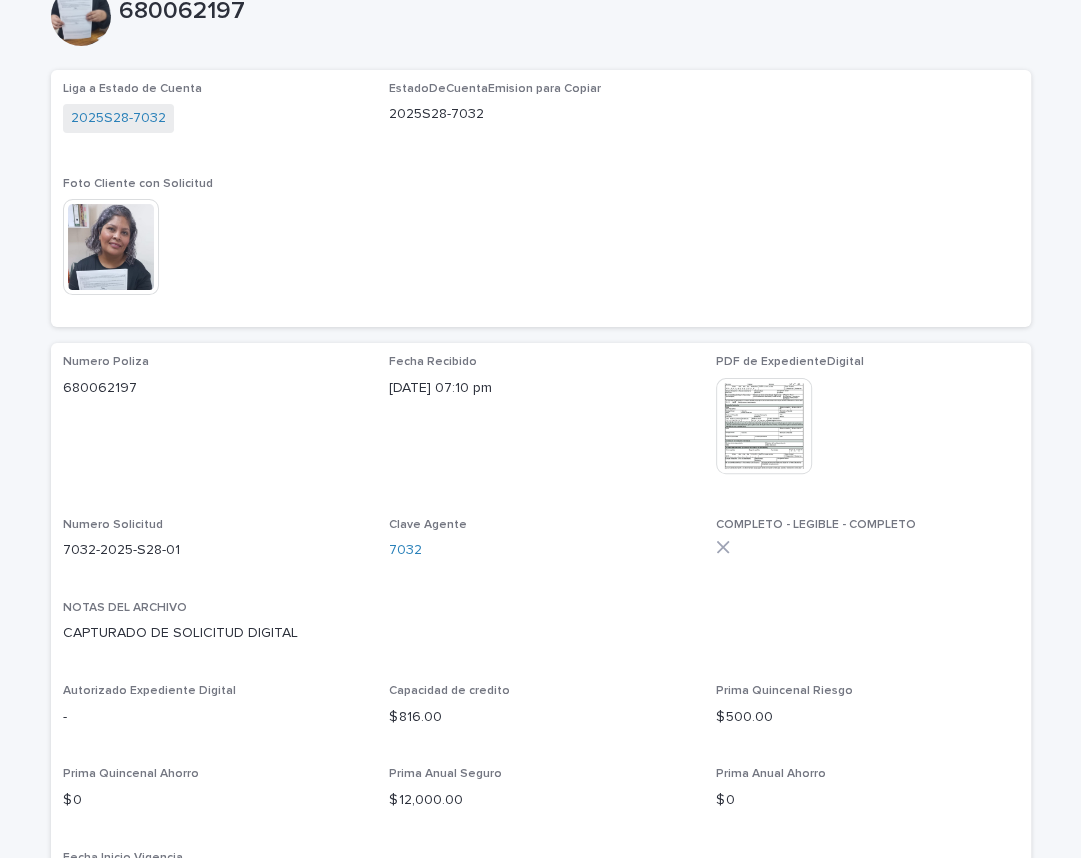 scroll, scrollTop: 165, scrollLeft: 0, axis: vertical 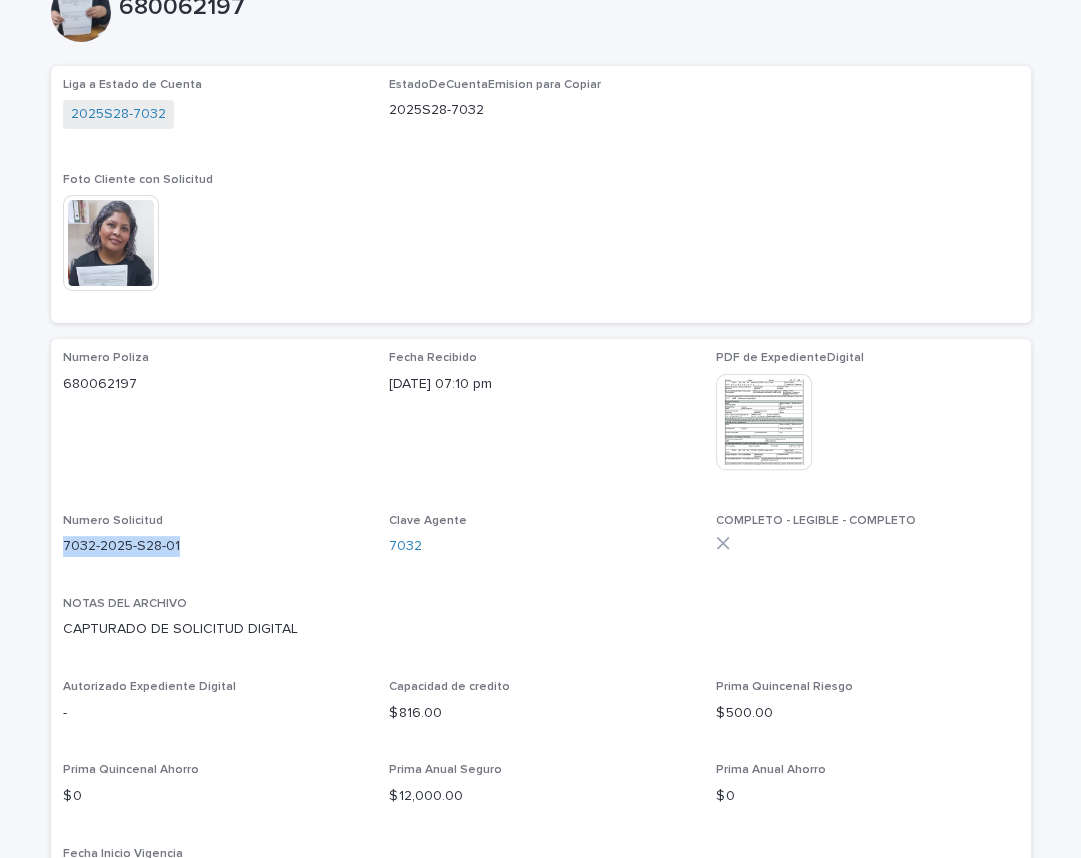 drag, startPoint x: 64, startPoint y: 545, endPoint x: 202, endPoint y: 545, distance: 138 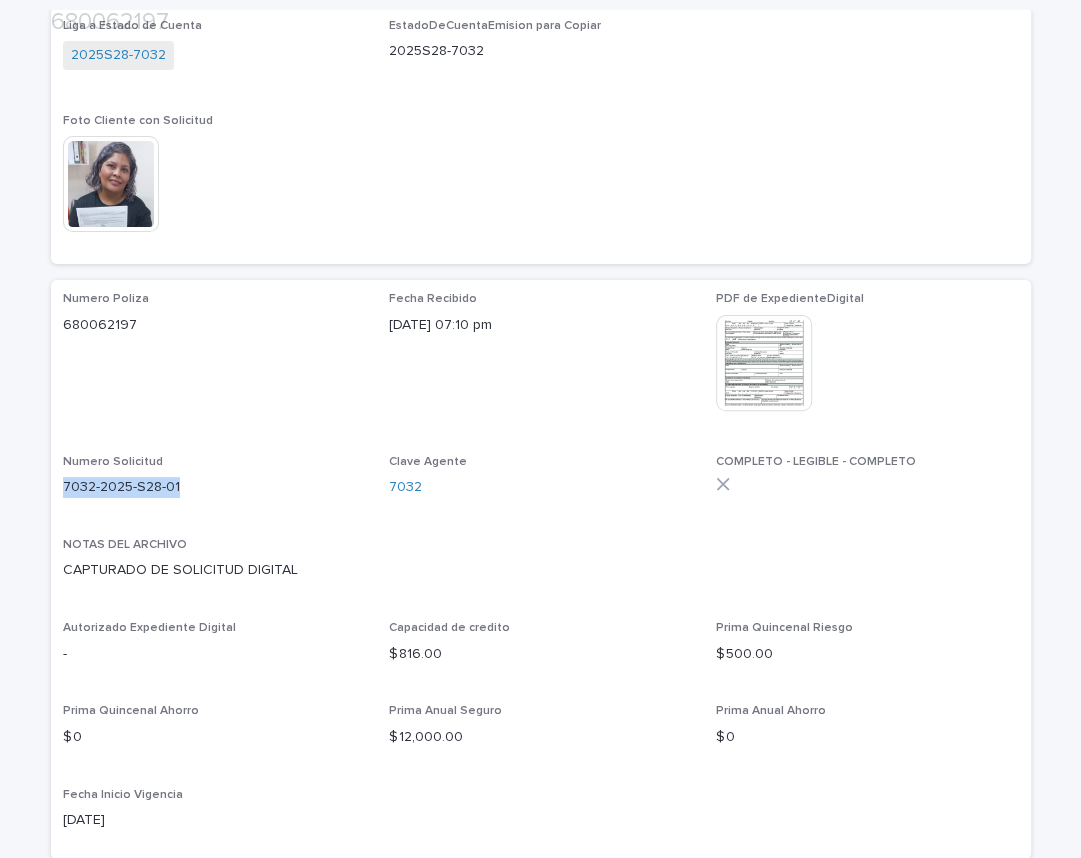 scroll, scrollTop: 413, scrollLeft: 0, axis: vertical 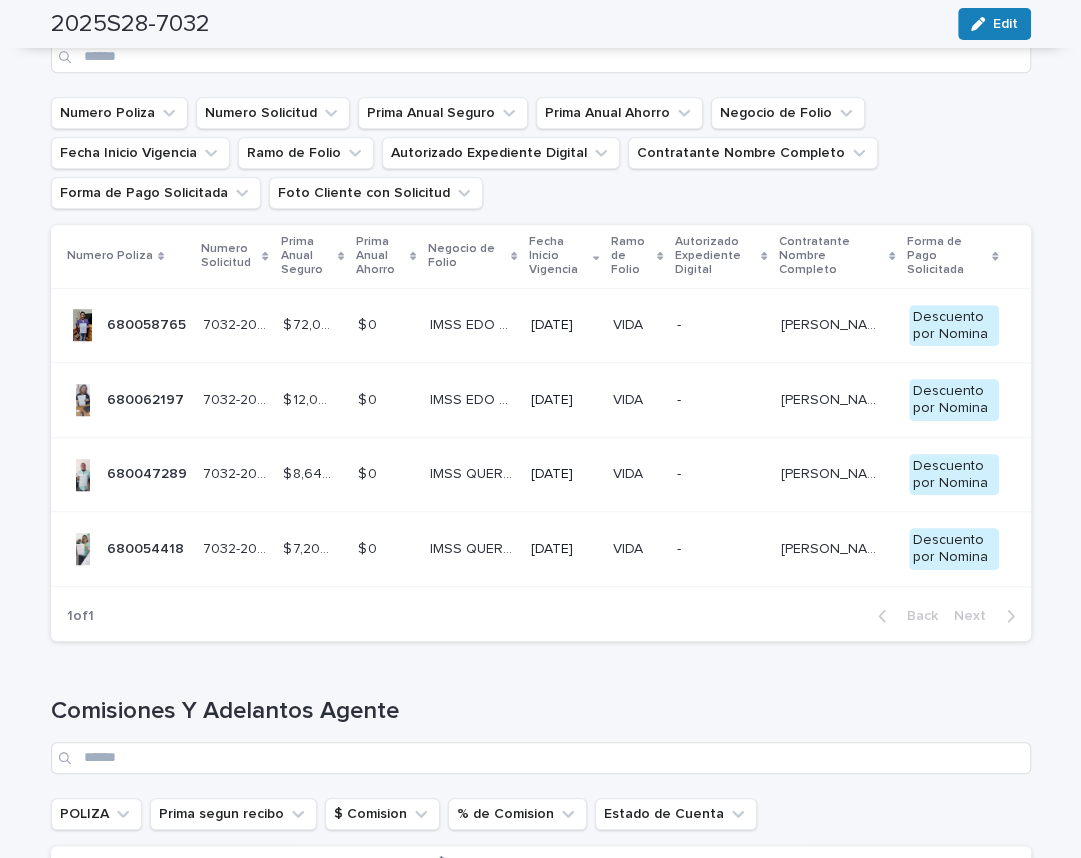 click on "680047289 680047289" at bounding box center [147, 474] 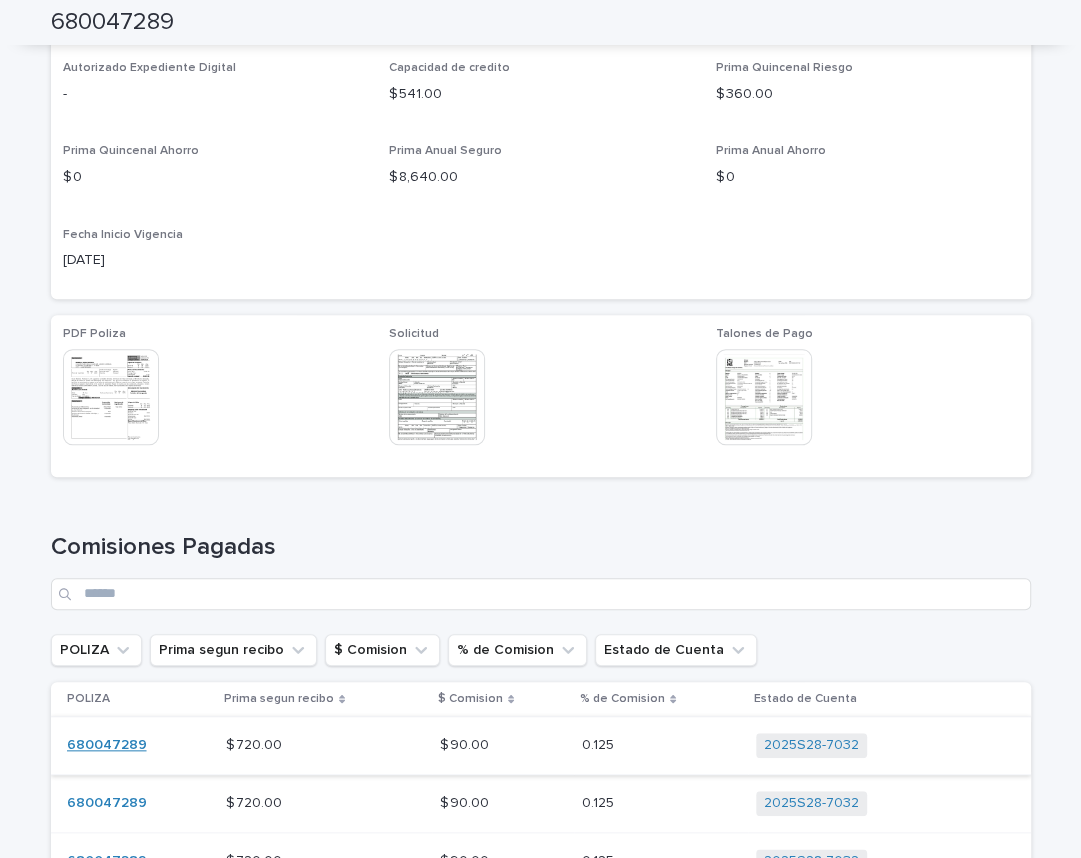scroll, scrollTop: 536, scrollLeft: 0, axis: vertical 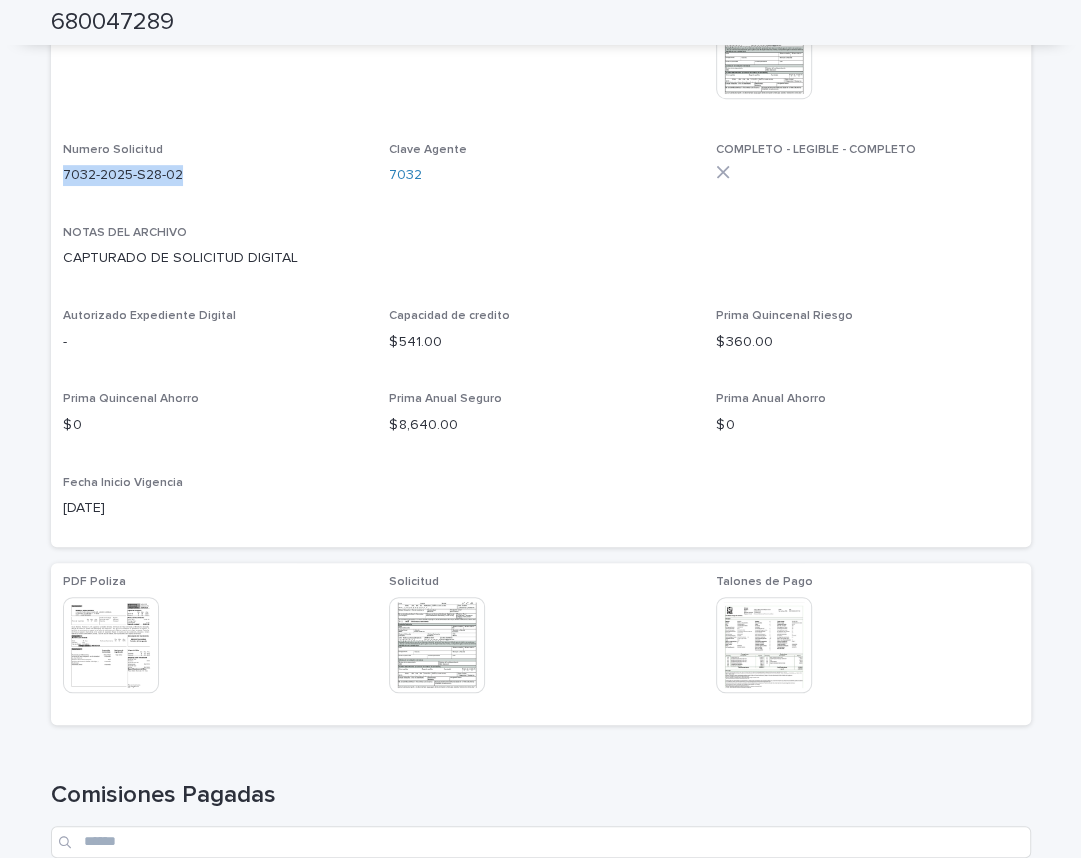 drag, startPoint x: 62, startPoint y: 177, endPoint x: 182, endPoint y: 179, distance: 120.01666 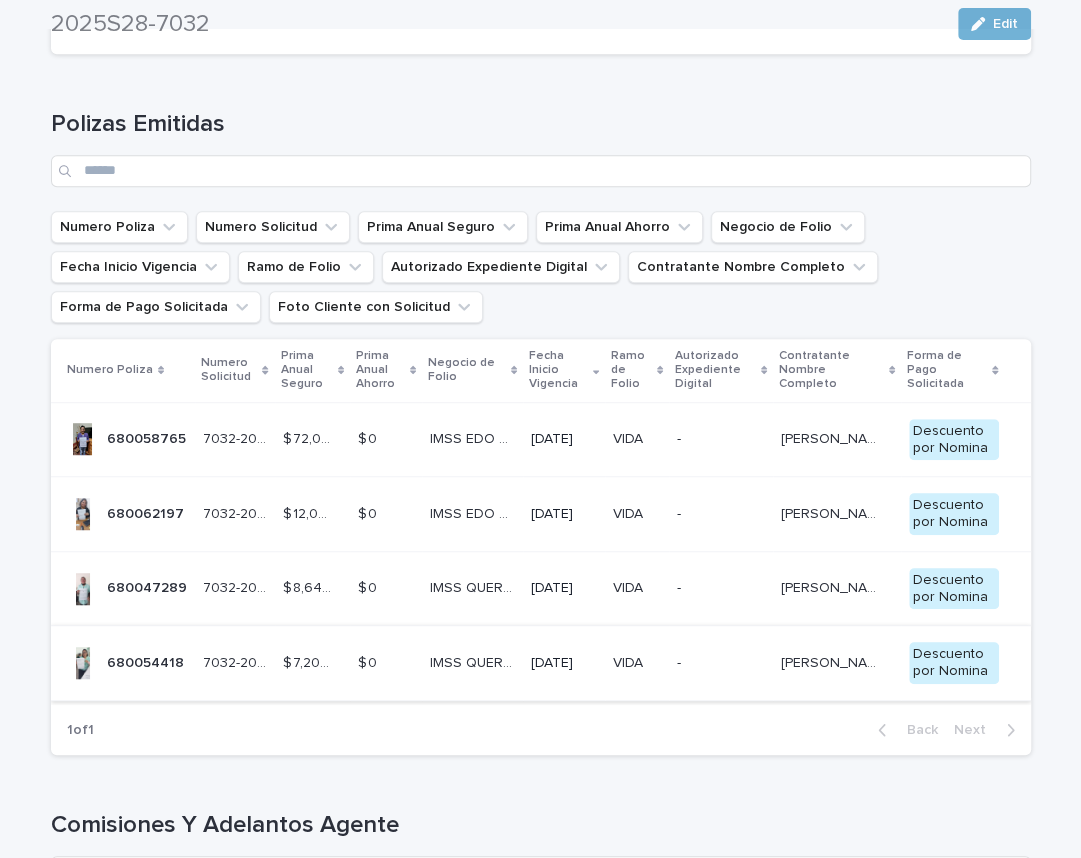 scroll, scrollTop: 578, scrollLeft: 0, axis: vertical 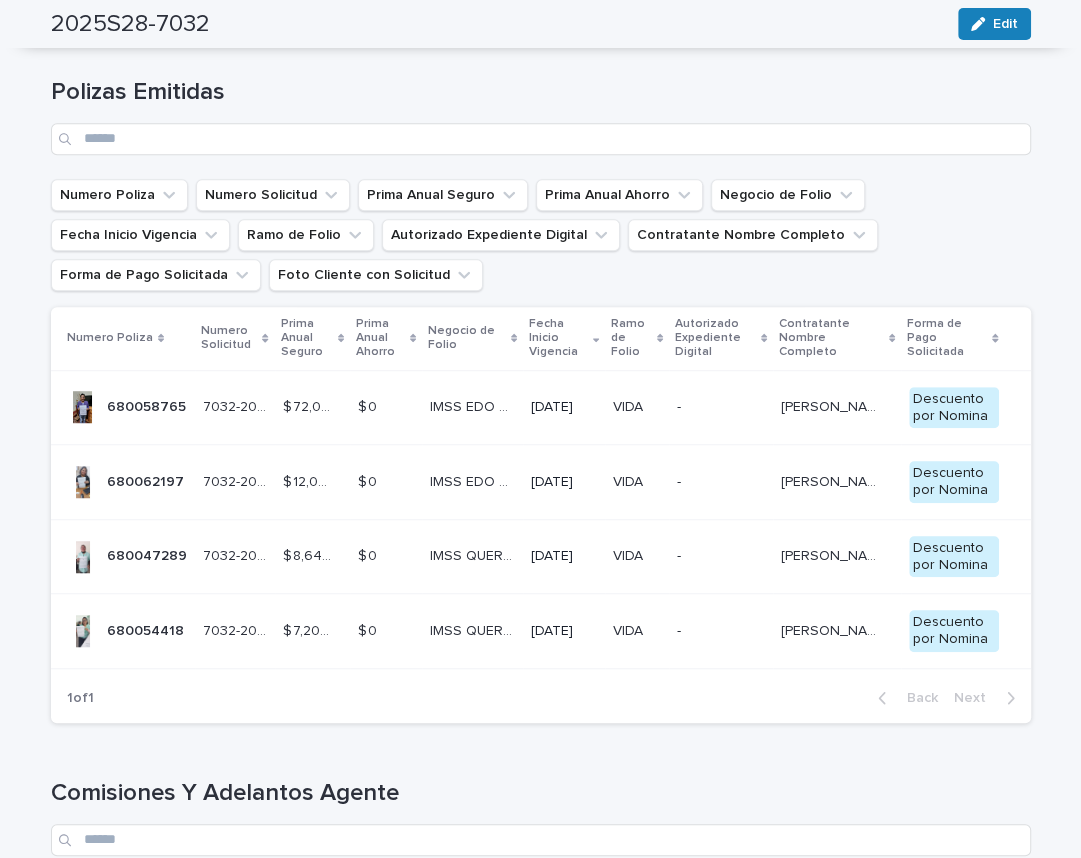 click on "680054418 680054418" at bounding box center (127, 631) 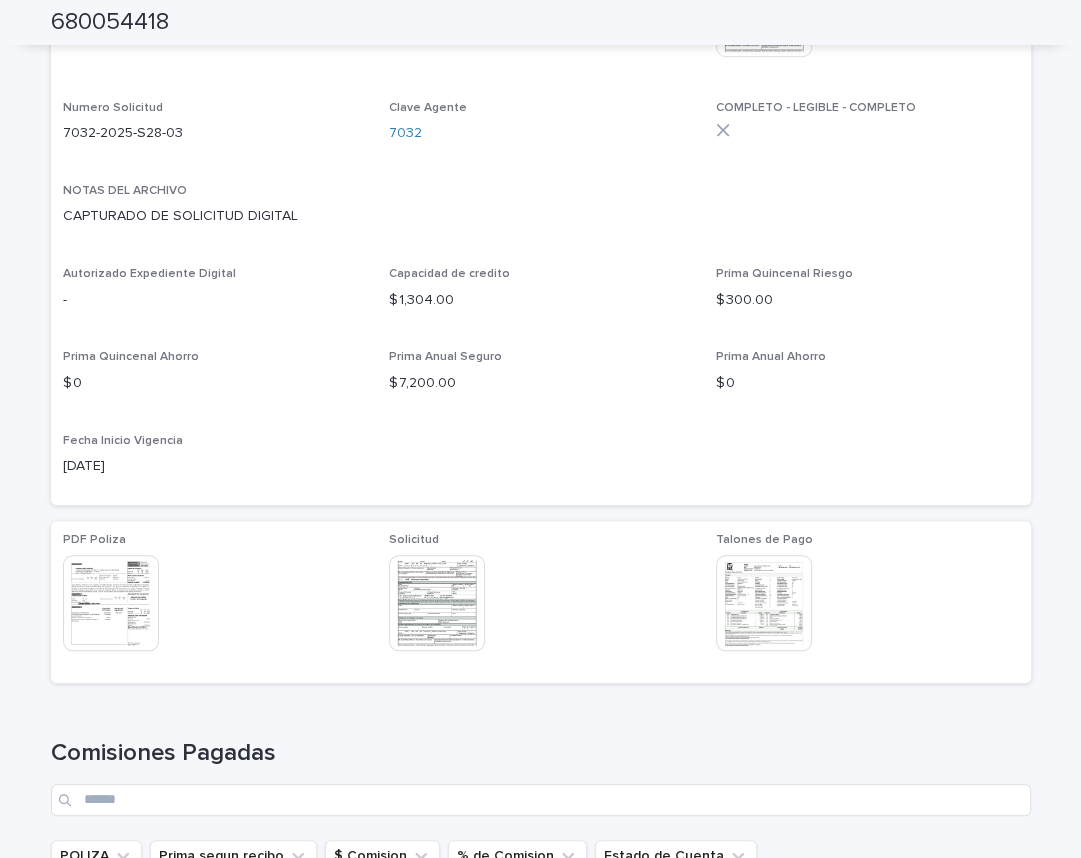 scroll, scrollTop: 495, scrollLeft: 0, axis: vertical 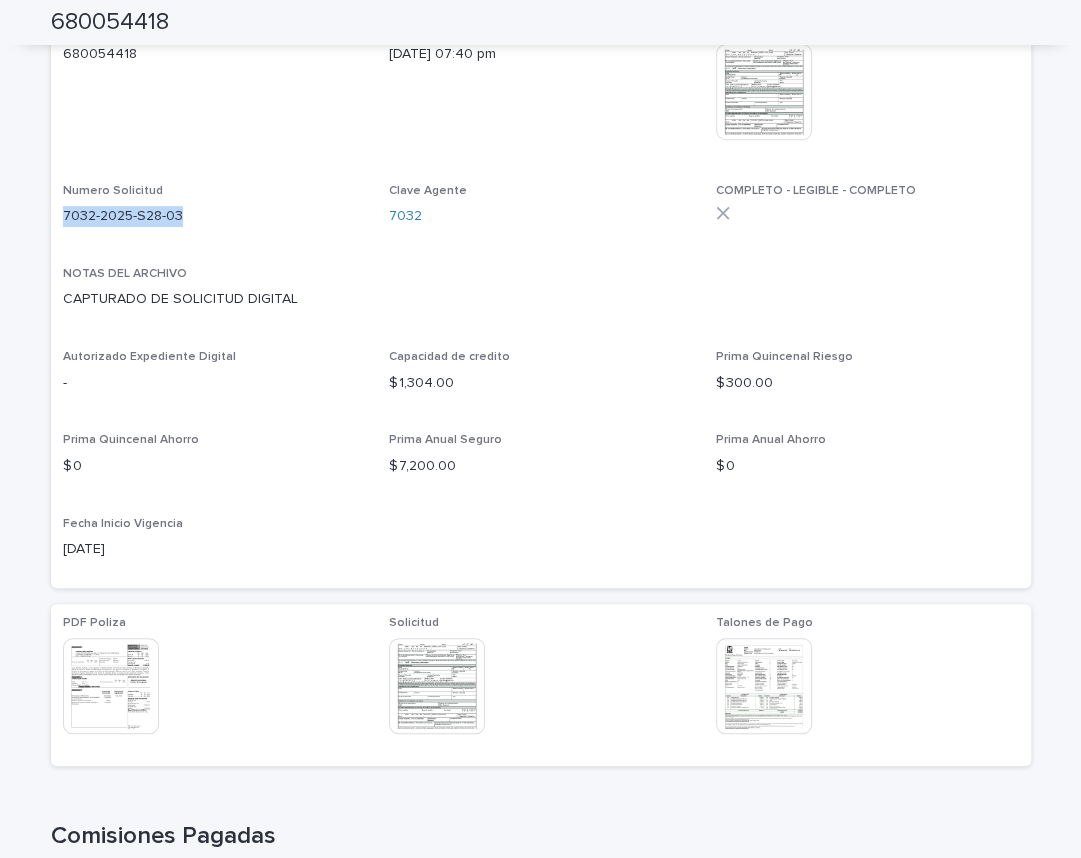 drag, startPoint x: 64, startPoint y: 215, endPoint x: 181, endPoint y: 218, distance: 117.03845 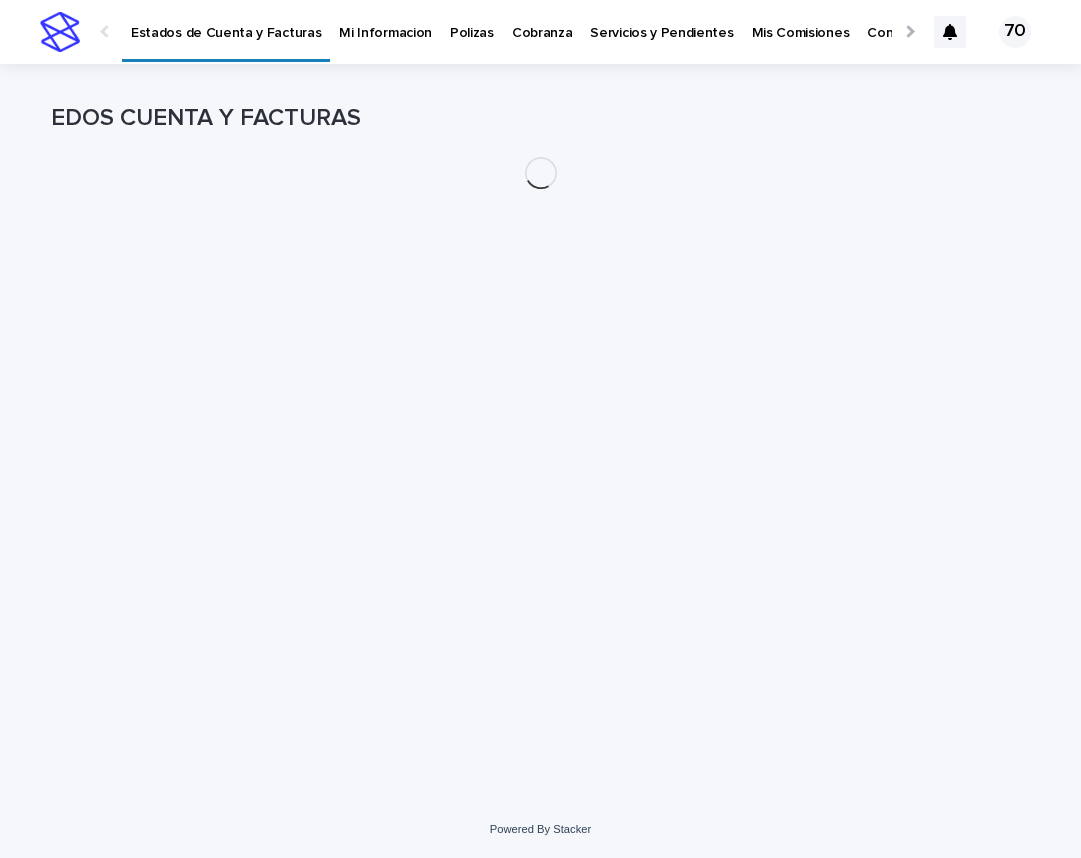 scroll, scrollTop: 0, scrollLeft: 0, axis: both 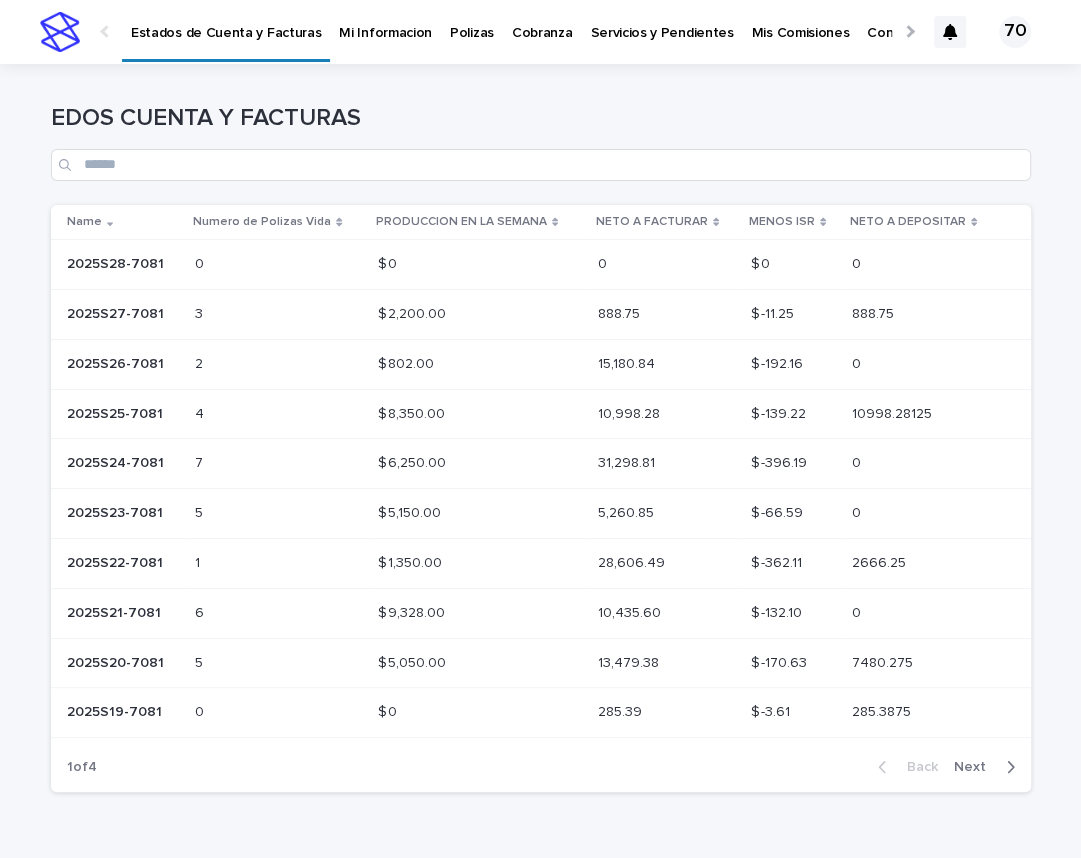 click on "Mi Informacion" at bounding box center [385, 21] 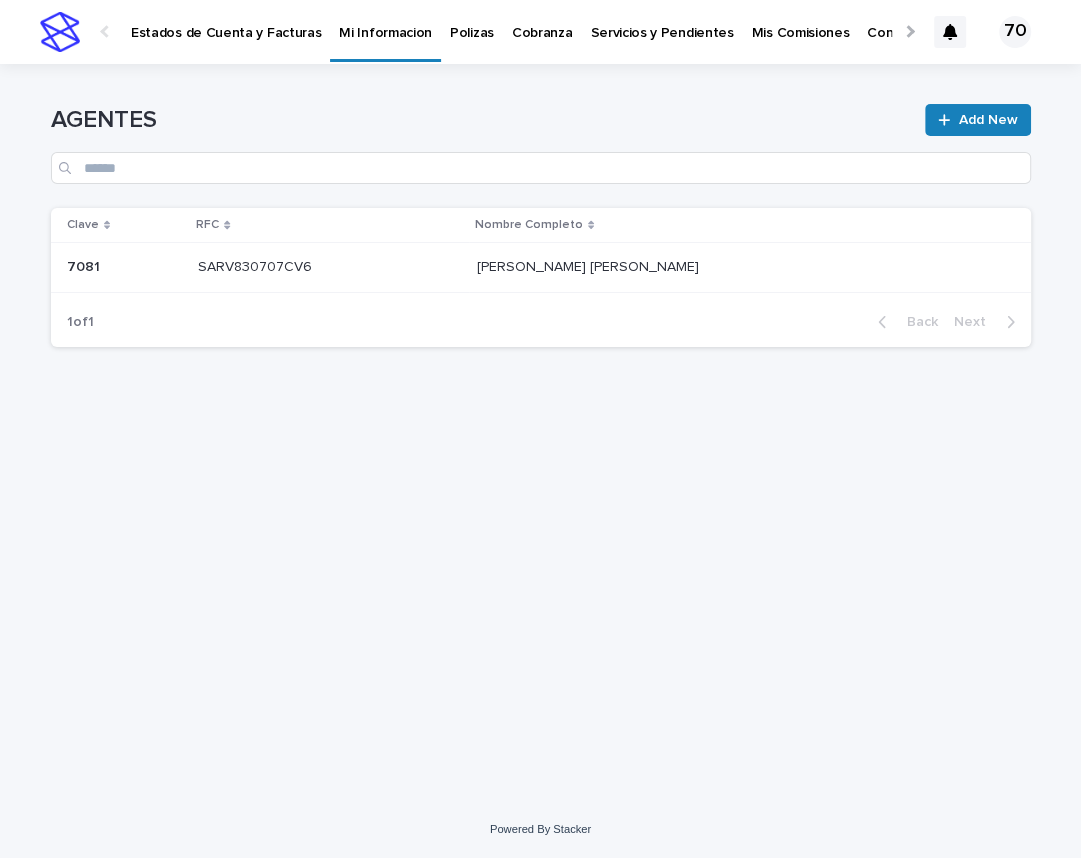 click on "Estados de Cuenta y Facturas" at bounding box center [226, 21] 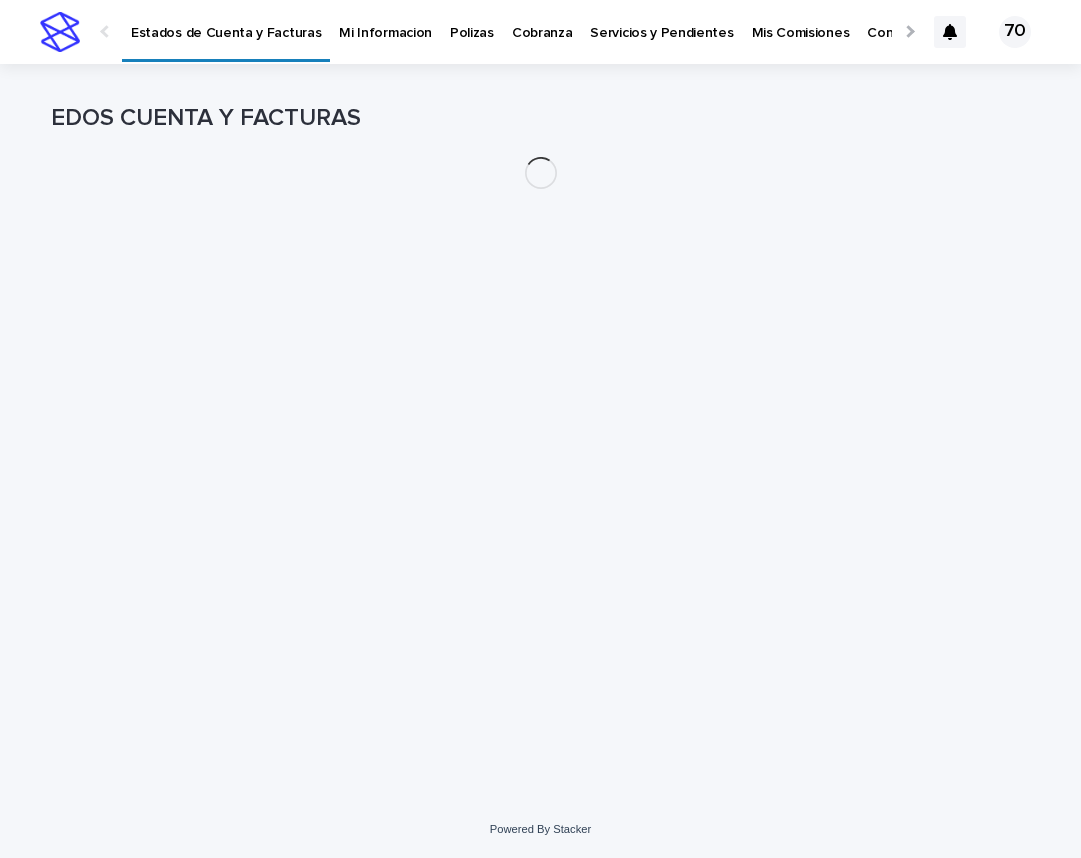 scroll, scrollTop: 0, scrollLeft: 0, axis: both 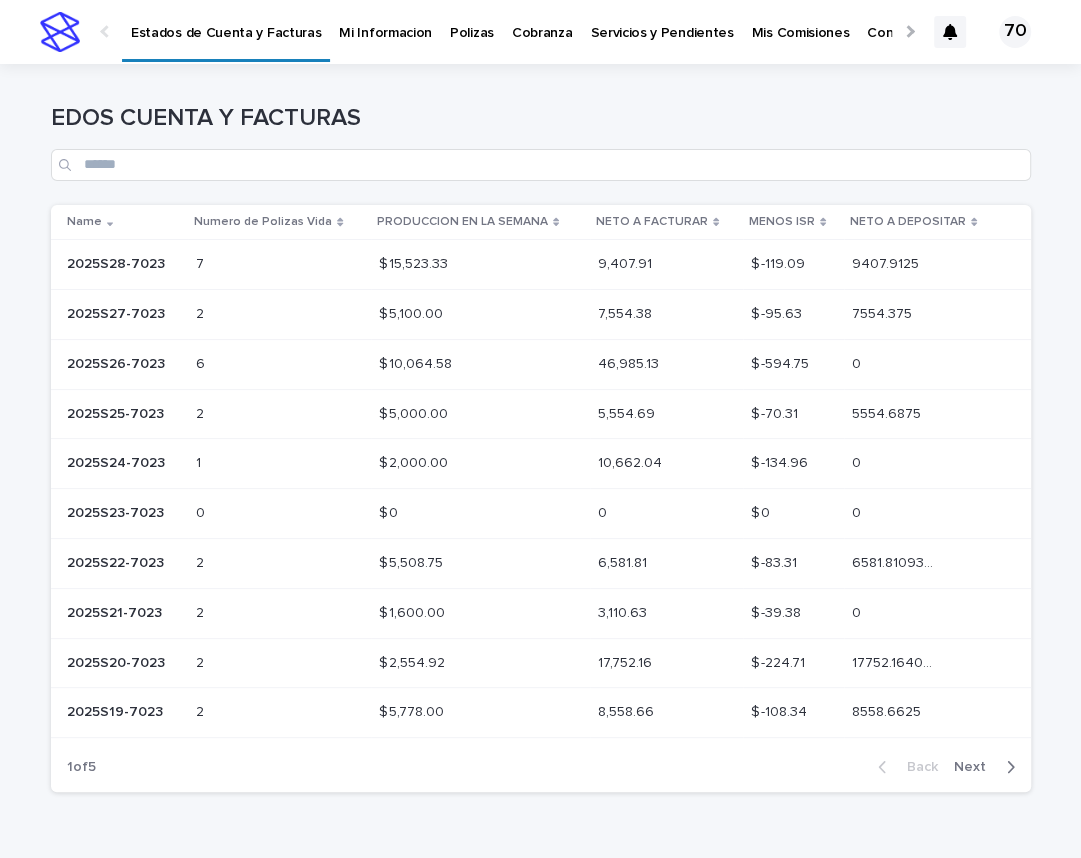 click on "Mi Informacion" at bounding box center [385, 21] 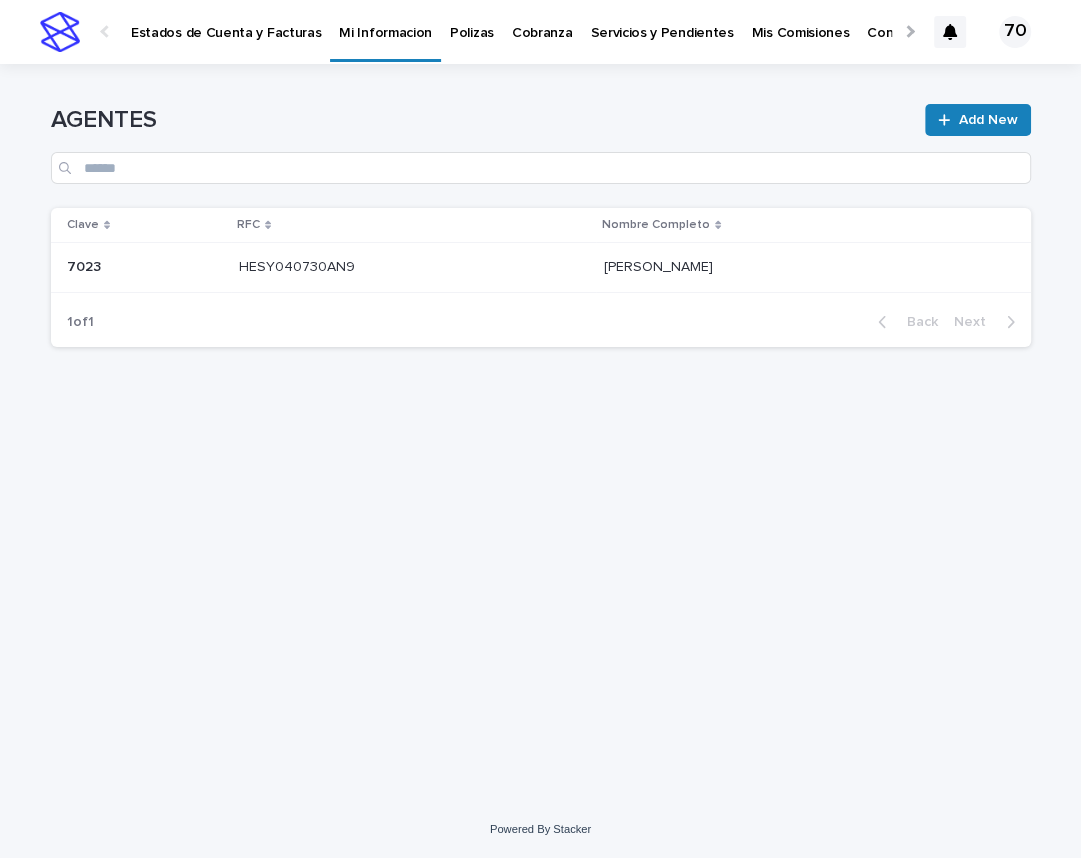 click on "Estados de Cuenta y Facturas" at bounding box center [226, 21] 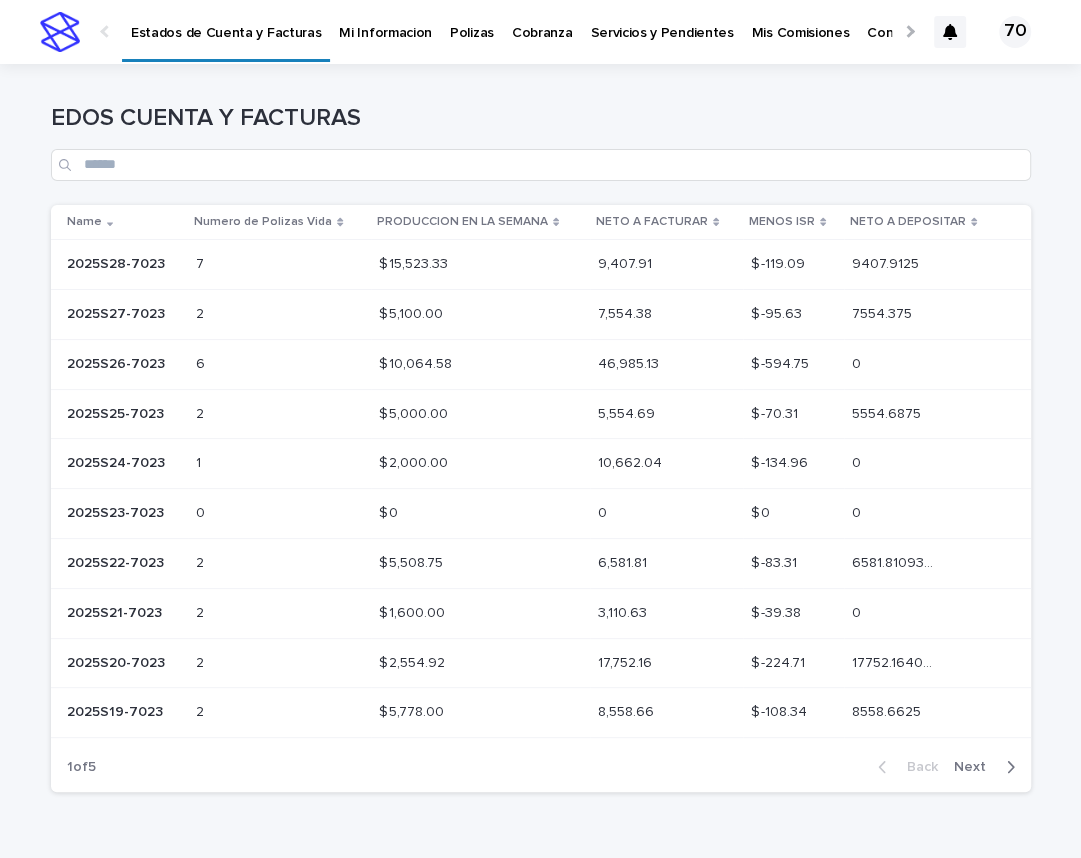 click on "2025S26-7023" at bounding box center [118, 362] 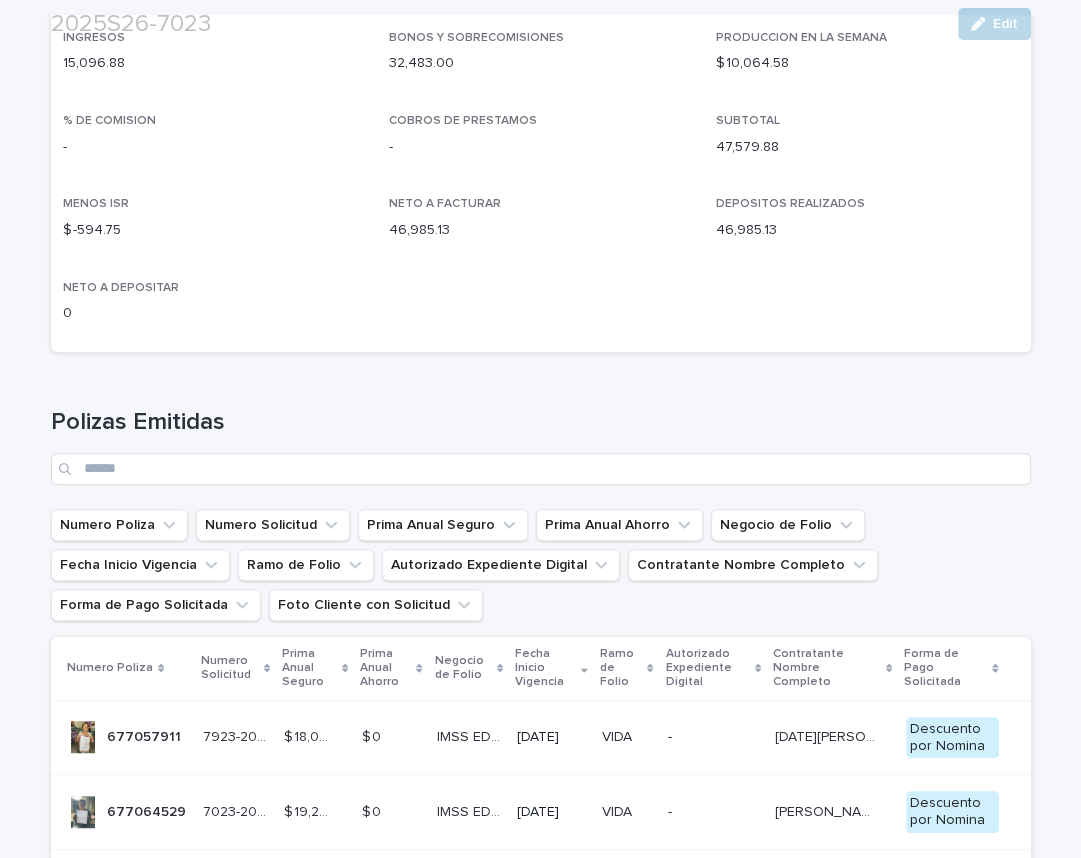 scroll, scrollTop: 578, scrollLeft: 0, axis: vertical 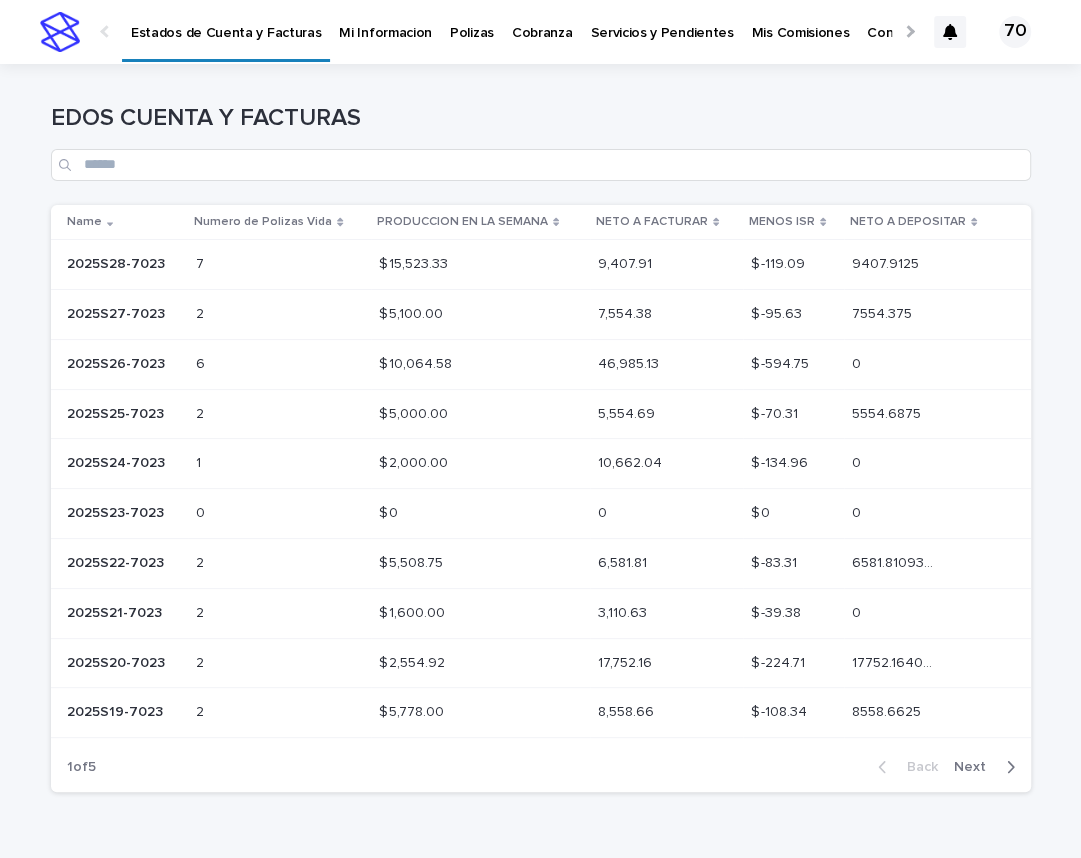 click on "2025S26-7023" at bounding box center [118, 362] 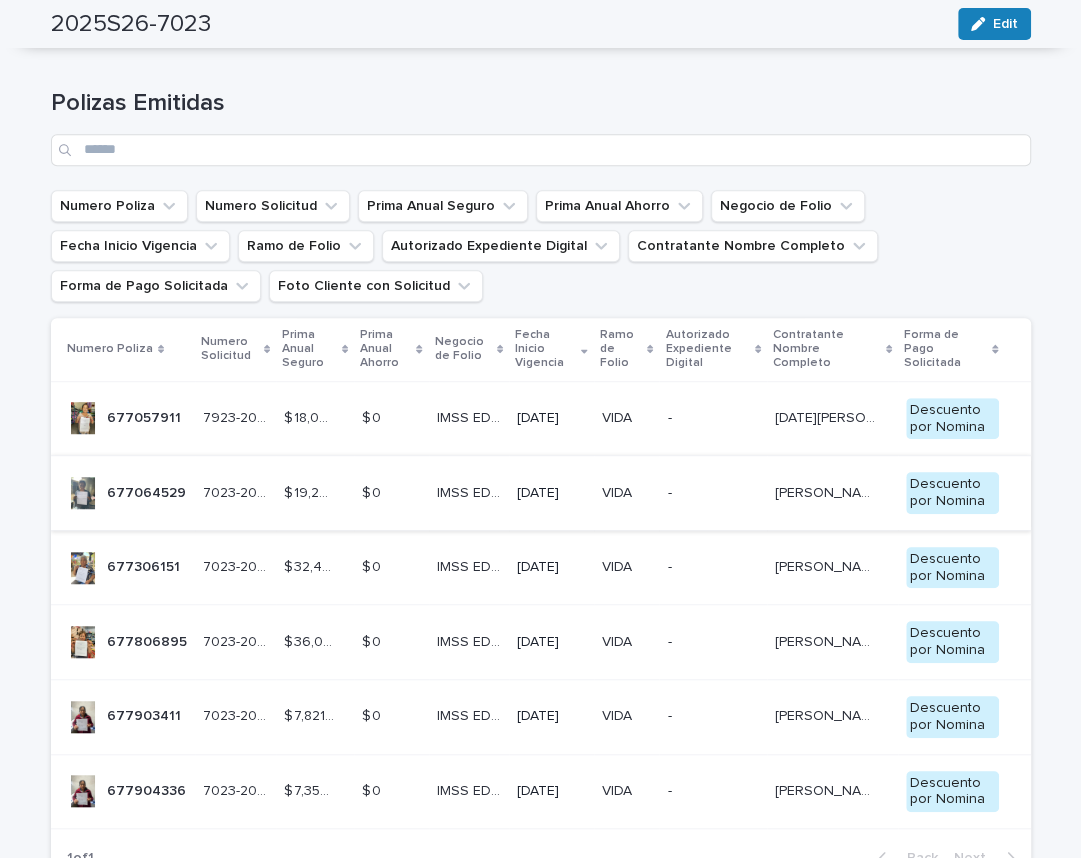 scroll, scrollTop: 578, scrollLeft: 0, axis: vertical 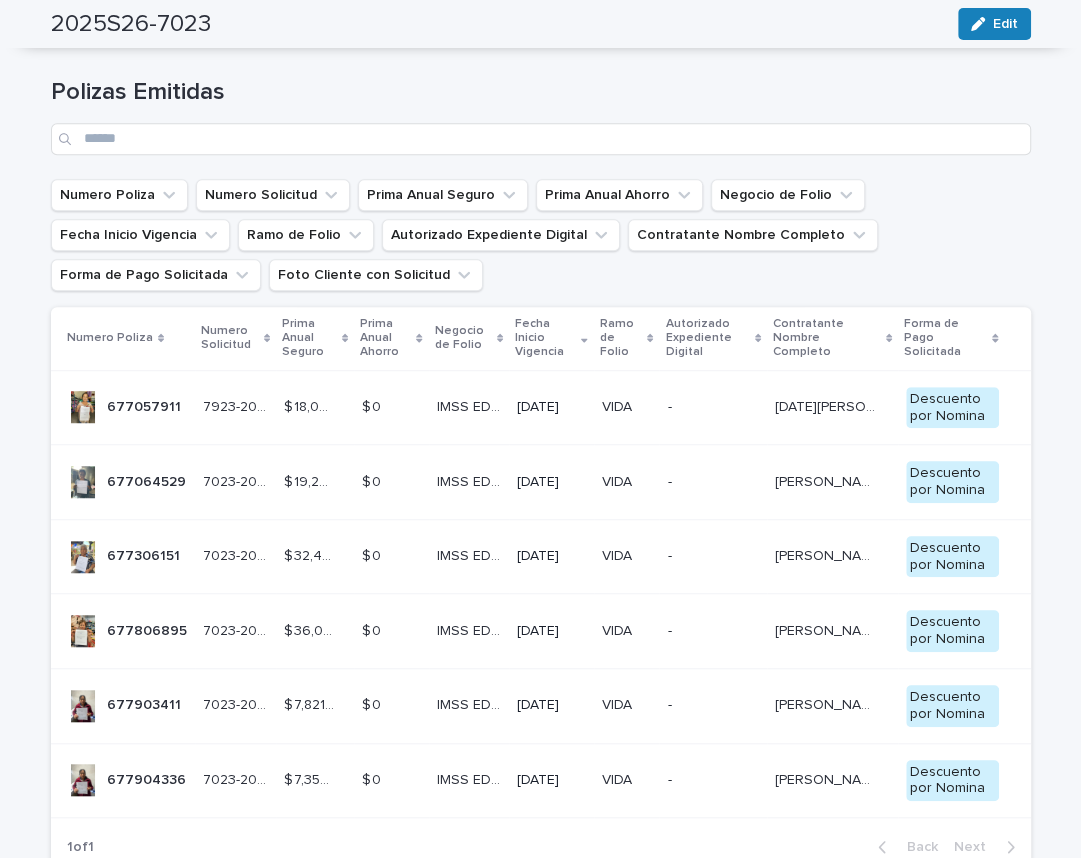 click at bounding box center (83, 407) 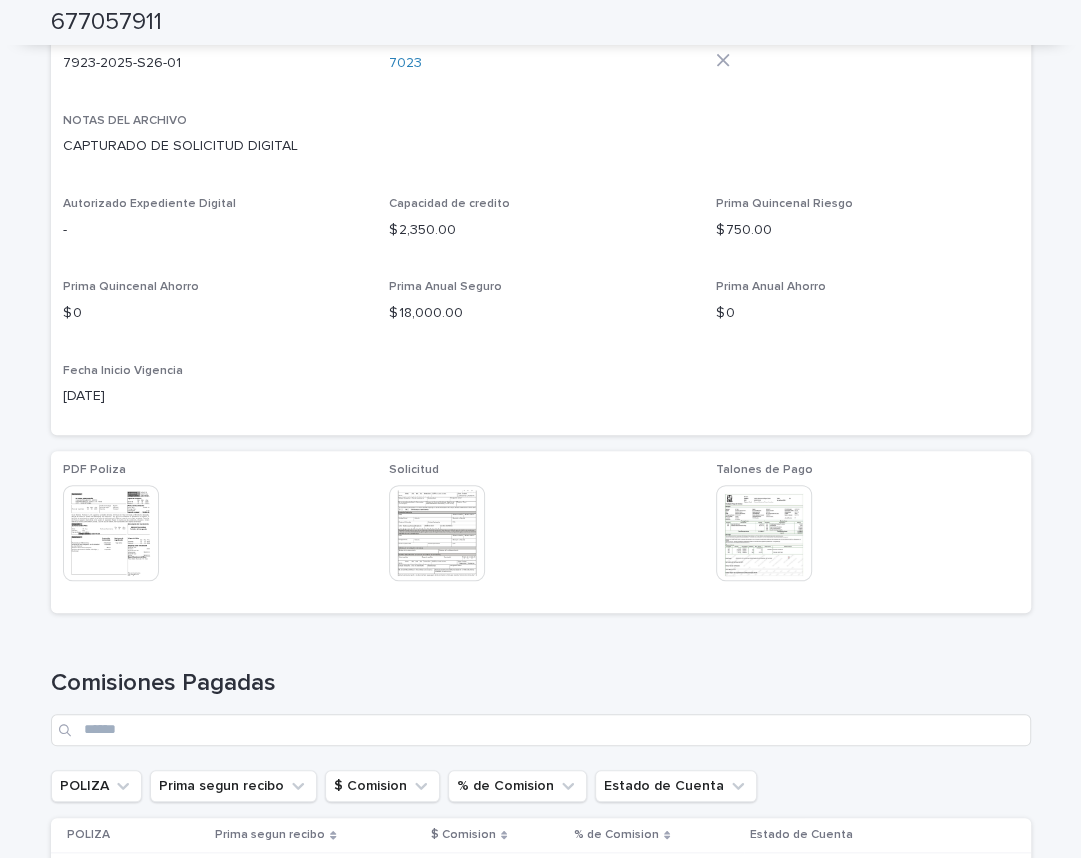 scroll, scrollTop: 784, scrollLeft: 0, axis: vertical 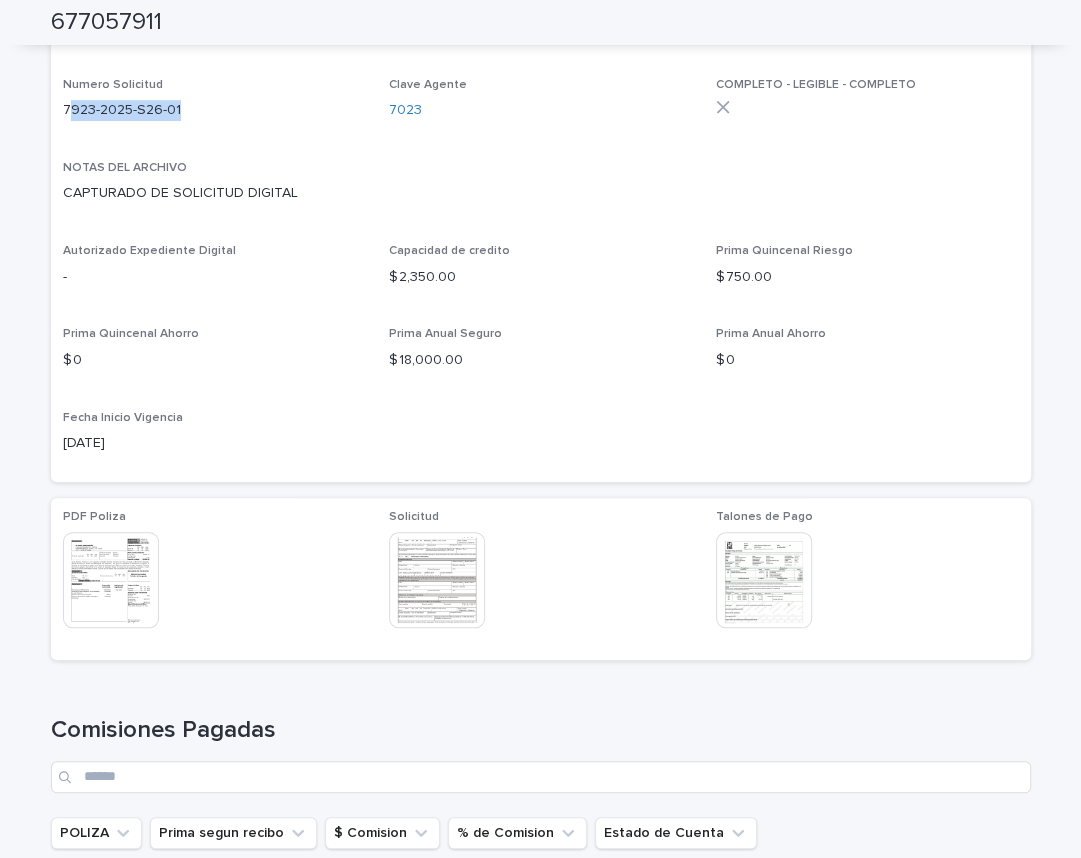 drag, startPoint x: 66, startPoint y: 108, endPoint x: 184, endPoint y: 111, distance: 118.03813 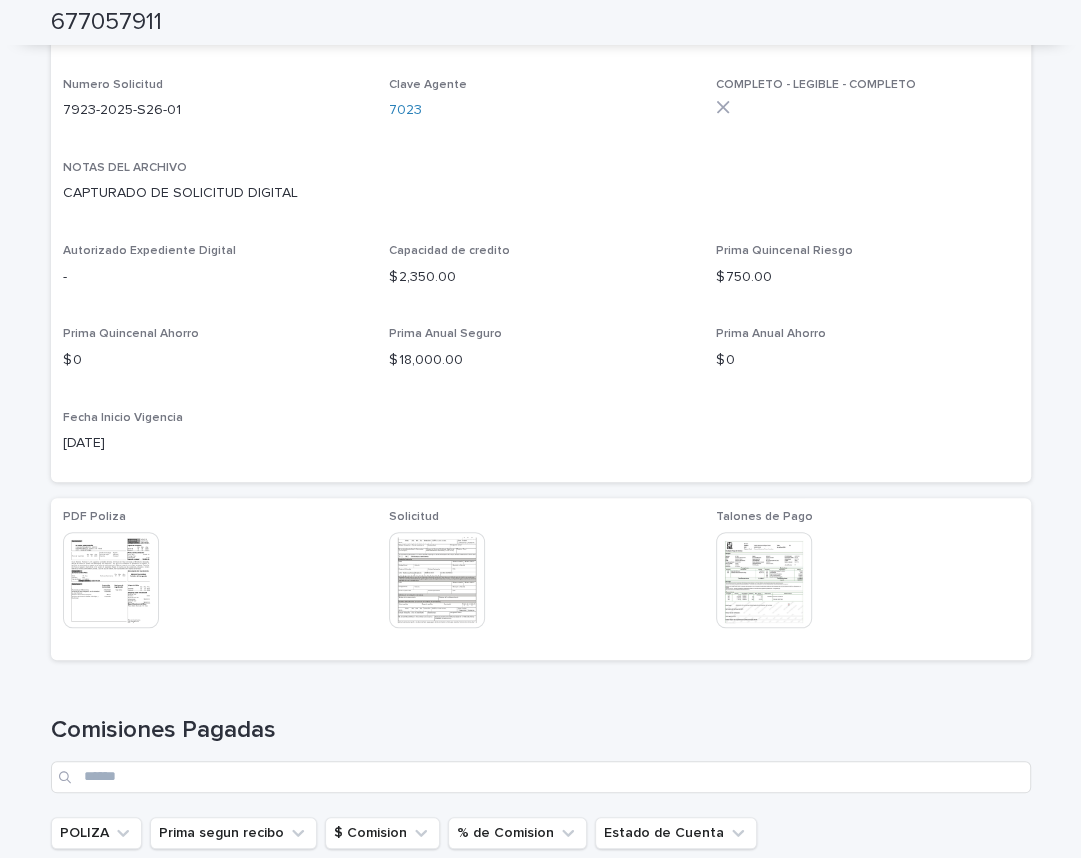 click on "Numero Poliza 677057911 Fecha Recibido [DATE] 12:01 am PDF de ExpedienteDigital This file cannot be opened Download File Numero Solicitud 7923-2025-S26-01 Clave Agente 7023   COMPLETO - LEGIBLE - COMPLETO NOTAS DEL ARCHIVO CAPTURADO DE SOLICITUD DIGITAL Autorizado Expediente Digital - Capacidad de credito  $ 2,350.00 Prima Quincenal Riesgo $ 750.00 Prima Quincenal Ahorro $ 0 Prima Anual Seguro $ 18,000.00 Prima Anual Ahorro $ 0 Fecha Inicio Vigencia [DATE]" at bounding box center (541, 142) 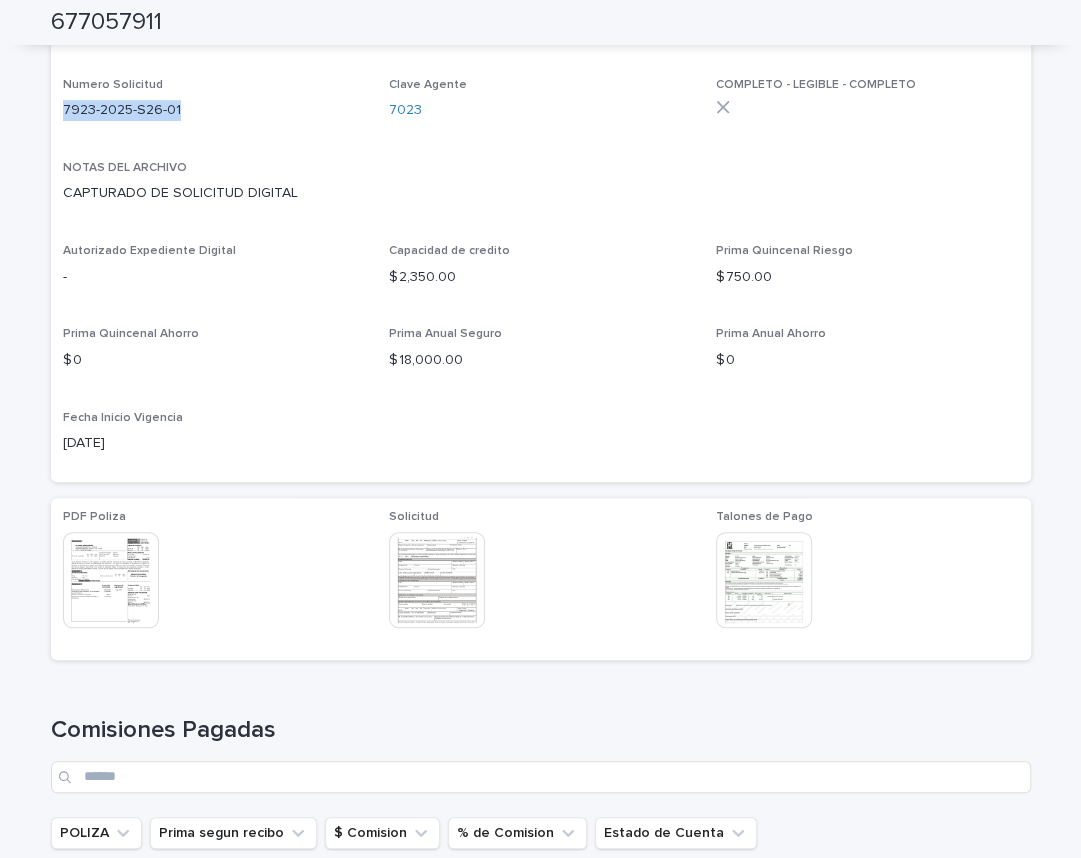 drag, startPoint x: 64, startPoint y: 108, endPoint x: 181, endPoint y: 109, distance: 117.00427 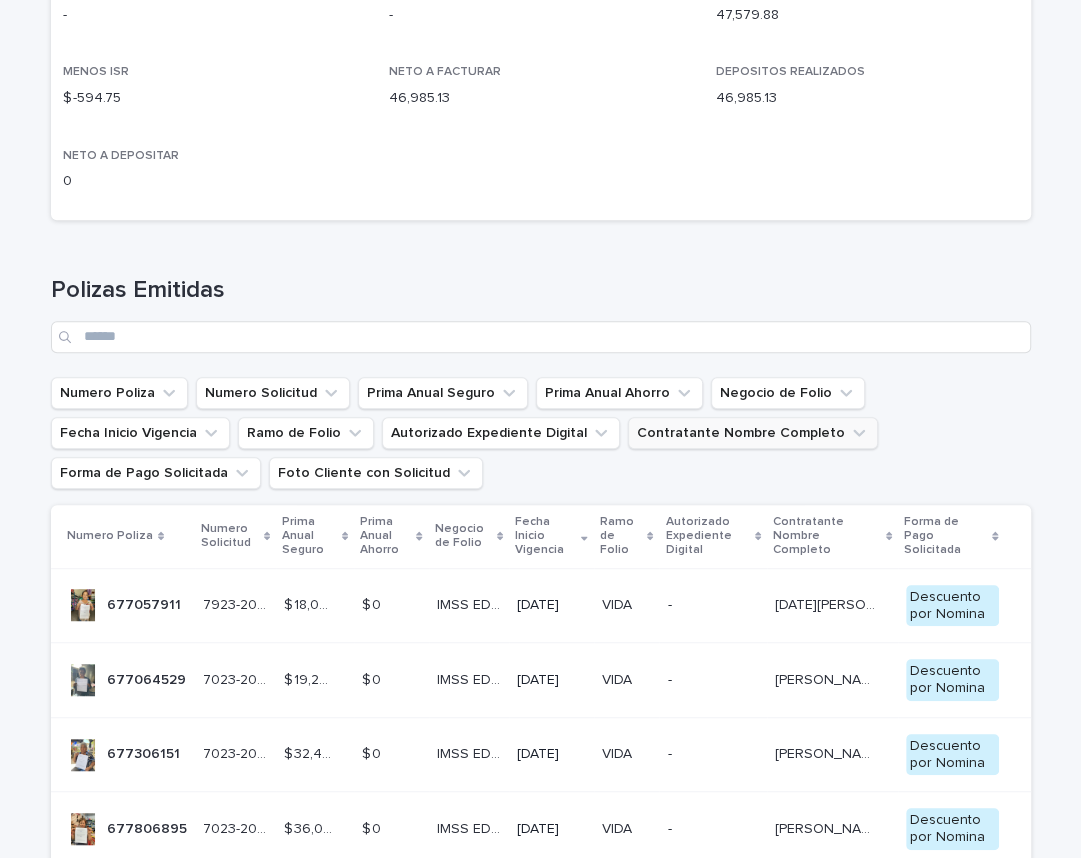 scroll, scrollTop: 578, scrollLeft: 0, axis: vertical 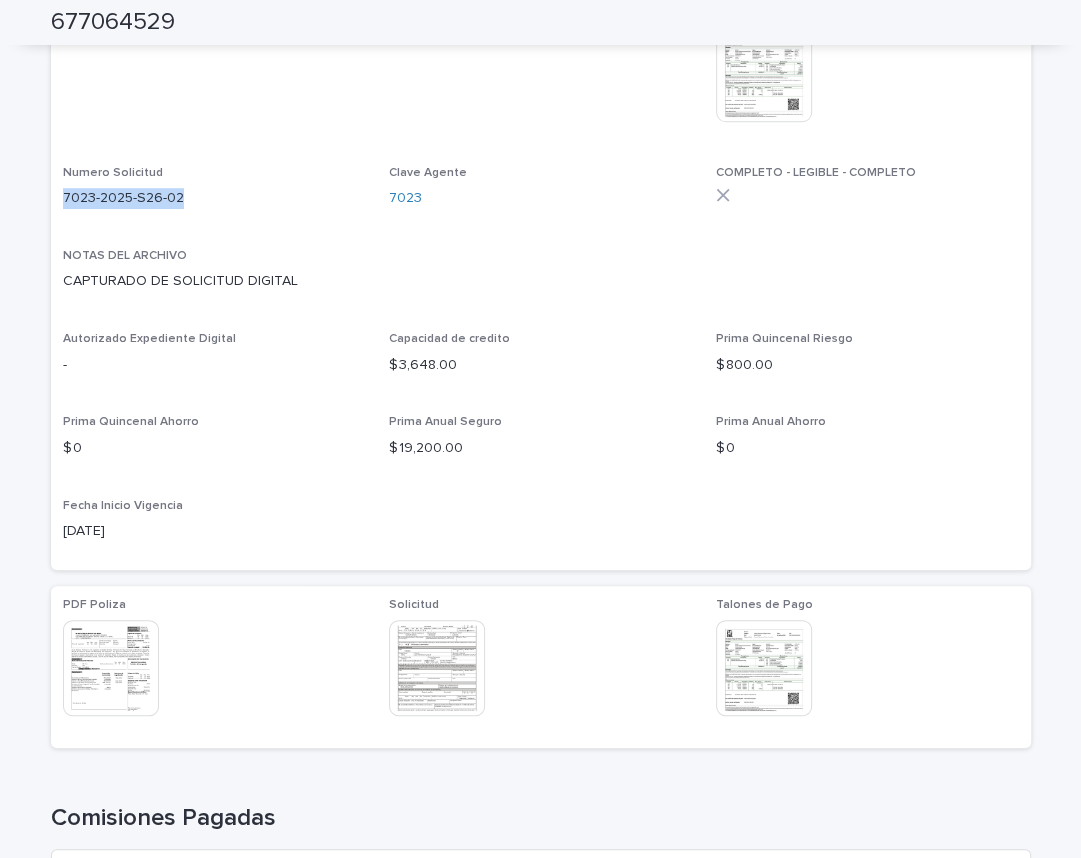 drag, startPoint x: 63, startPoint y: 198, endPoint x: 150, endPoint y: 204, distance: 87.20665 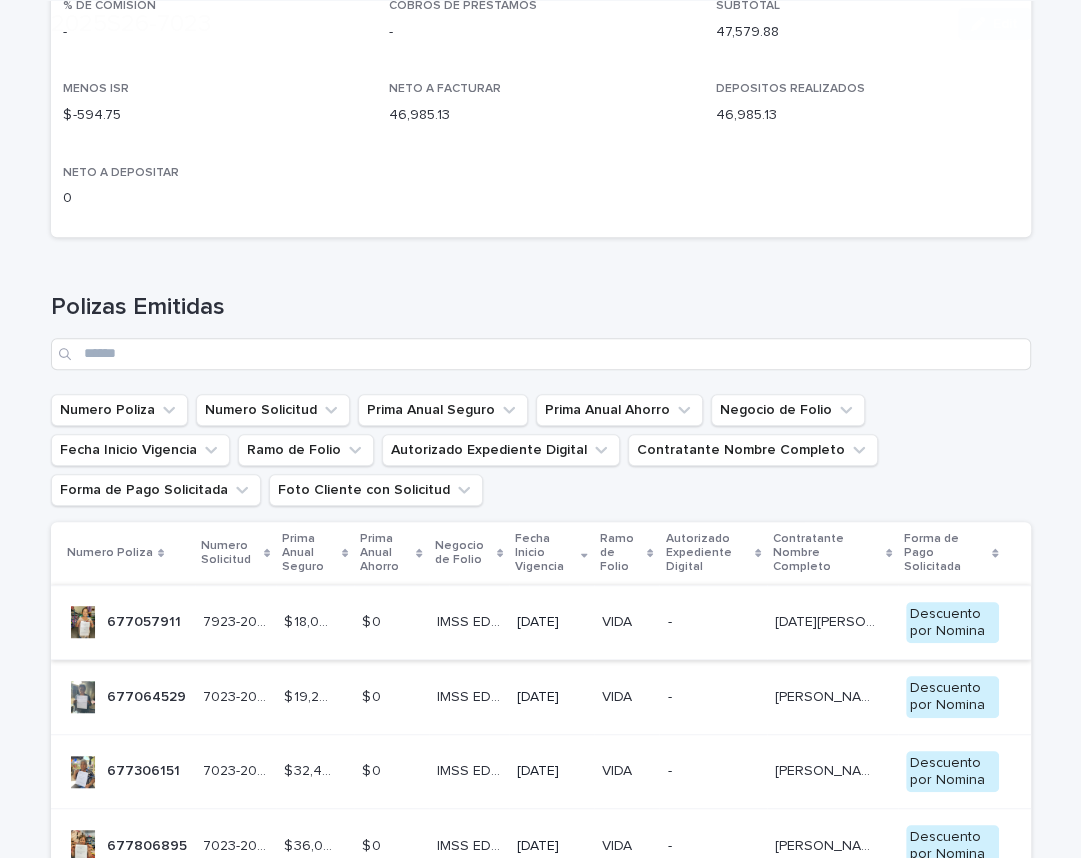 scroll, scrollTop: 578, scrollLeft: 0, axis: vertical 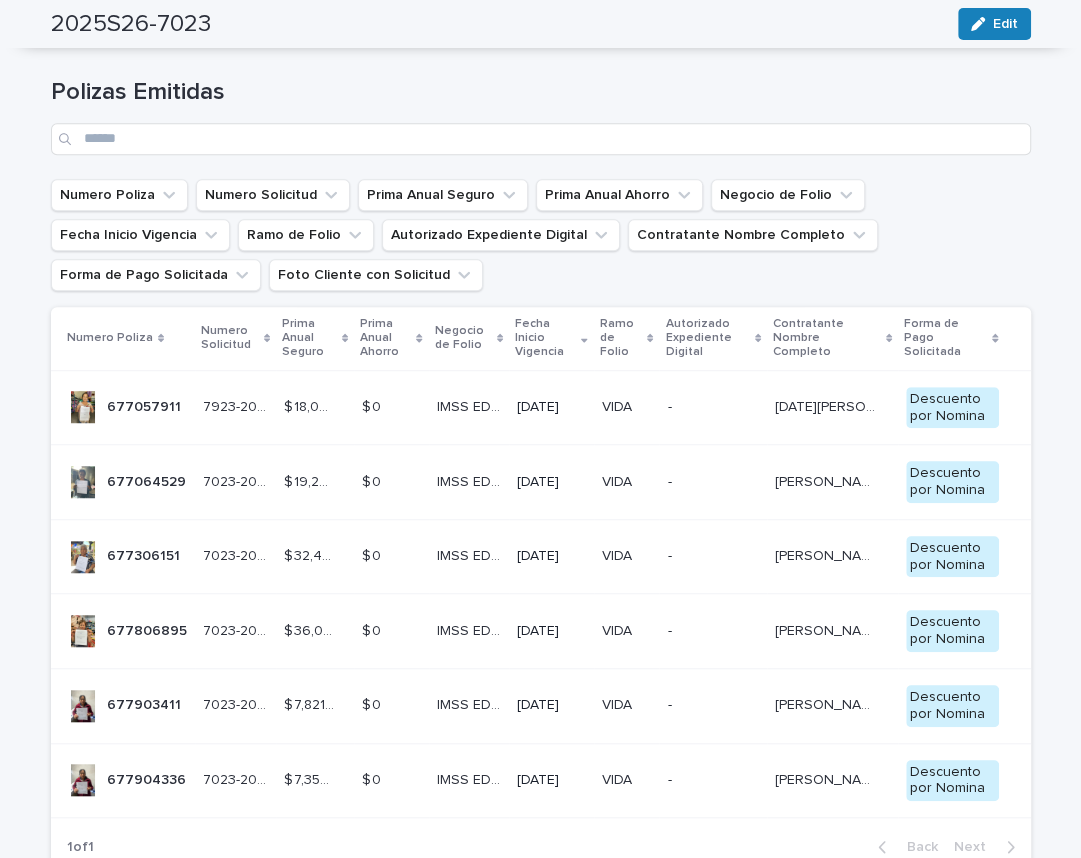 click on "677306151" at bounding box center (145, 554) 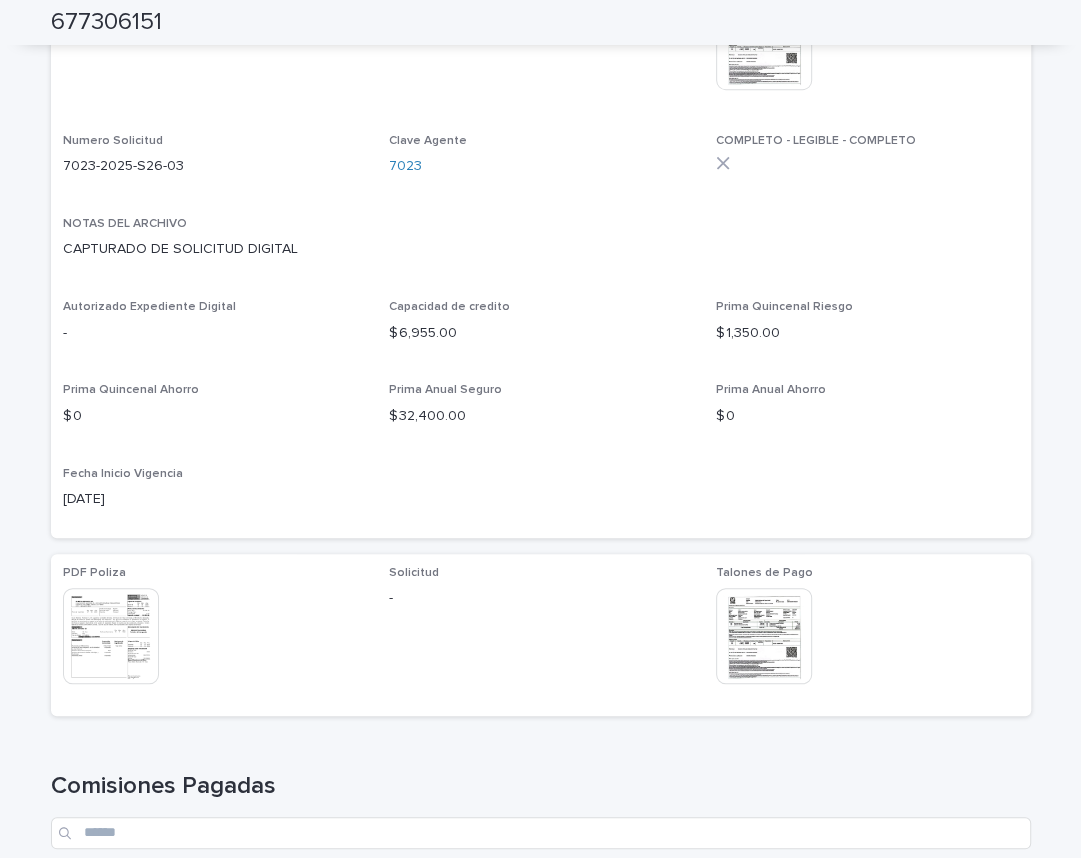 scroll, scrollTop: 619, scrollLeft: 0, axis: vertical 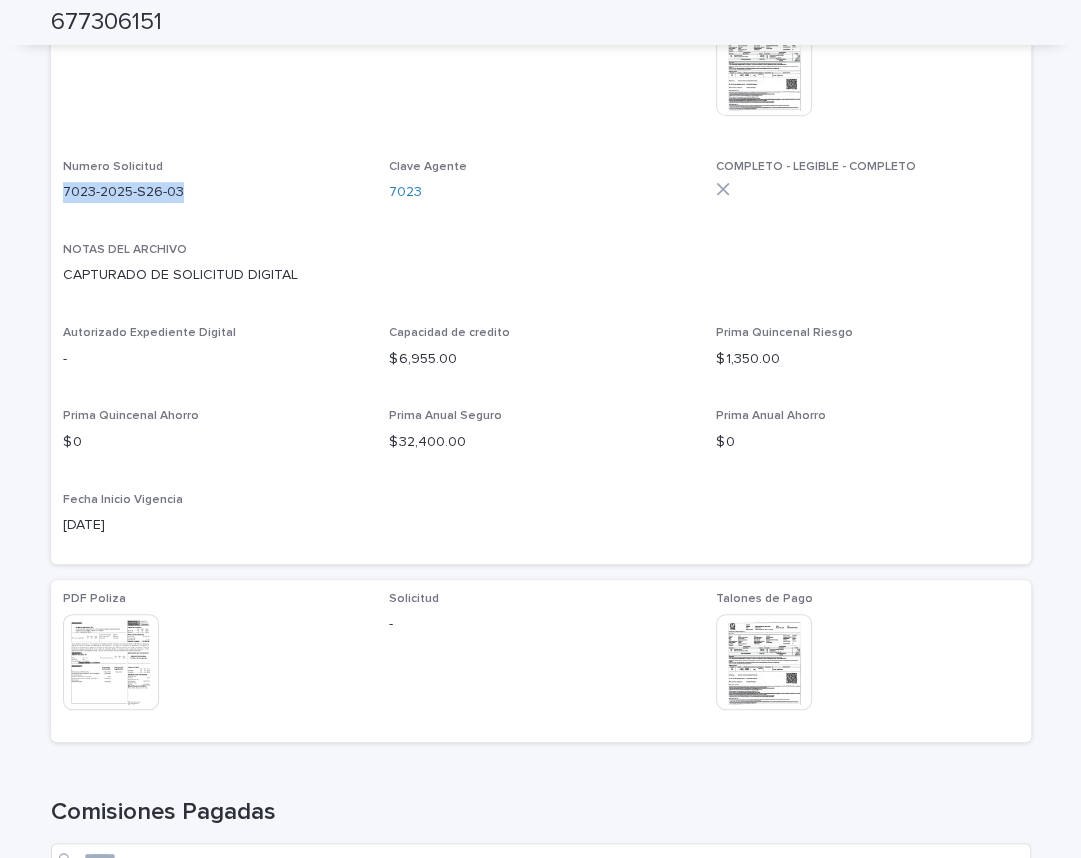 drag, startPoint x: 63, startPoint y: 193, endPoint x: 187, endPoint y: 189, distance: 124.0645 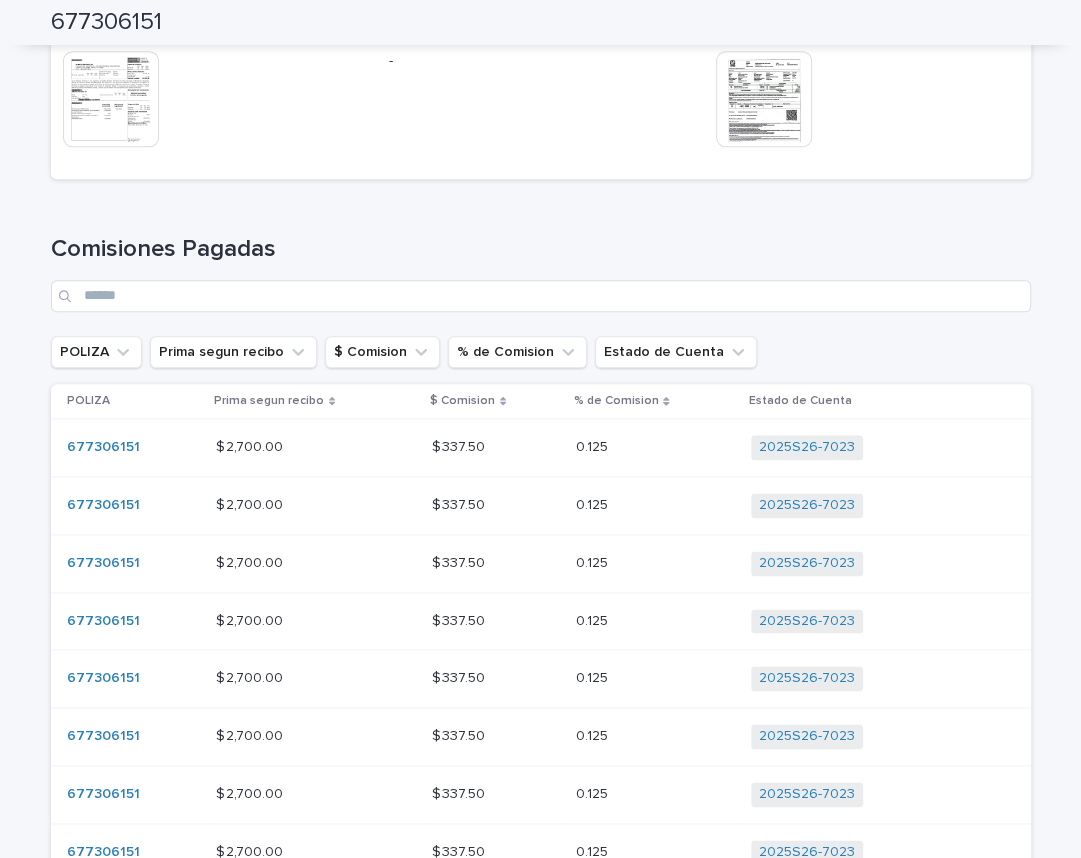 scroll, scrollTop: 1196, scrollLeft: 0, axis: vertical 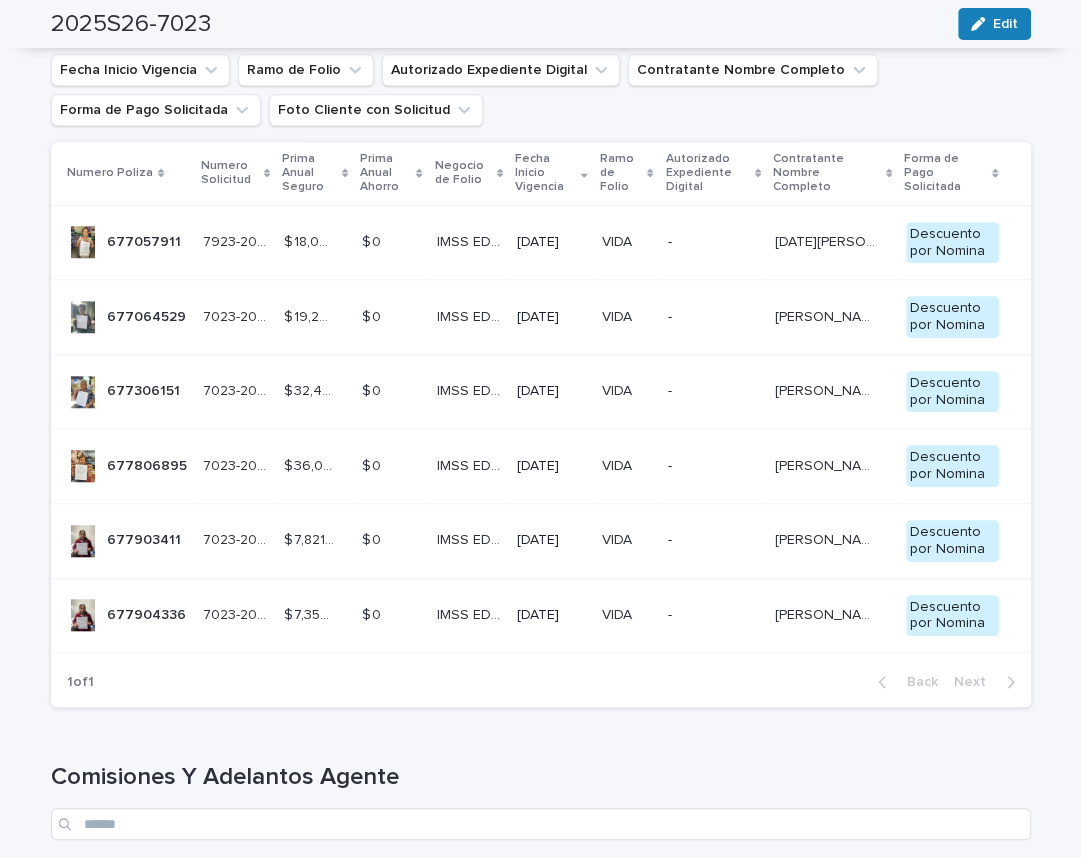 click on "677806895 677806895" at bounding box center (147, 466) 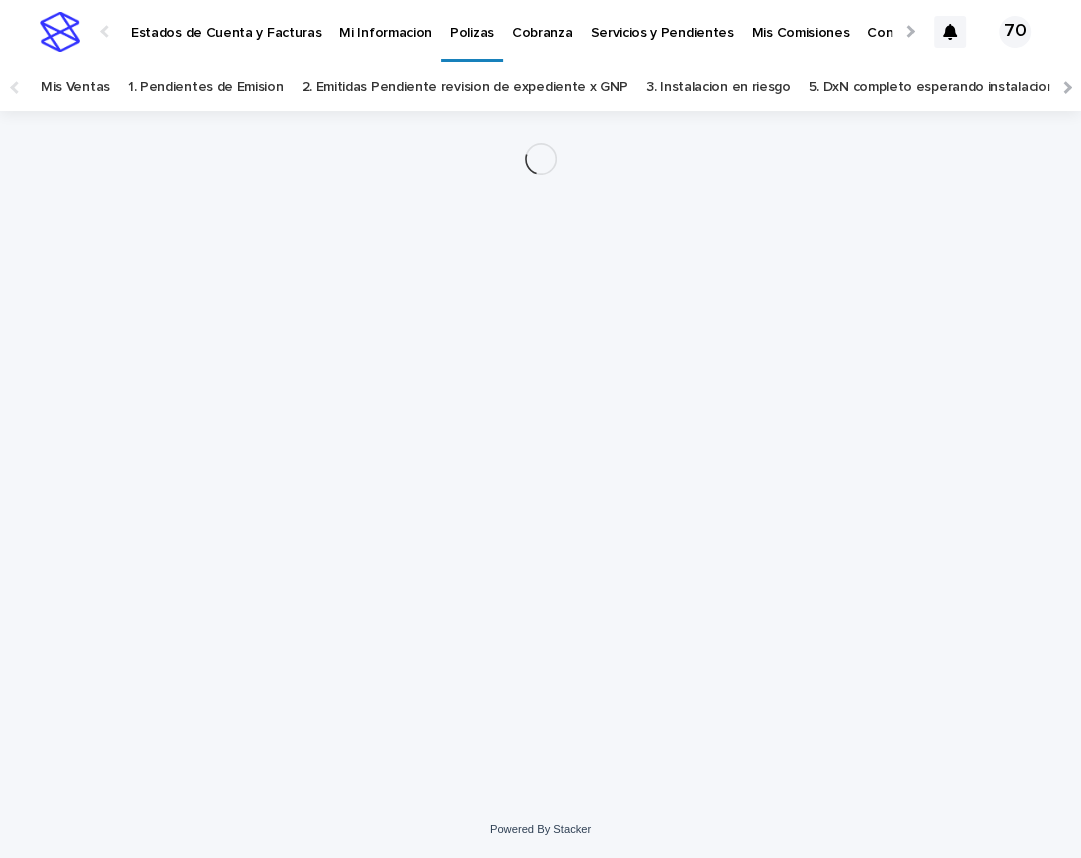 scroll, scrollTop: 0, scrollLeft: 0, axis: both 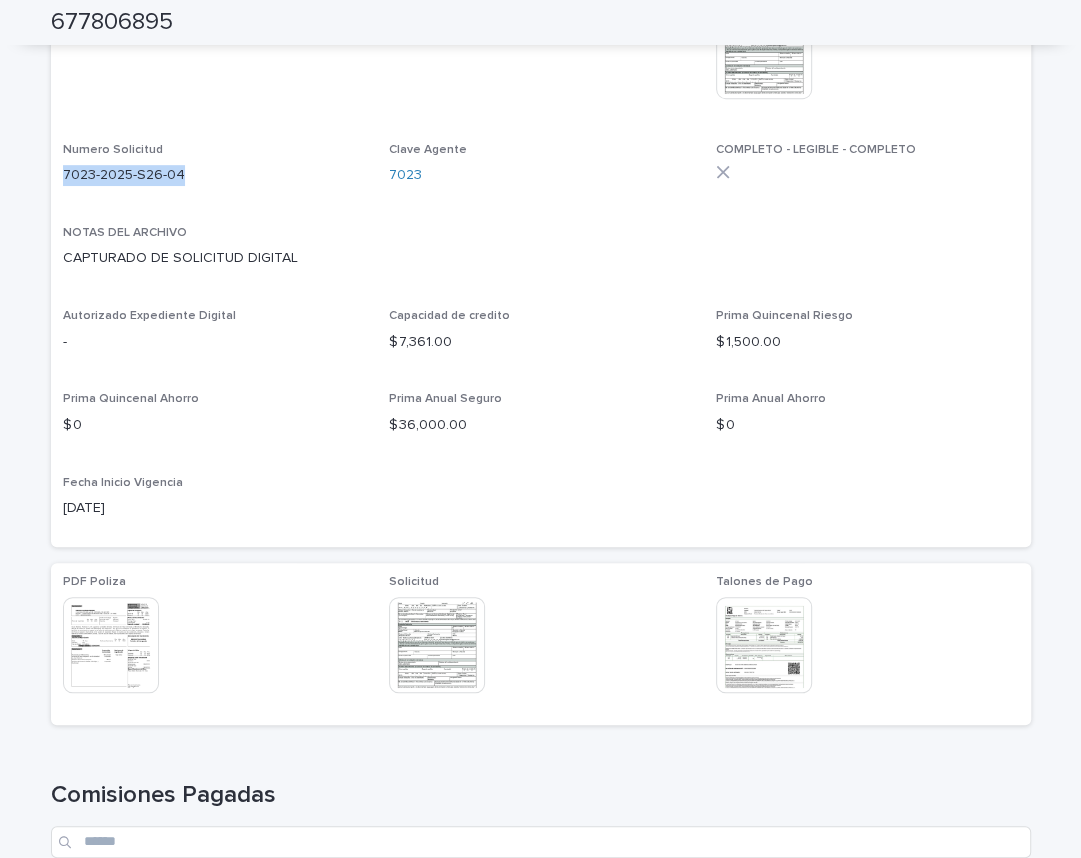 drag, startPoint x: 63, startPoint y: 173, endPoint x: 197, endPoint y: 180, distance: 134.18271 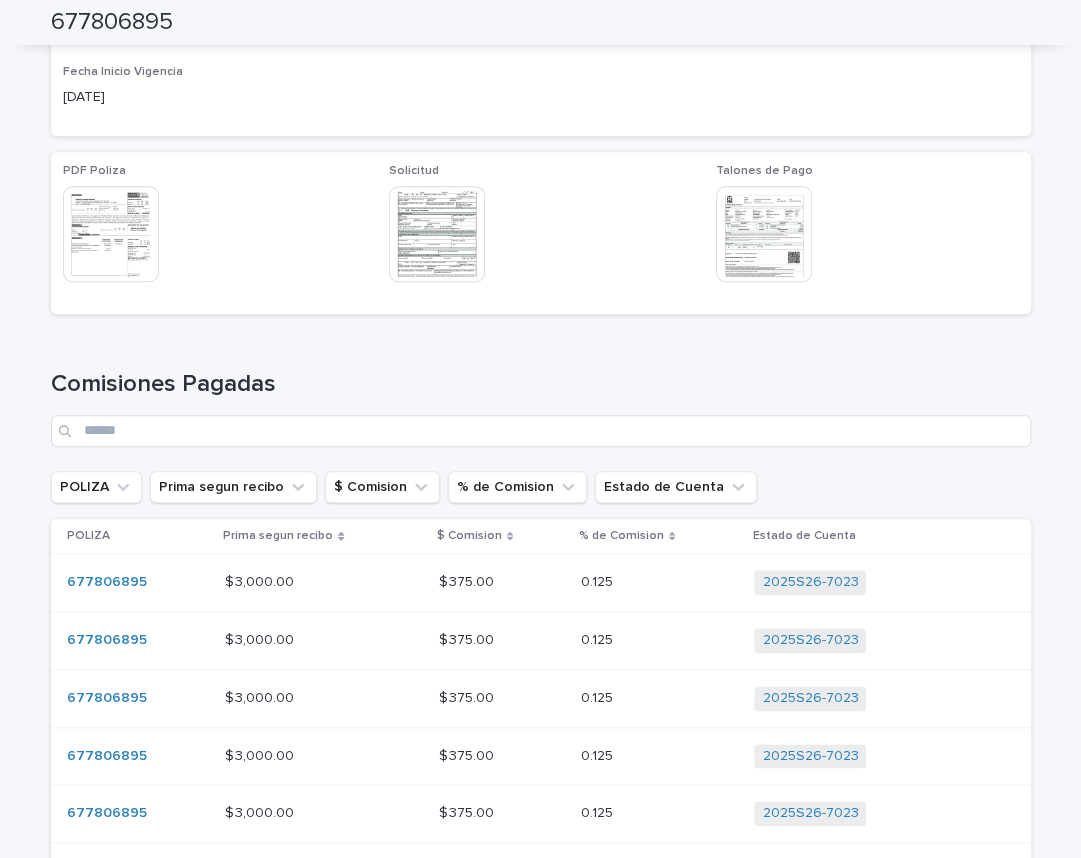 scroll, scrollTop: 949, scrollLeft: 0, axis: vertical 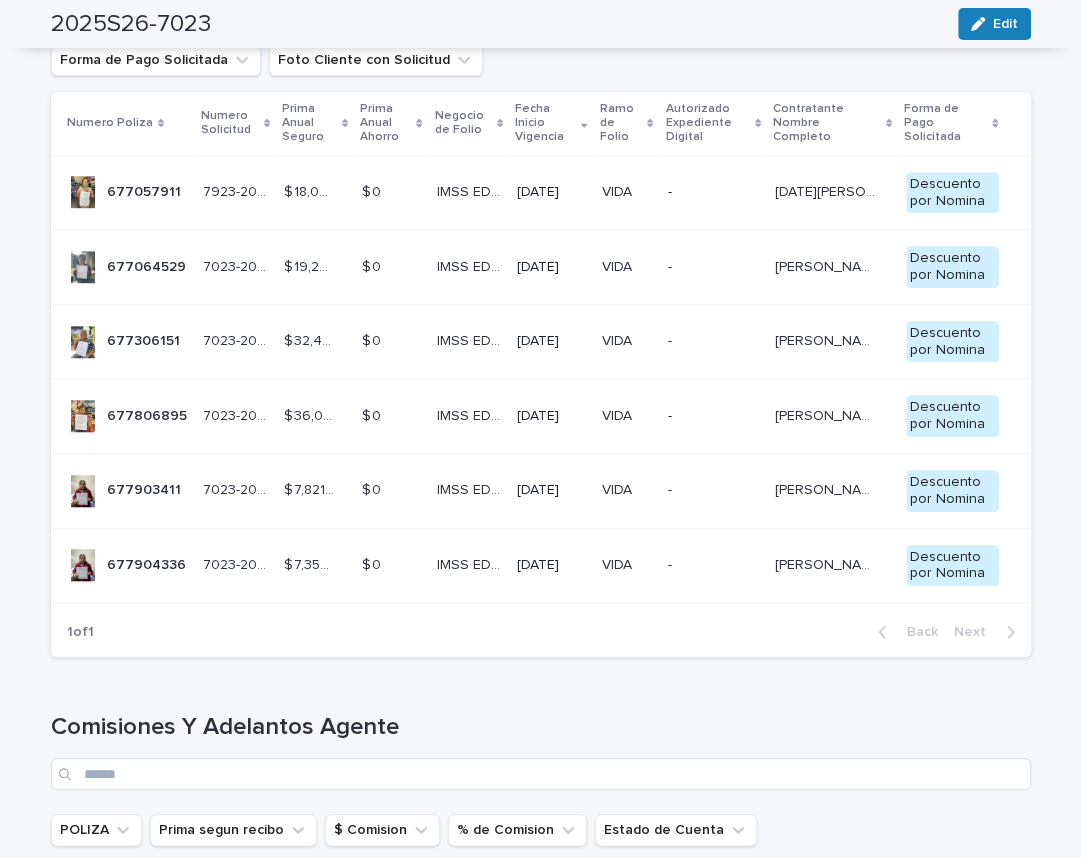click on "677903411" at bounding box center (146, 488) 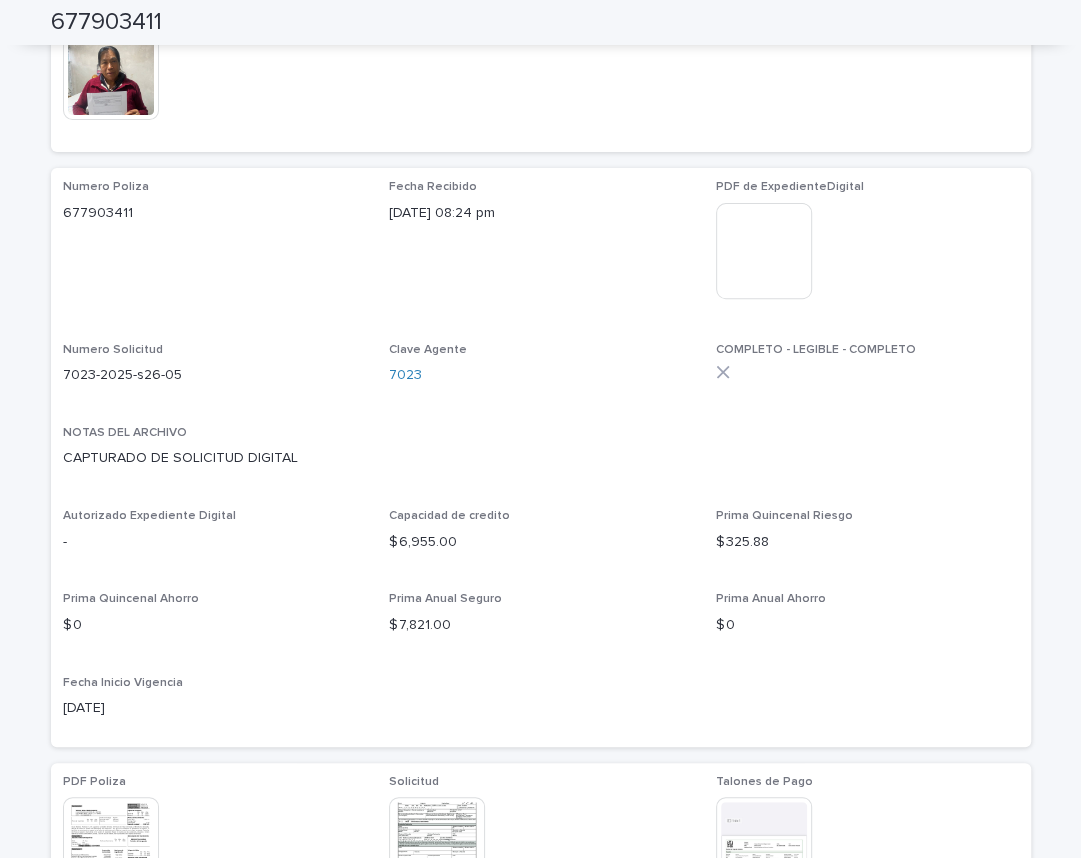 scroll, scrollTop: 330, scrollLeft: 0, axis: vertical 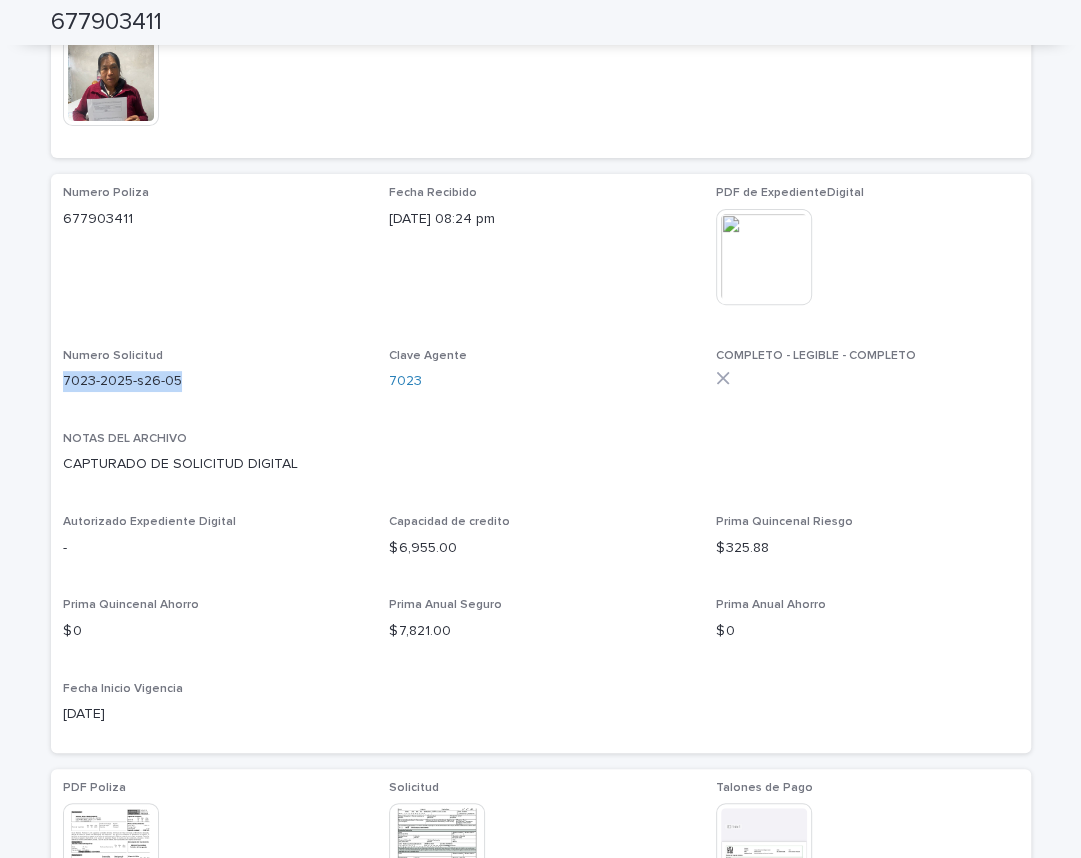 drag, startPoint x: 63, startPoint y: 381, endPoint x: 182, endPoint y: 380, distance: 119.0042 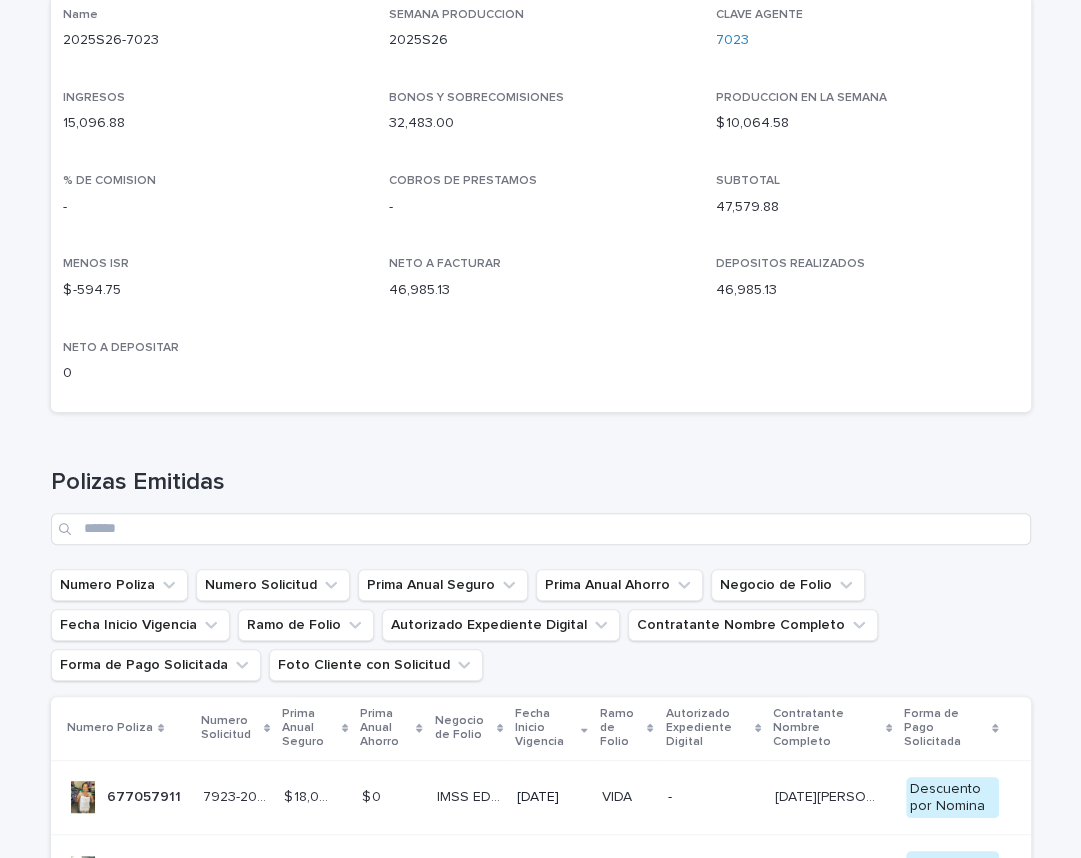 scroll, scrollTop: 660, scrollLeft: 0, axis: vertical 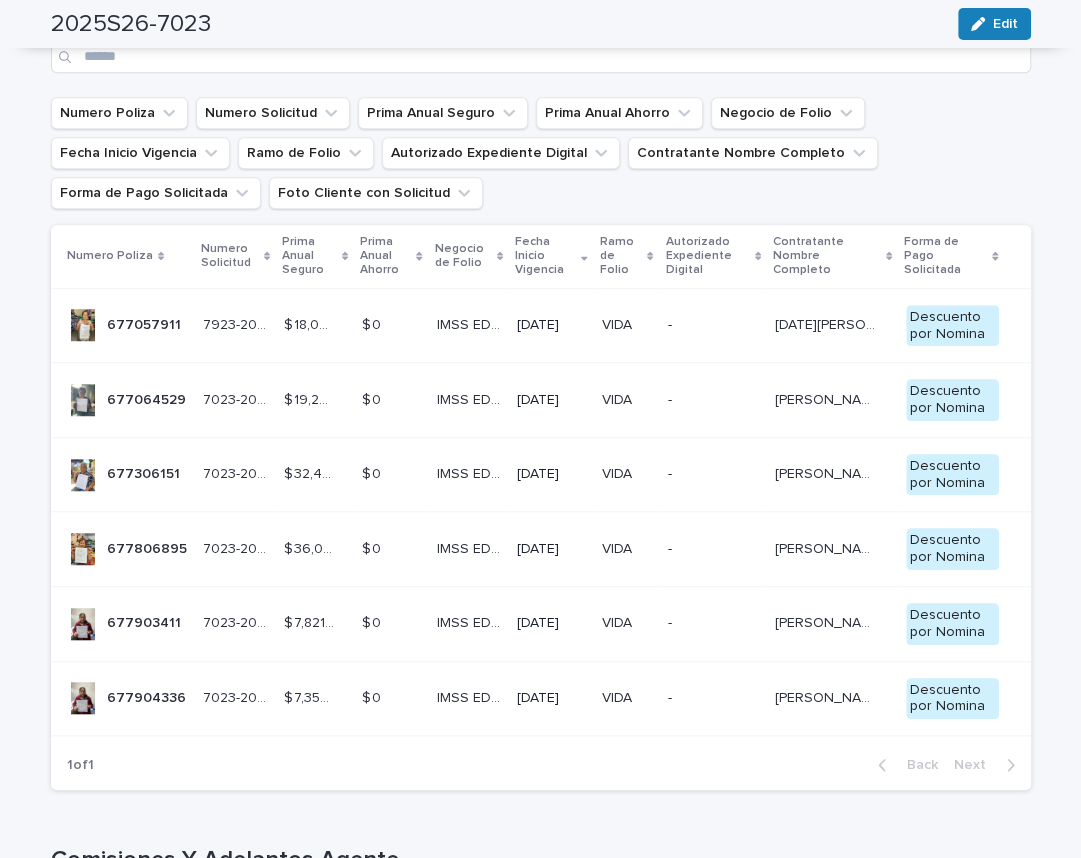 click on "677904336 677904336" at bounding box center [127, 698] 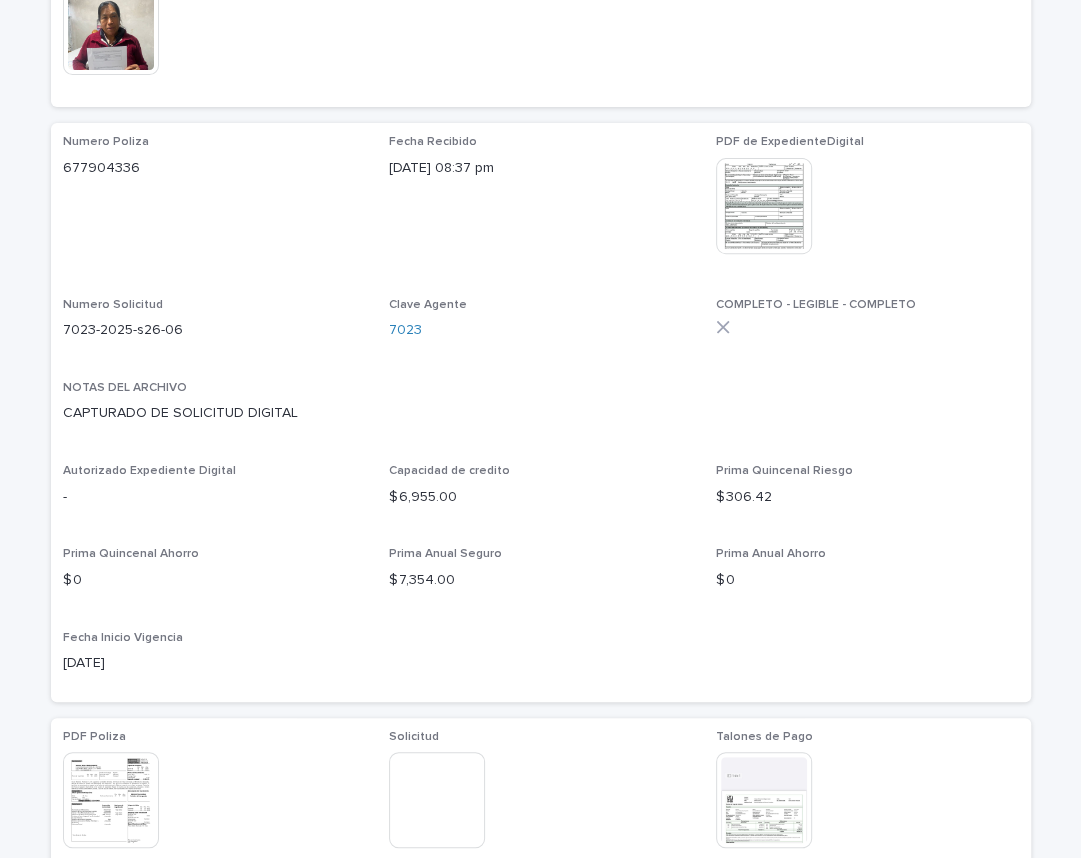scroll, scrollTop: 413, scrollLeft: 0, axis: vertical 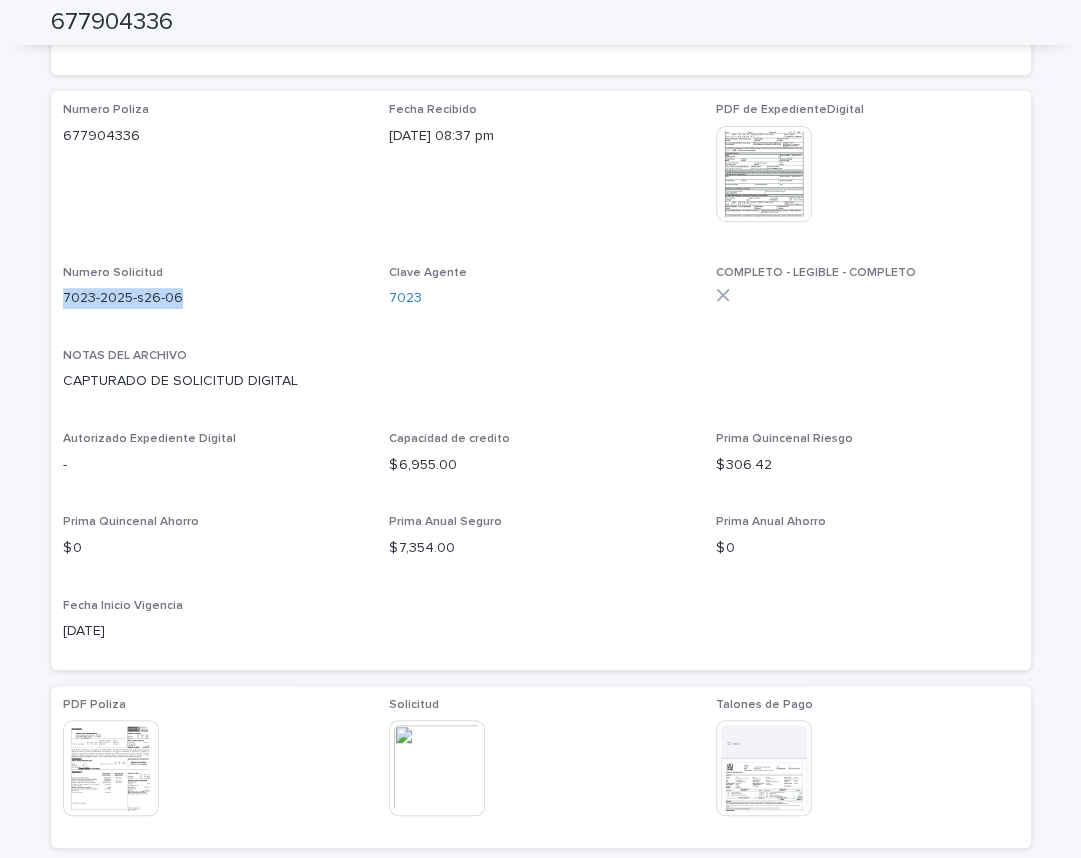 drag, startPoint x: 63, startPoint y: 298, endPoint x: 186, endPoint y: 295, distance: 123.03658 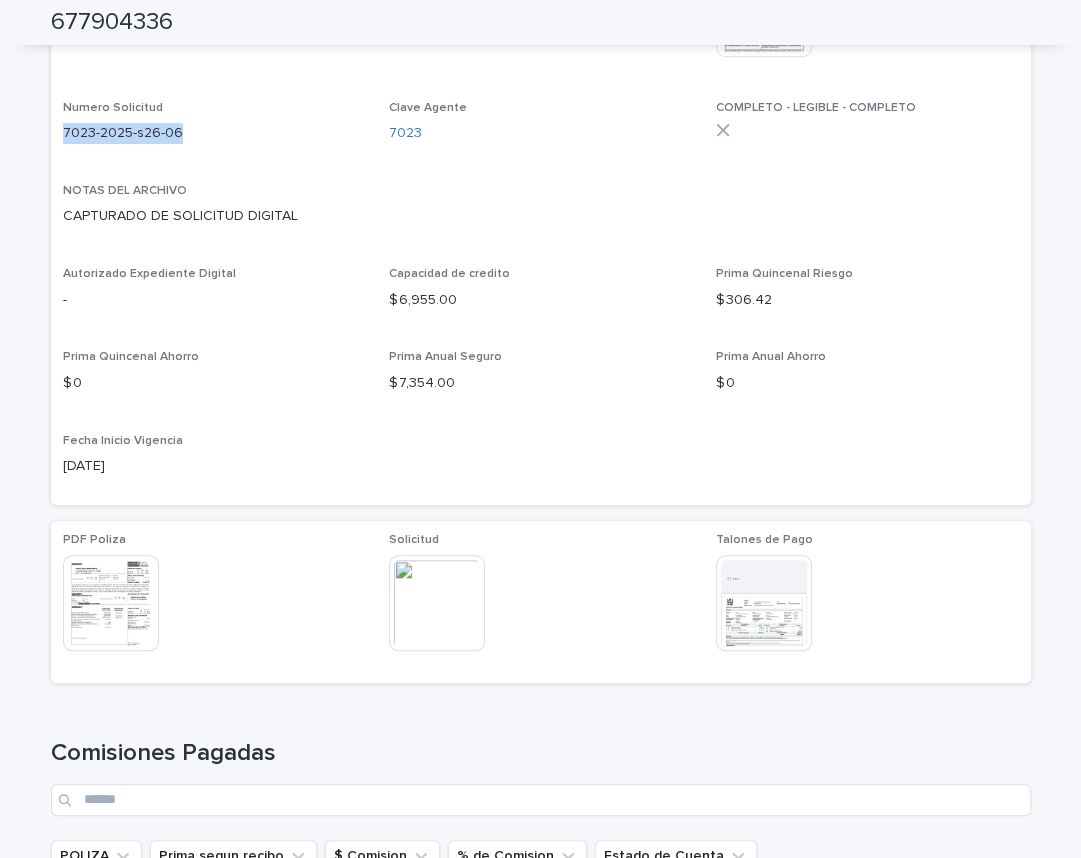 scroll, scrollTop: 743, scrollLeft: 0, axis: vertical 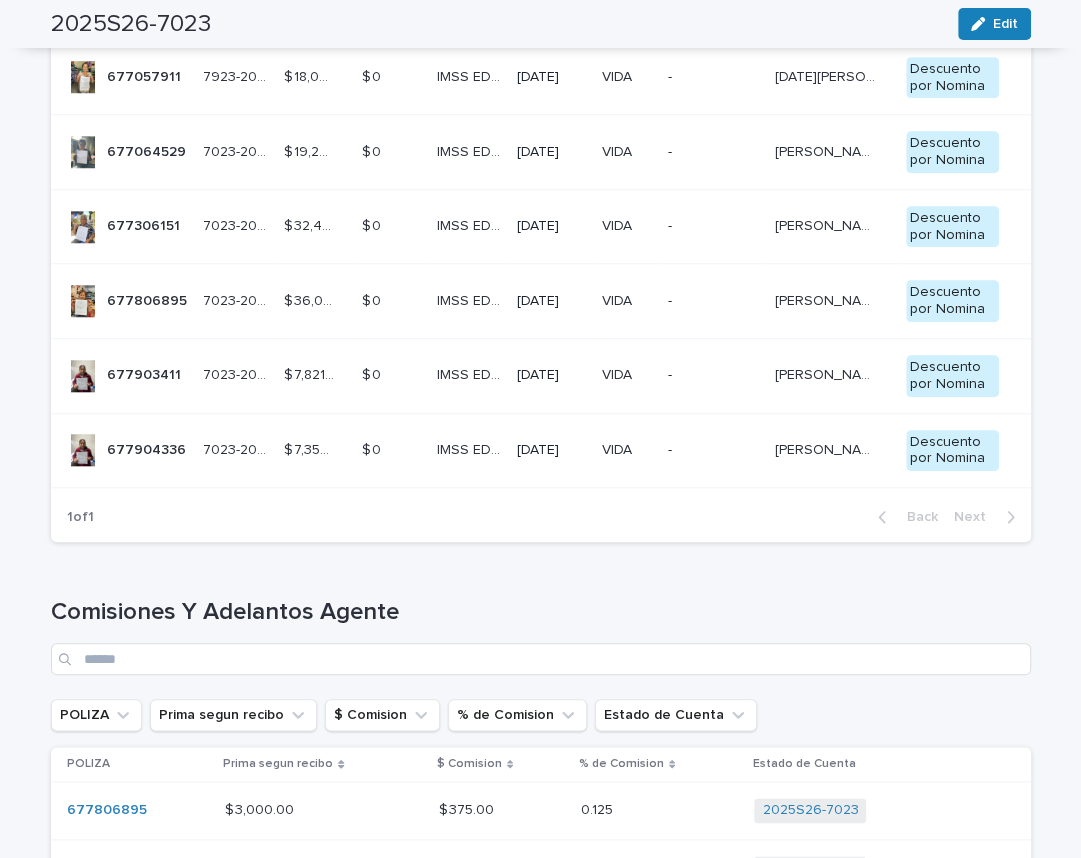 click on "677903411" at bounding box center (146, 373) 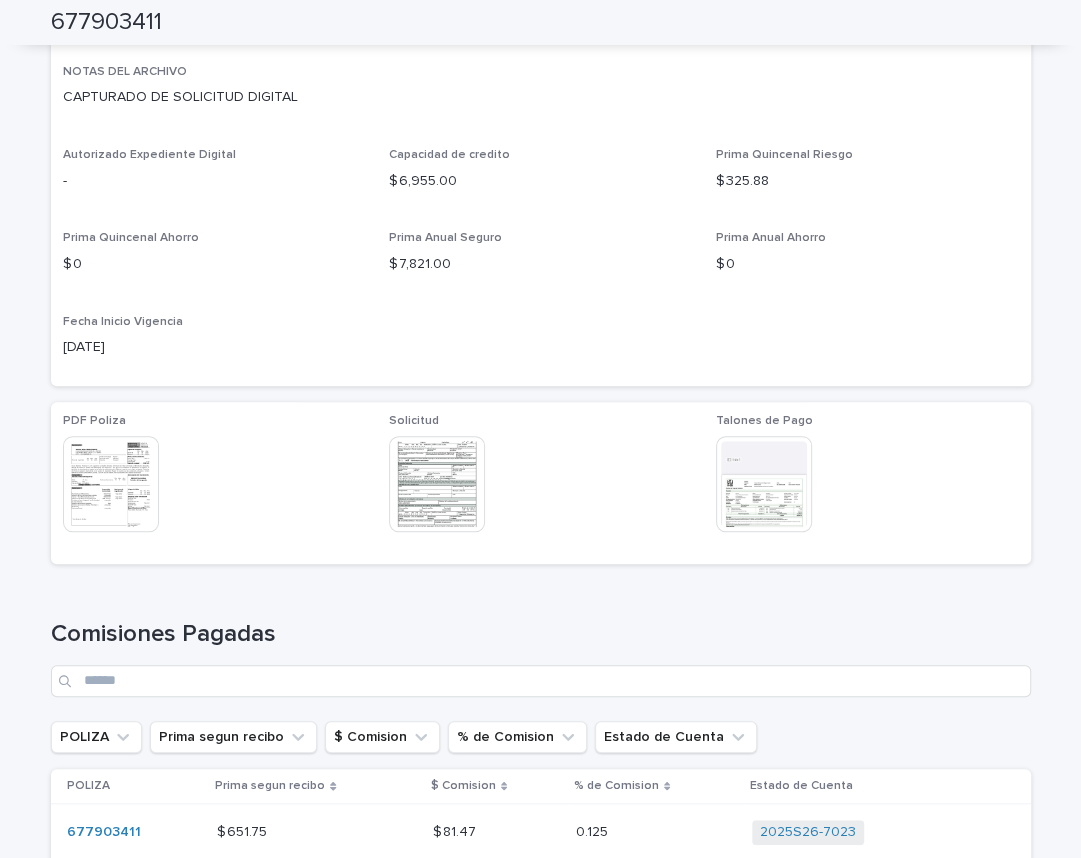 scroll, scrollTop: 660, scrollLeft: 0, axis: vertical 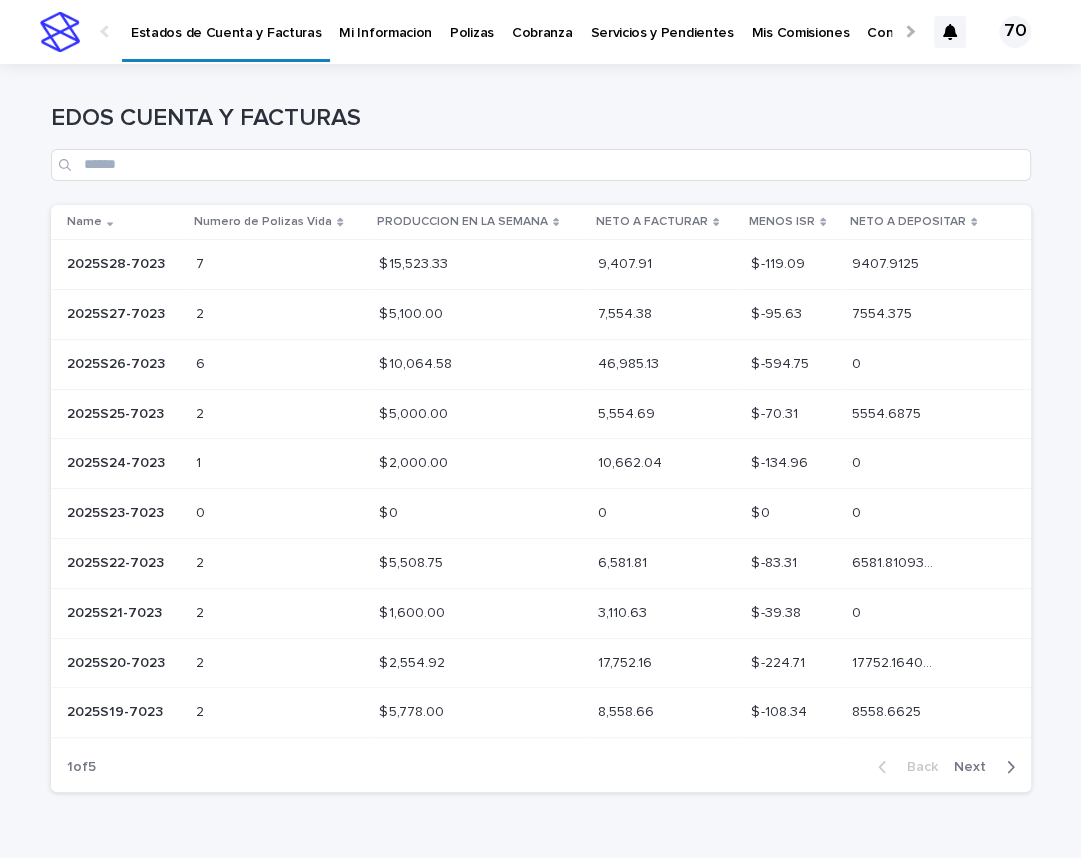 click on "2025S27-7023" at bounding box center [118, 312] 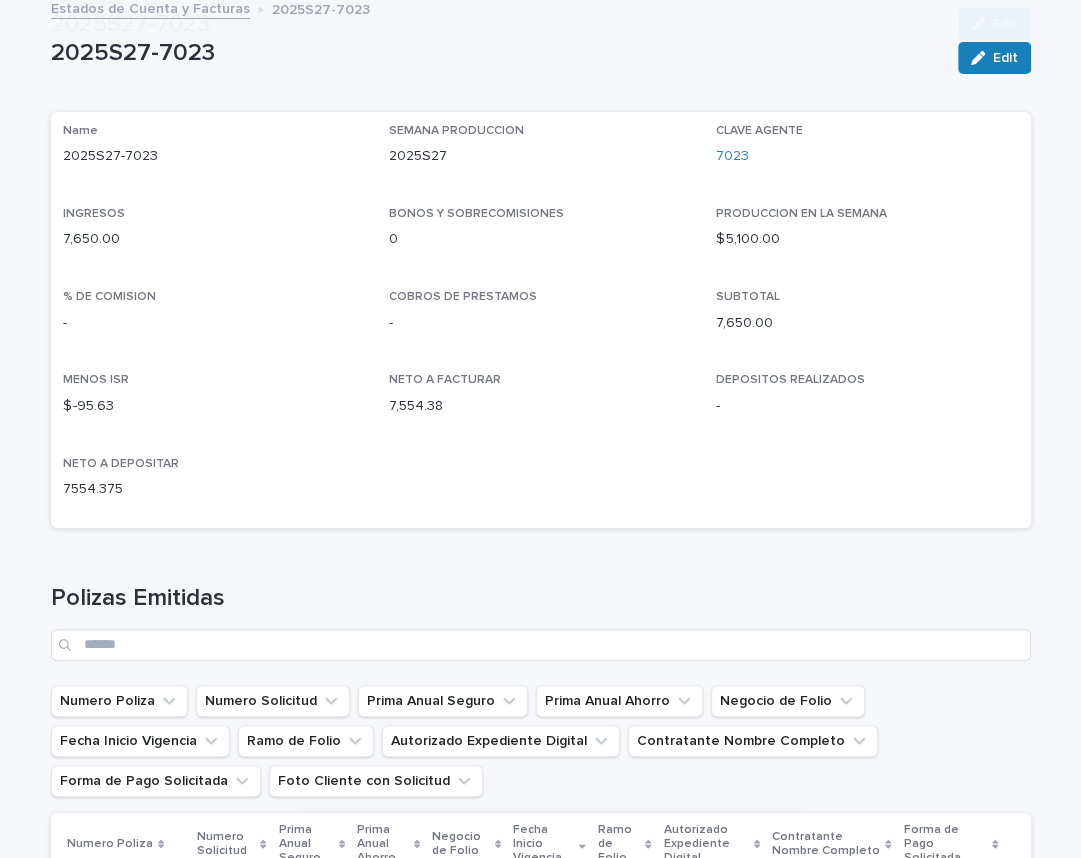 scroll, scrollTop: 561, scrollLeft: 0, axis: vertical 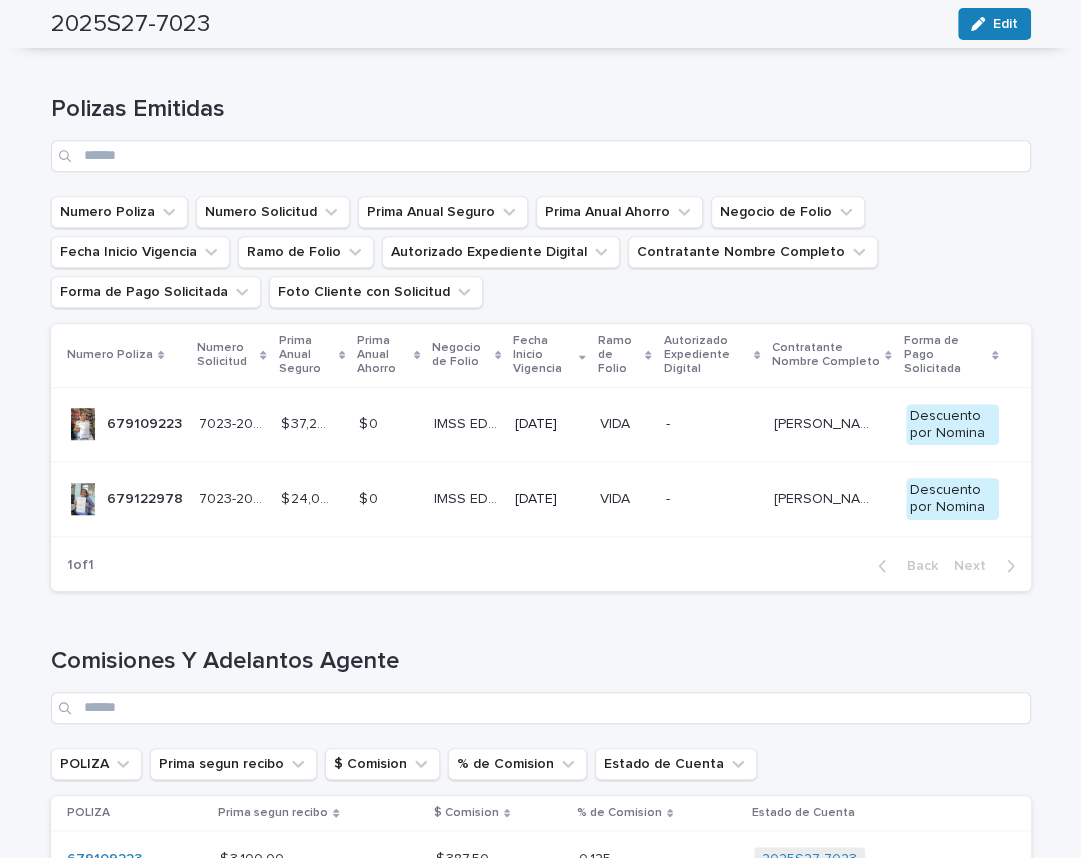 click at bounding box center (83, 424) 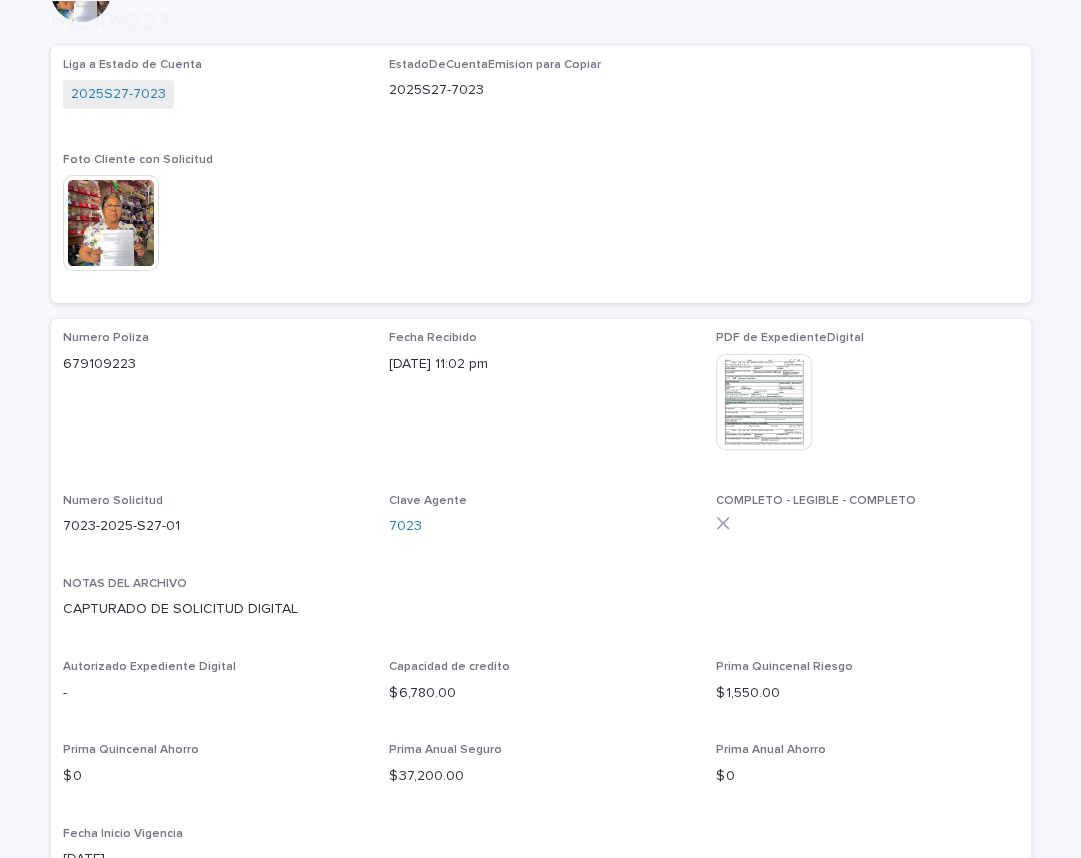 scroll, scrollTop: 330, scrollLeft: 0, axis: vertical 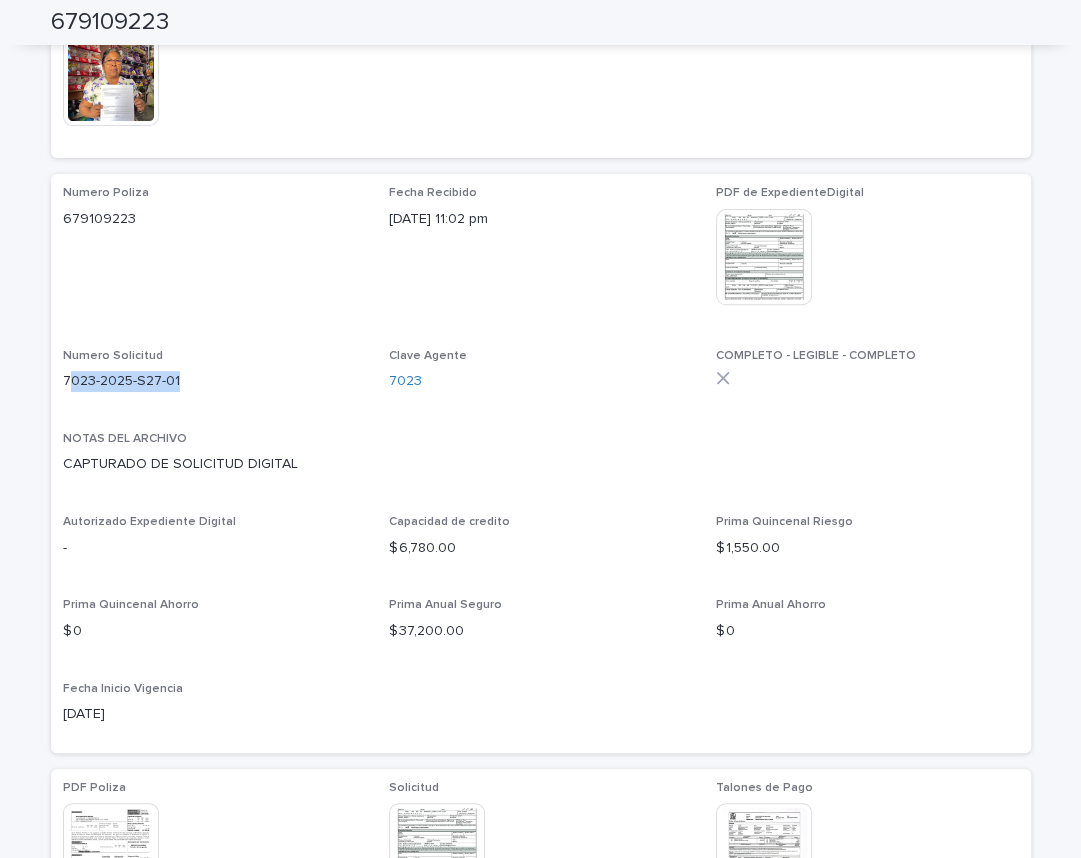 drag, startPoint x: 66, startPoint y: 381, endPoint x: 175, endPoint y: 376, distance: 109.11462 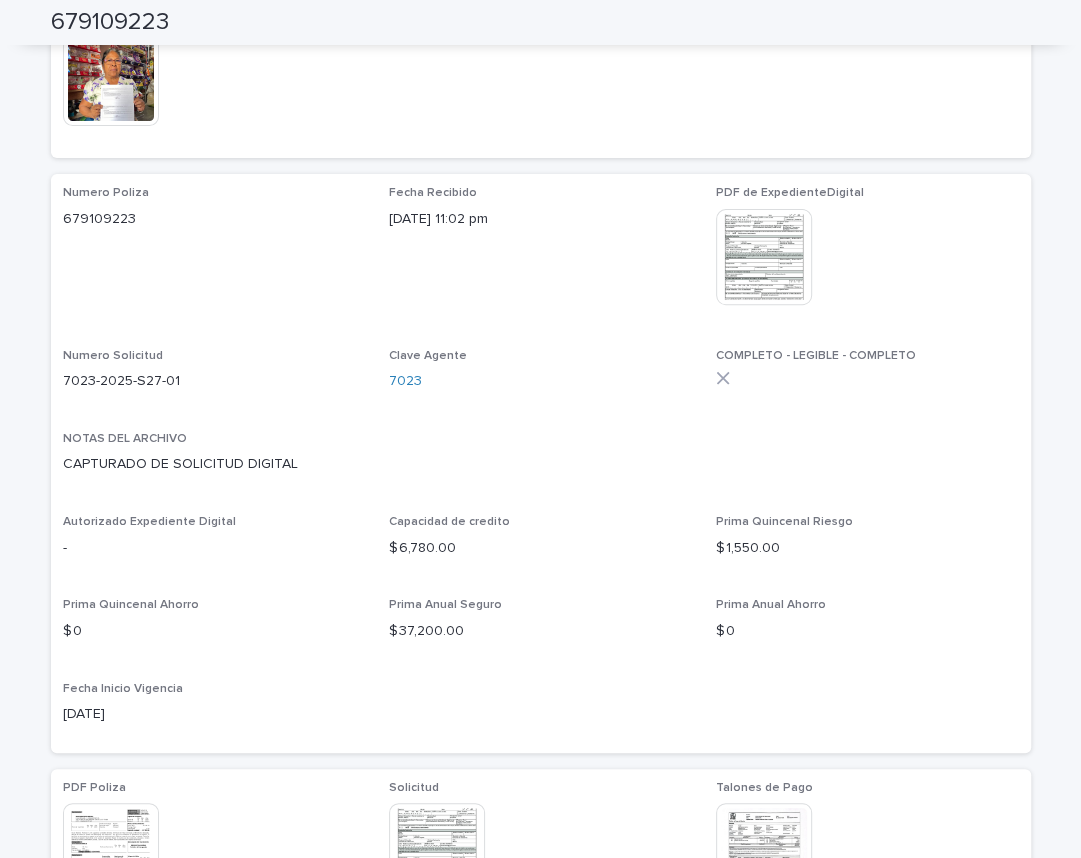 click on "Numero Solicitud 7023-2025-S27-01" at bounding box center [214, 378] 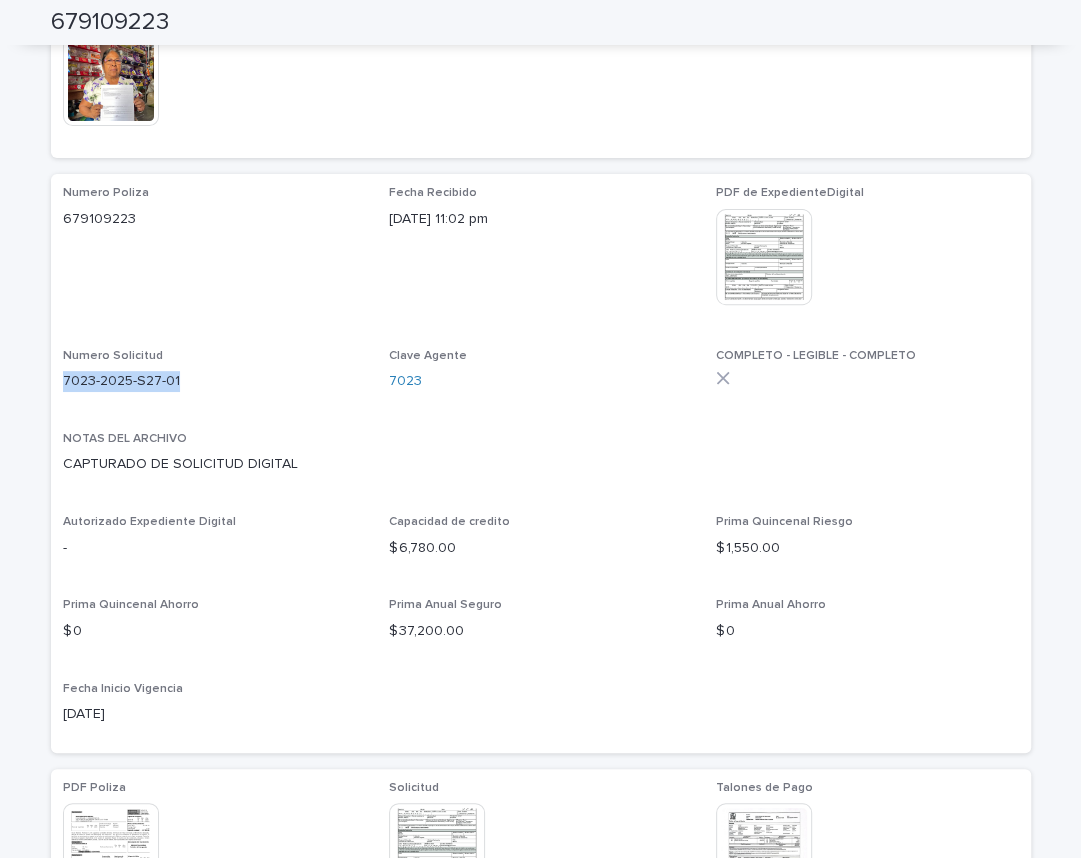 drag, startPoint x: 63, startPoint y: 382, endPoint x: 168, endPoint y: 380, distance: 105.01904 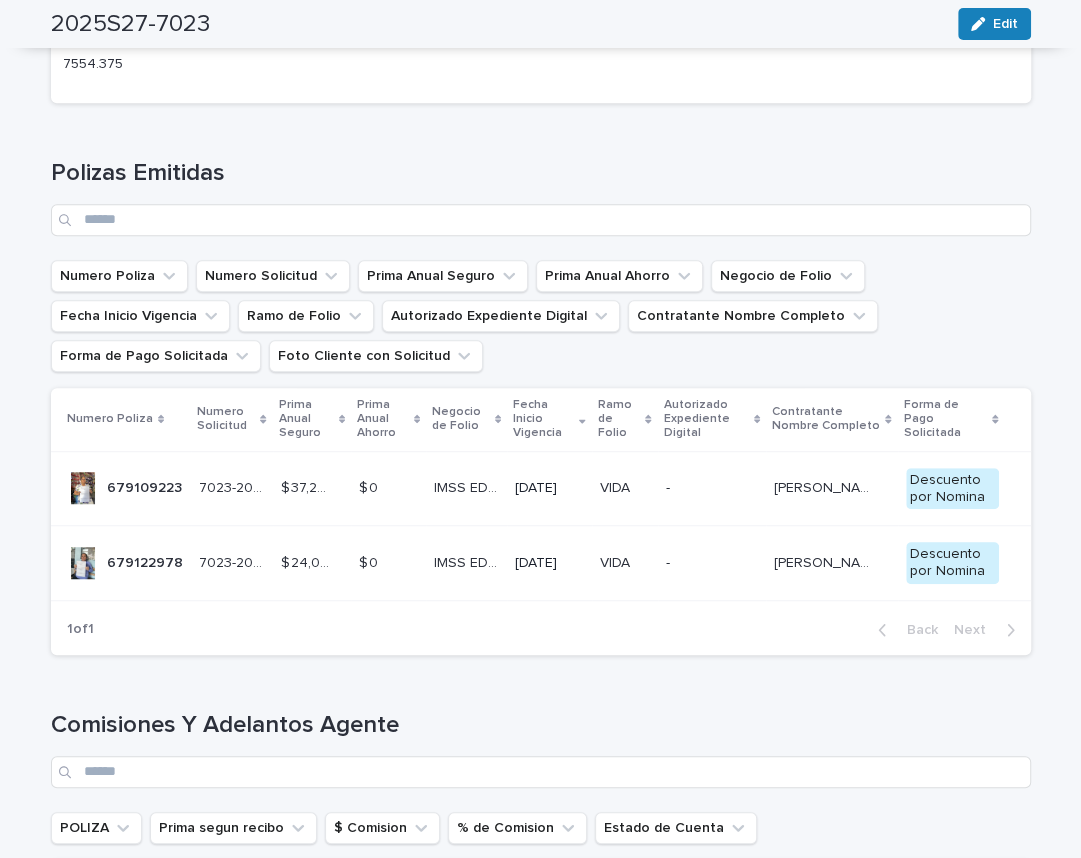scroll, scrollTop: 578, scrollLeft: 0, axis: vertical 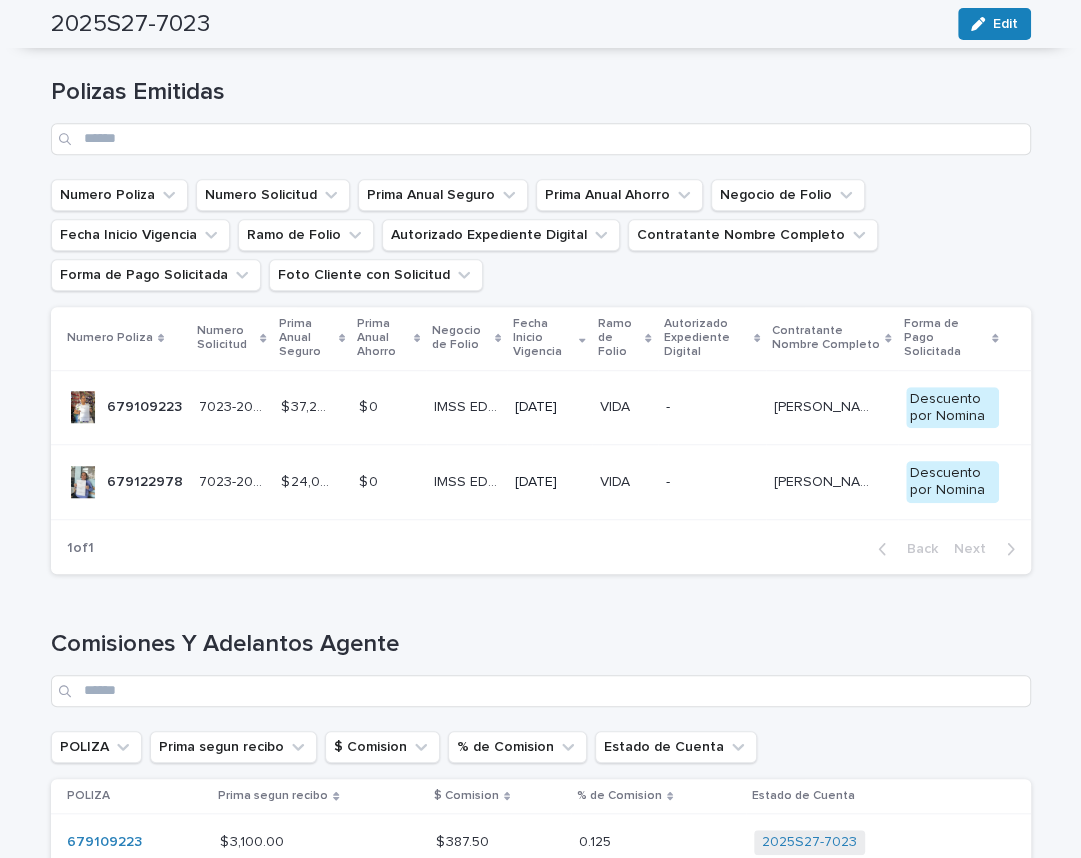 click on "679122978 679122978" at bounding box center [145, 482] 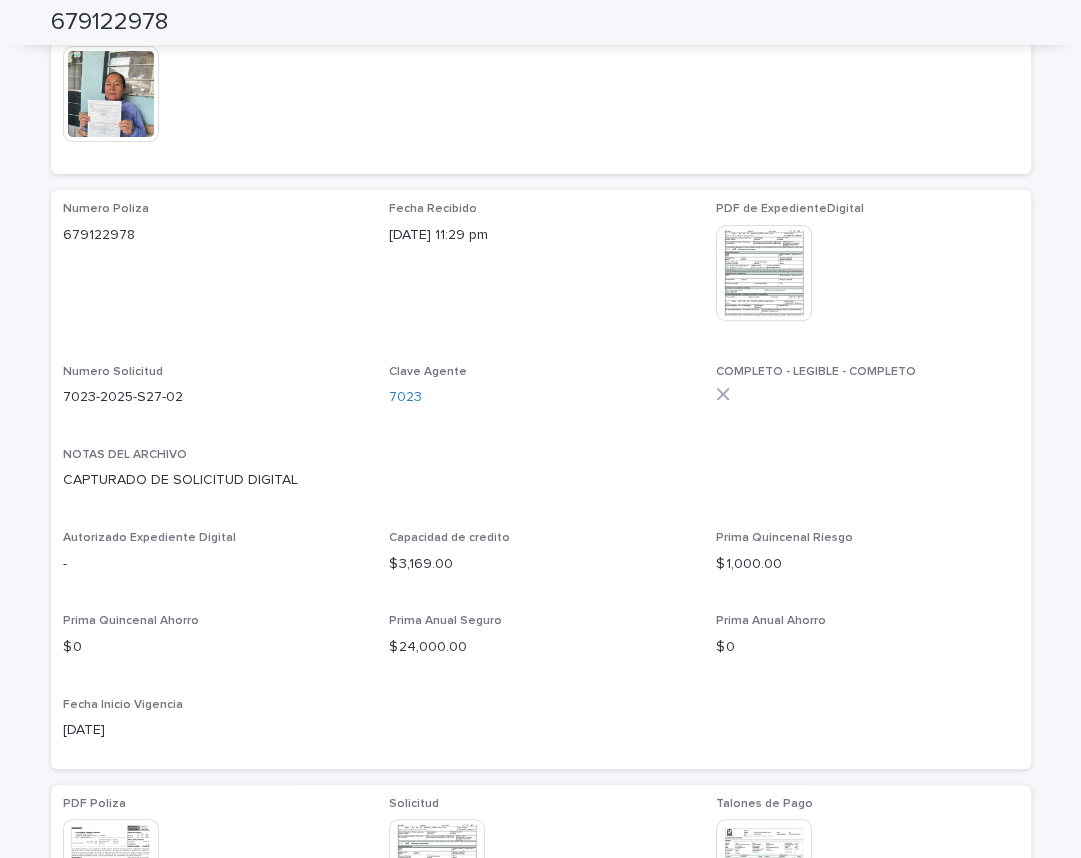 scroll, scrollTop: 292, scrollLeft: 0, axis: vertical 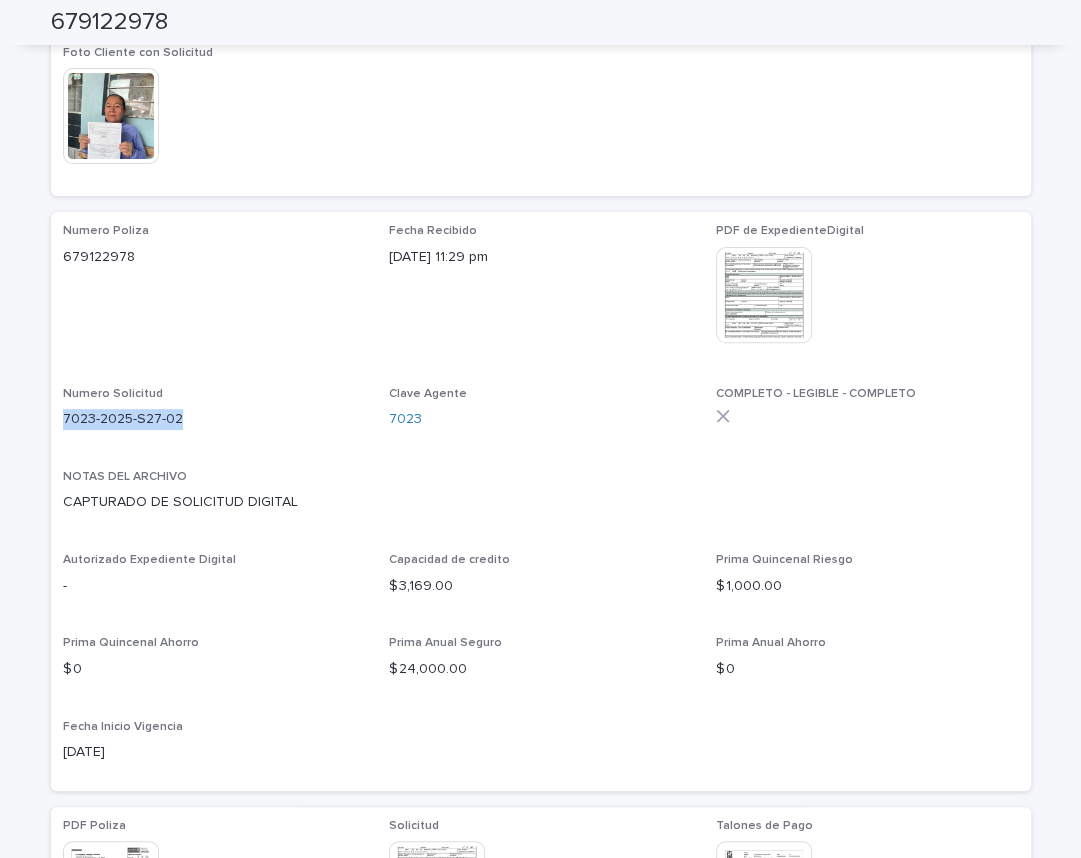 drag, startPoint x: 63, startPoint y: 419, endPoint x: 183, endPoint y: 421, distance: 120.01666 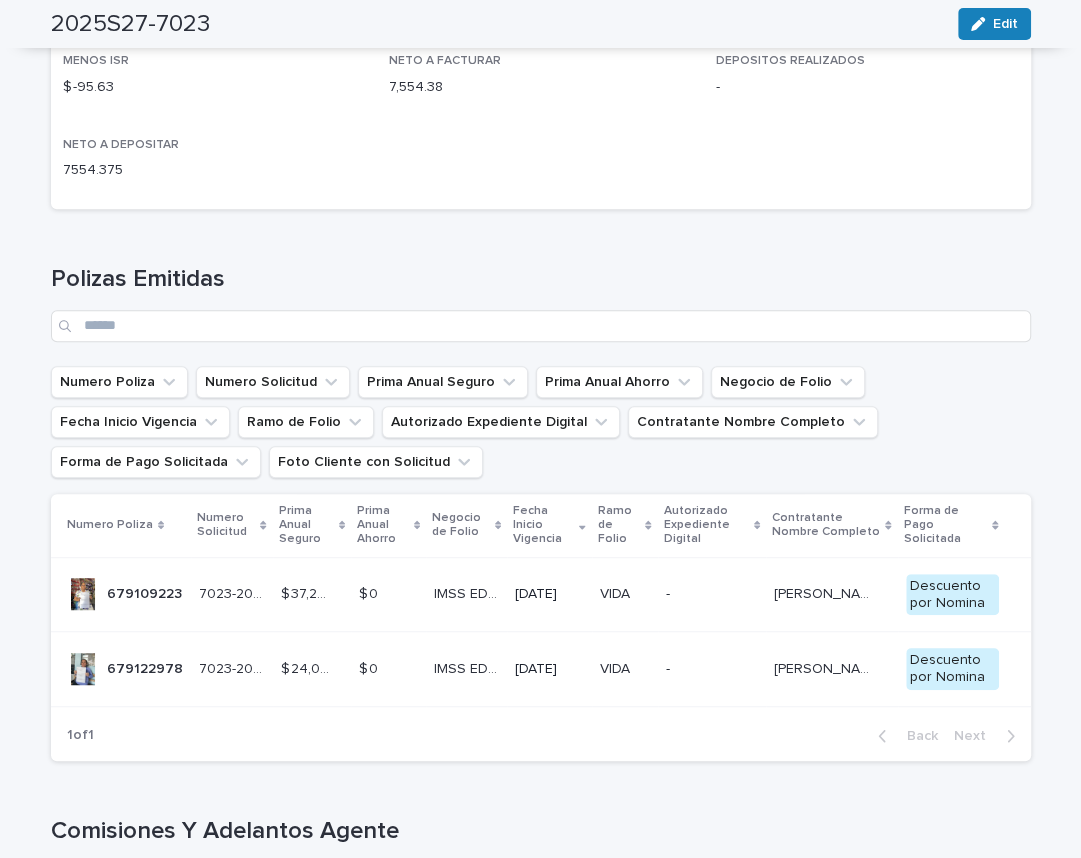 scroll, scrollTop: 413, scrollLeft: 0, axis: vertical 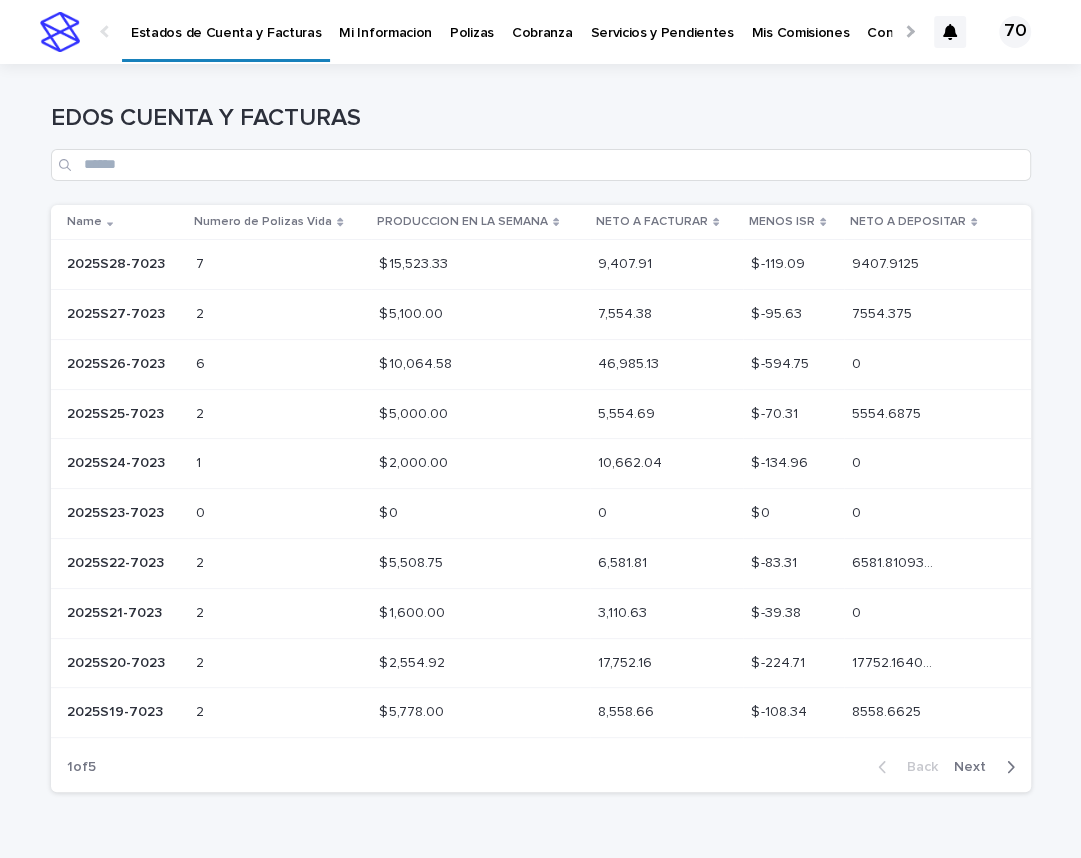 click on "2025S28-7023" at bounding box center (118, 262) 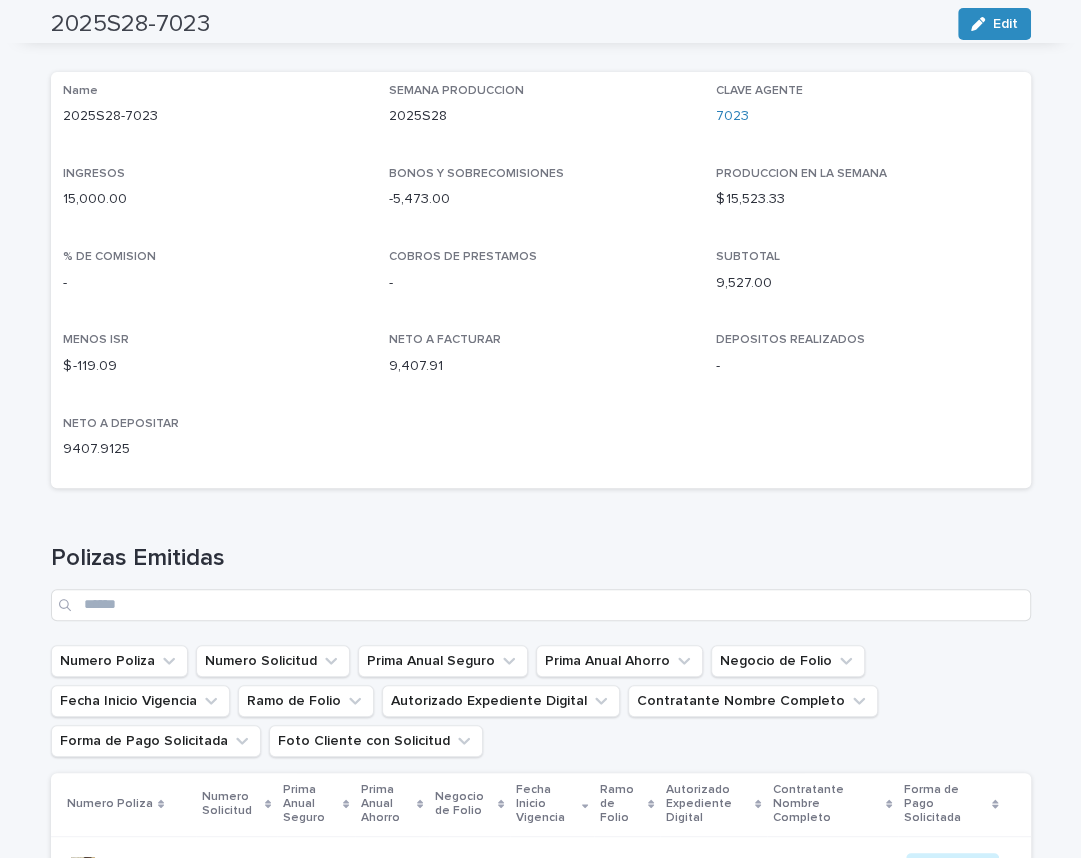 scroll, scrollTop: 83, scrollLeft: 0, axis: vertical 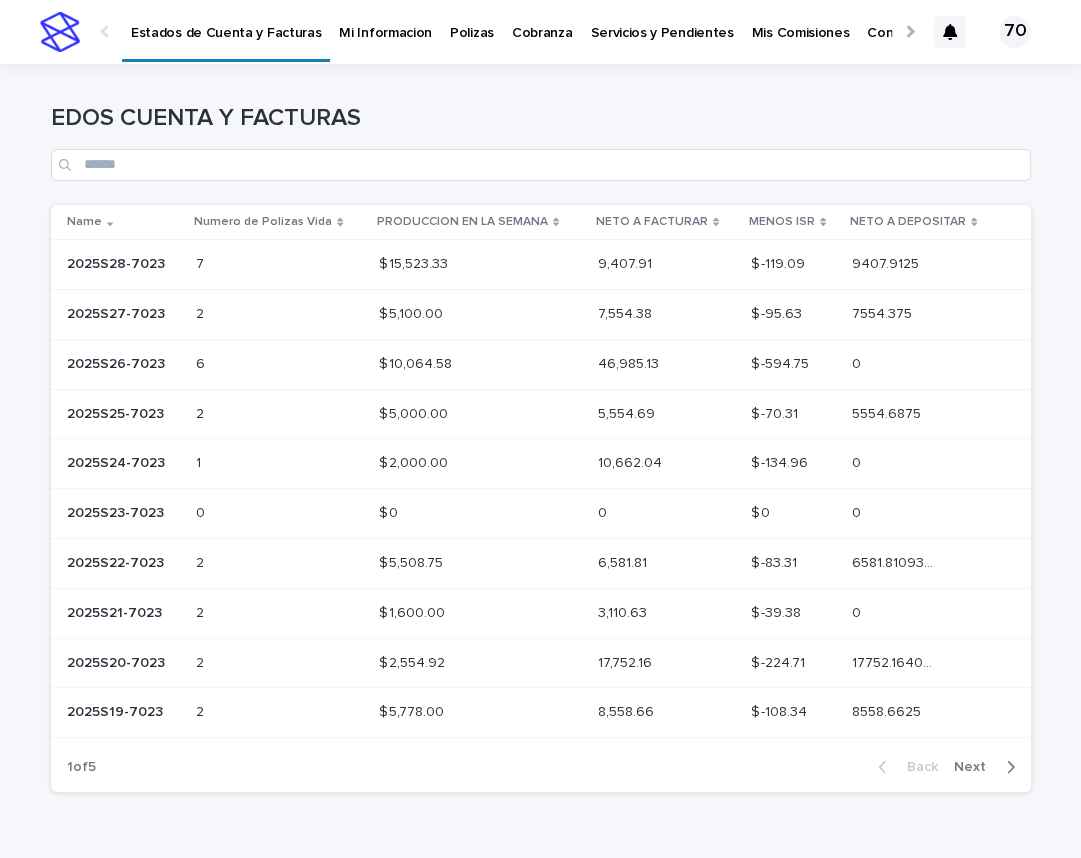click on "2025S27-7023" at bounding box center (118, 312) 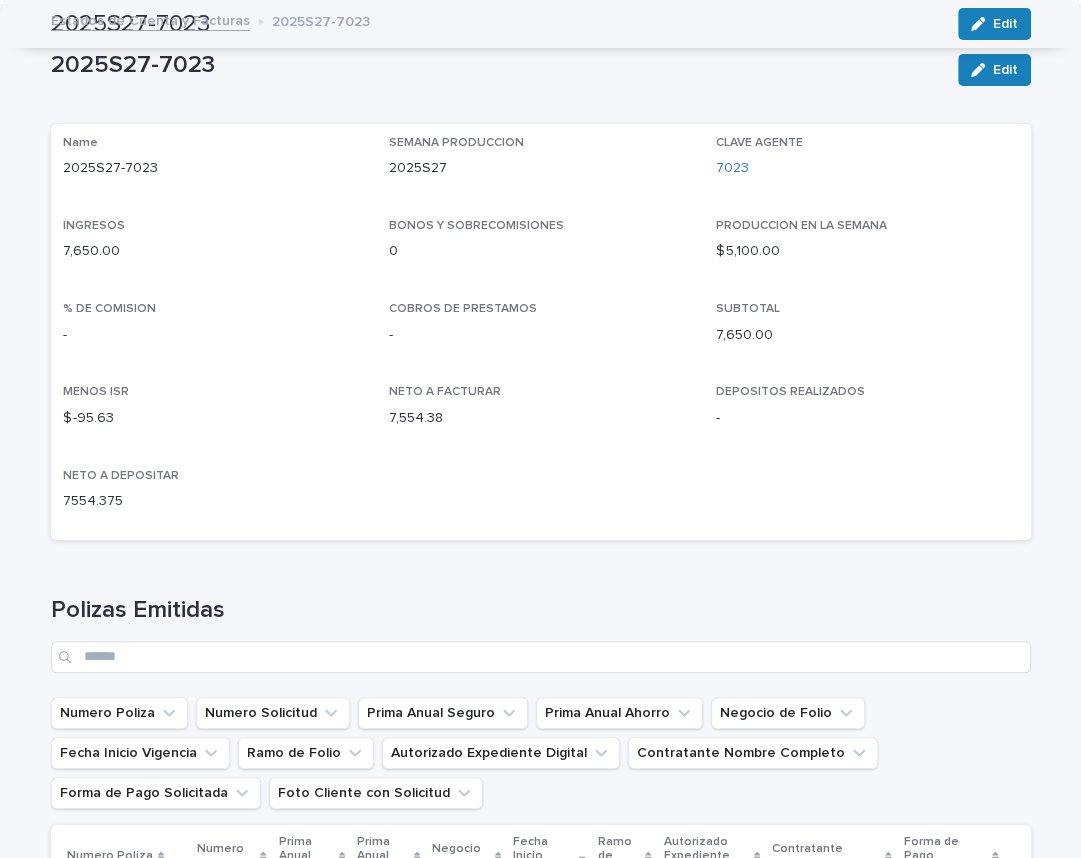 scroll, scrollTop: 0, scrollLeft: 0, axis: both 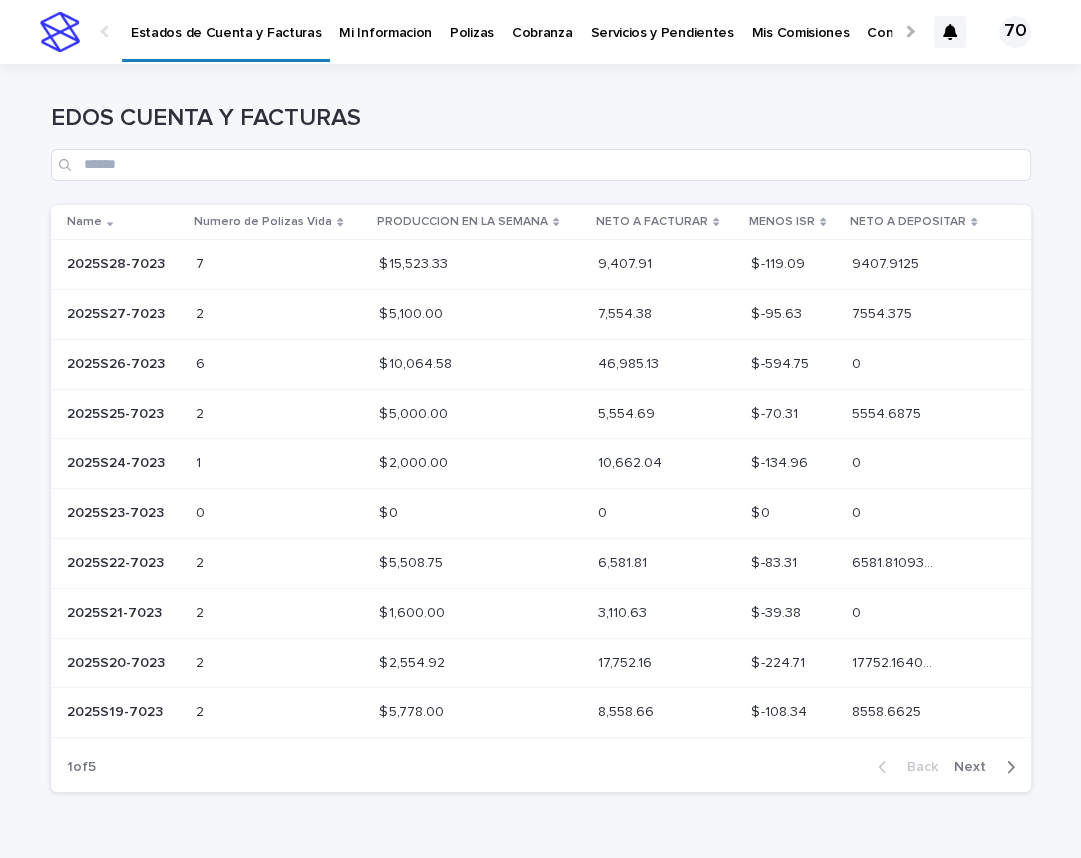 click on "2025S28-7023" at bounding box center [118, 262] 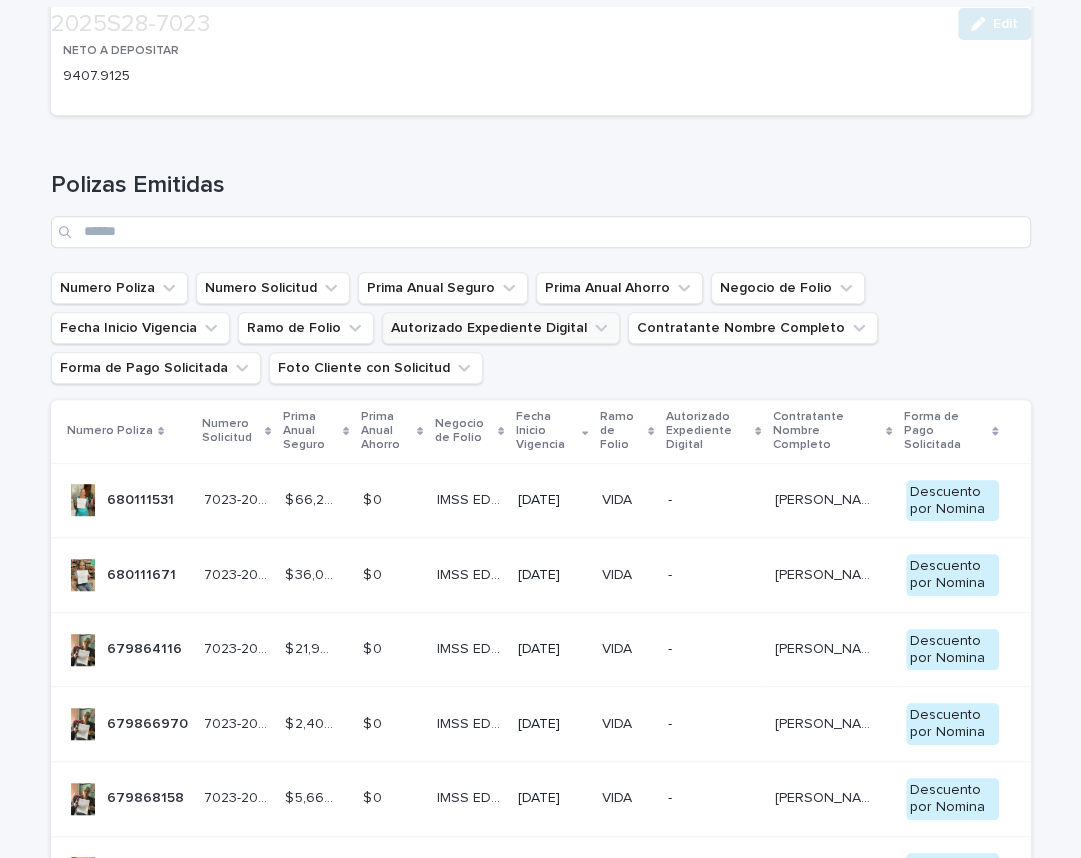 scroll, scrollTop: 578, scrollLeft: 0, axis: vertical 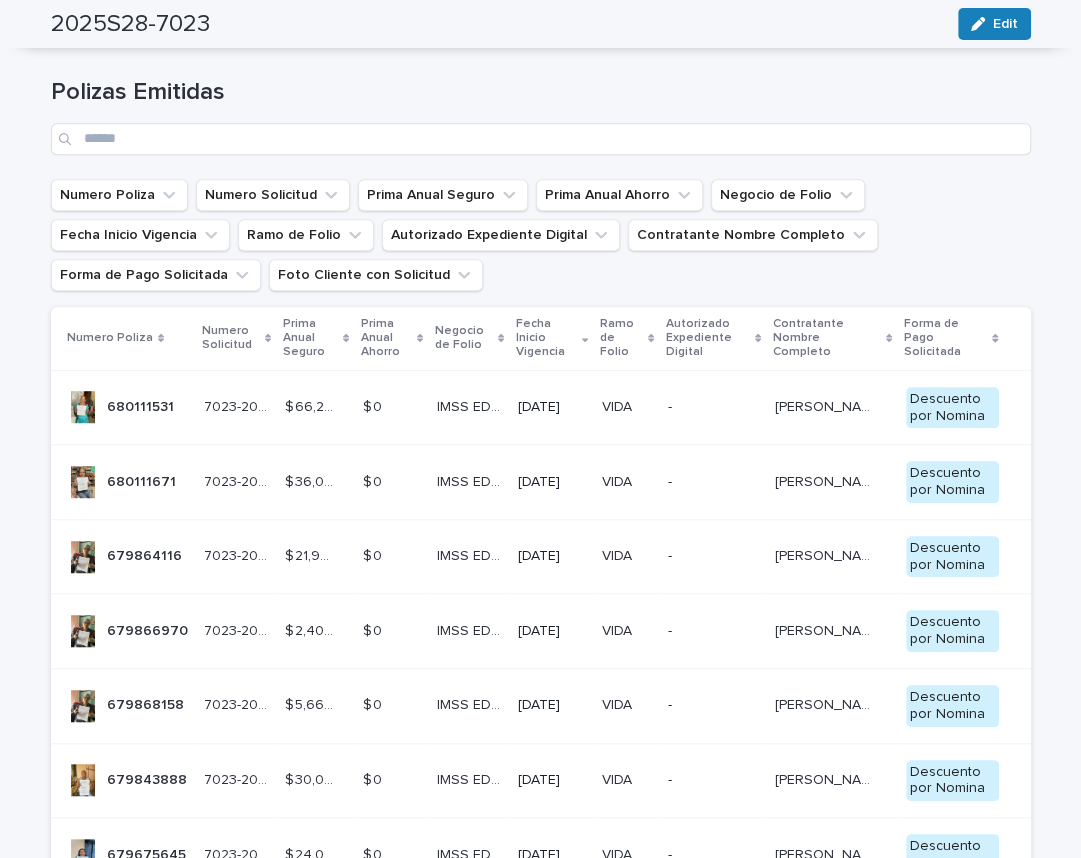 click on "680111531" at bounding box center (142, 405) 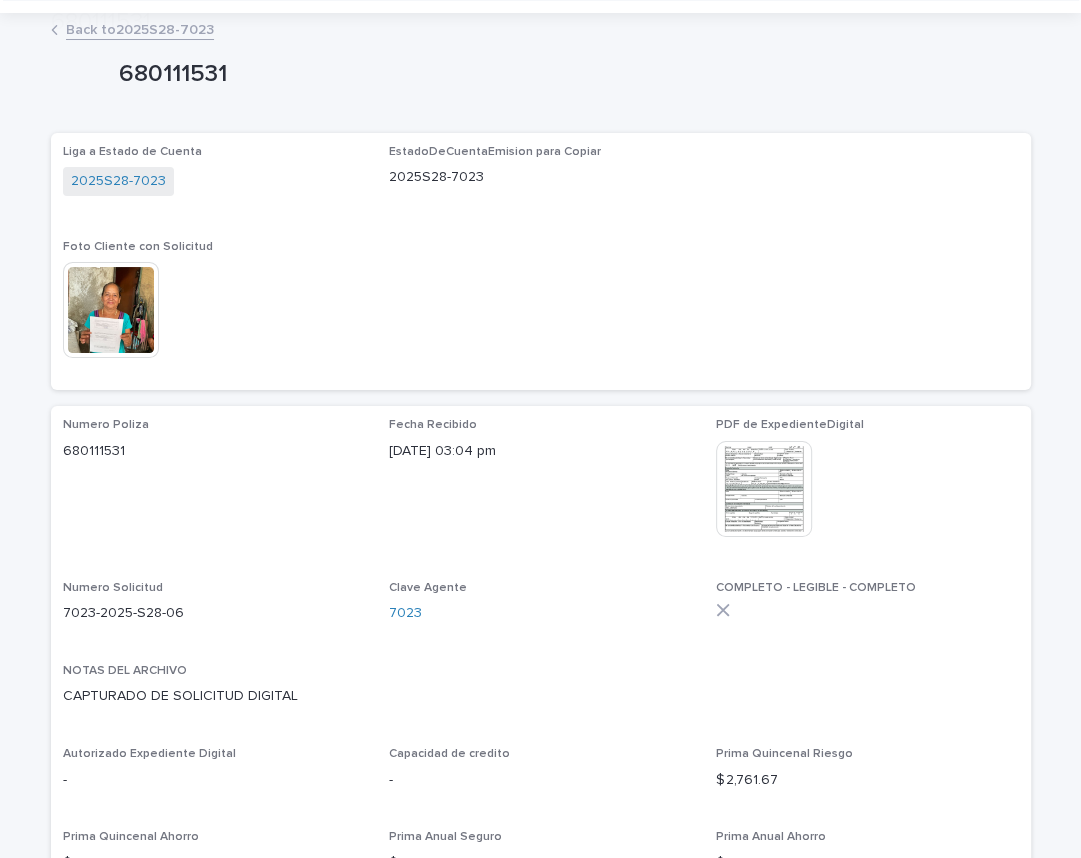 scroll, scrollTop: 248, scrollLeft: 0, axis: vertical 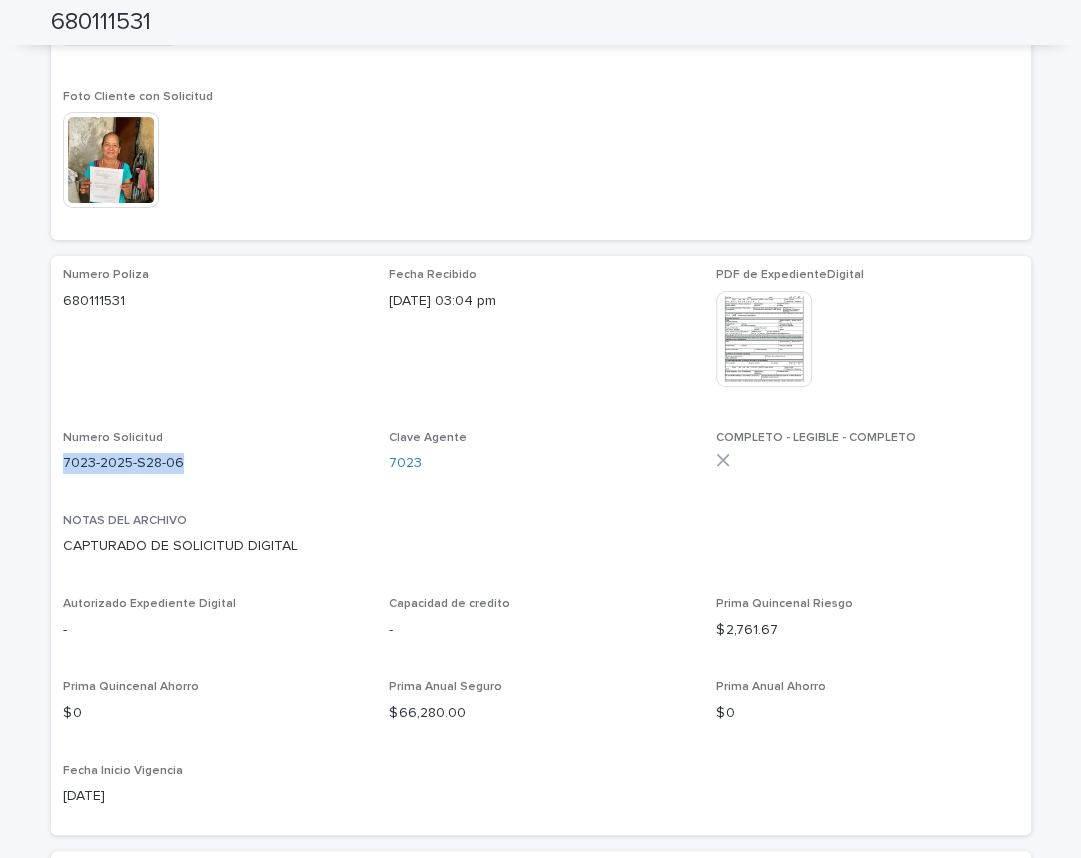 drag, startPoint x: 64, startPoint y: 465, endPoint x: 183, endPoint y: 465, distance: 119 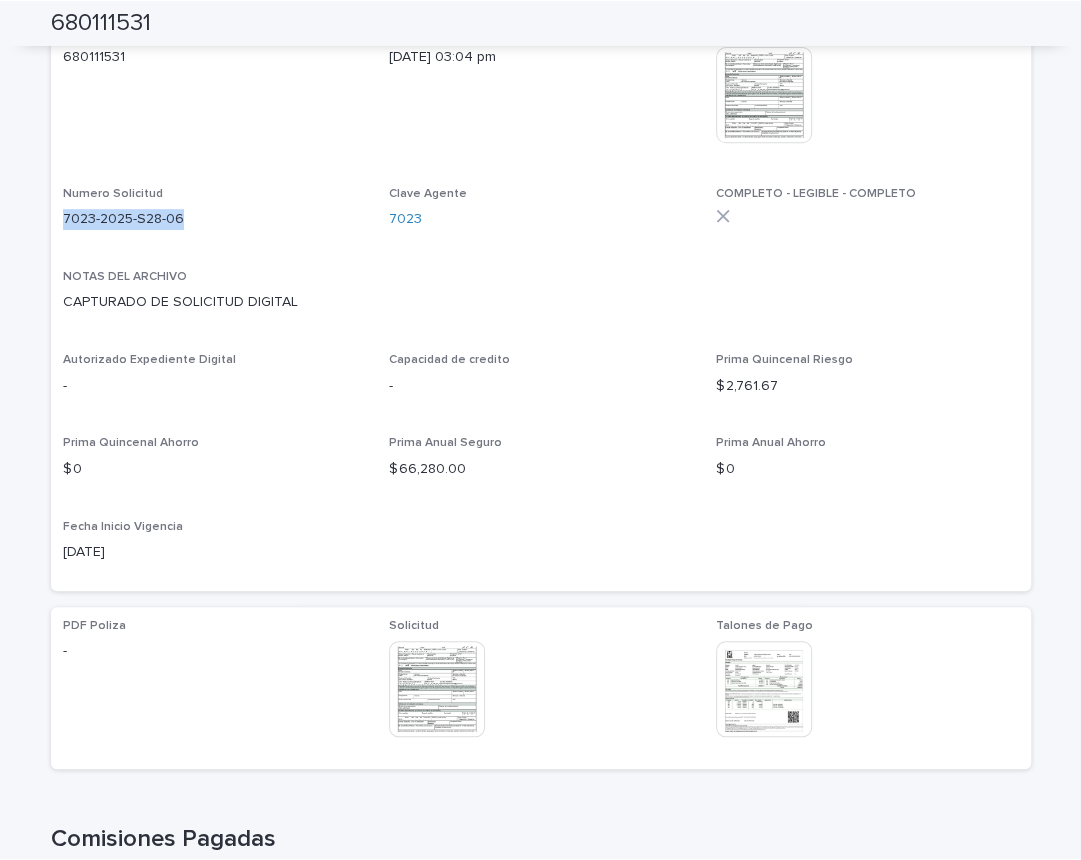 scroll, scrollTop: 495, scrollLeft: 0, axis: vertical 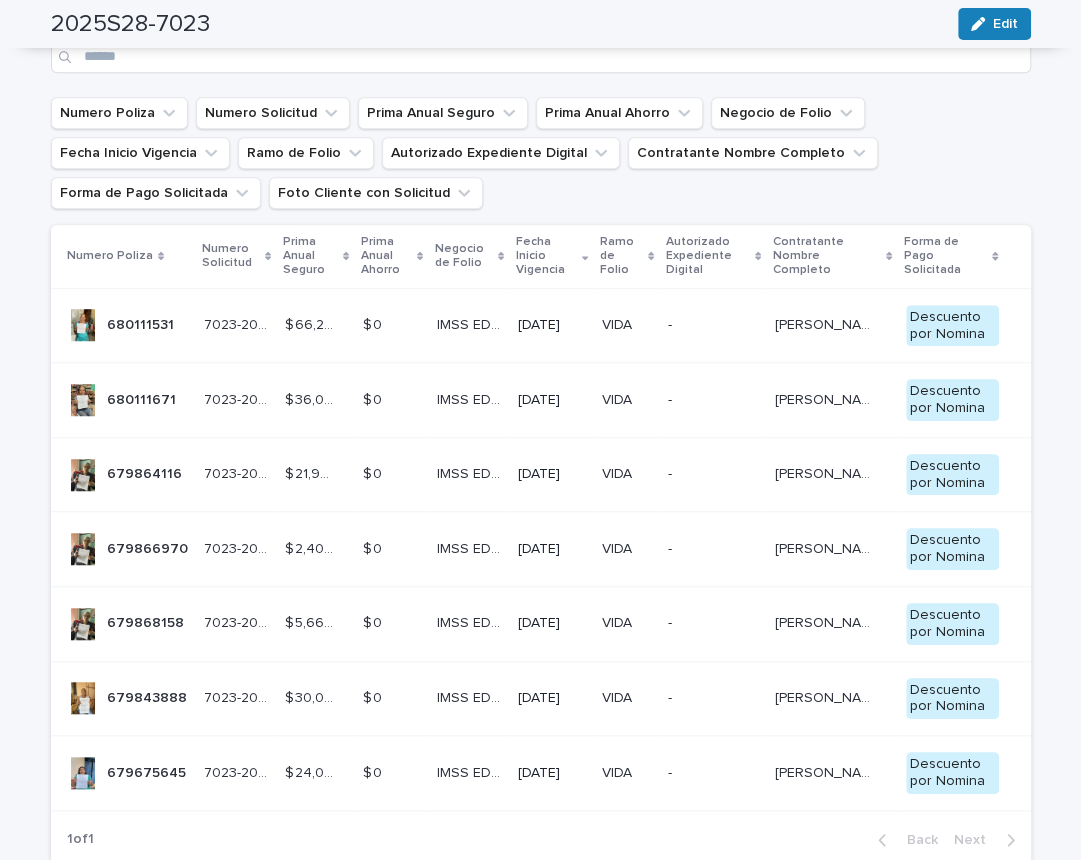 click on "680111671" at bounding box center [143, 398] 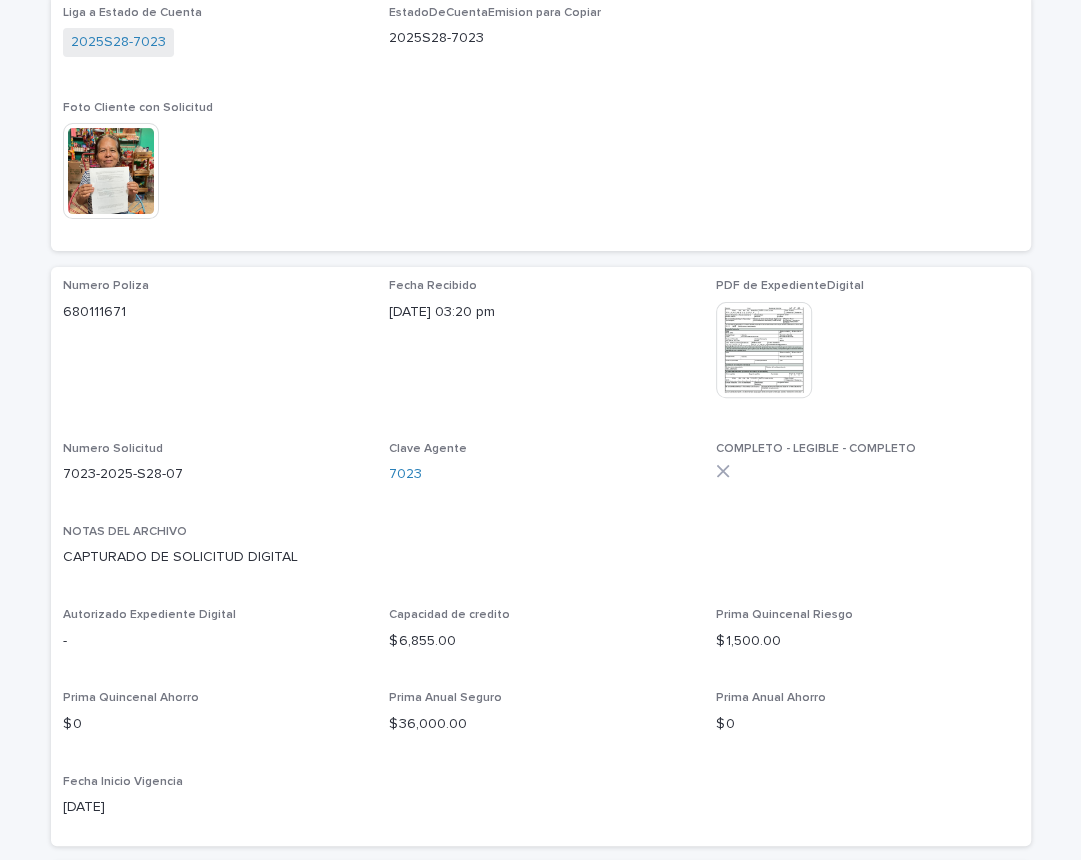 scroll, scrollTop: 248, scrollLeft: 0, axis: vertical 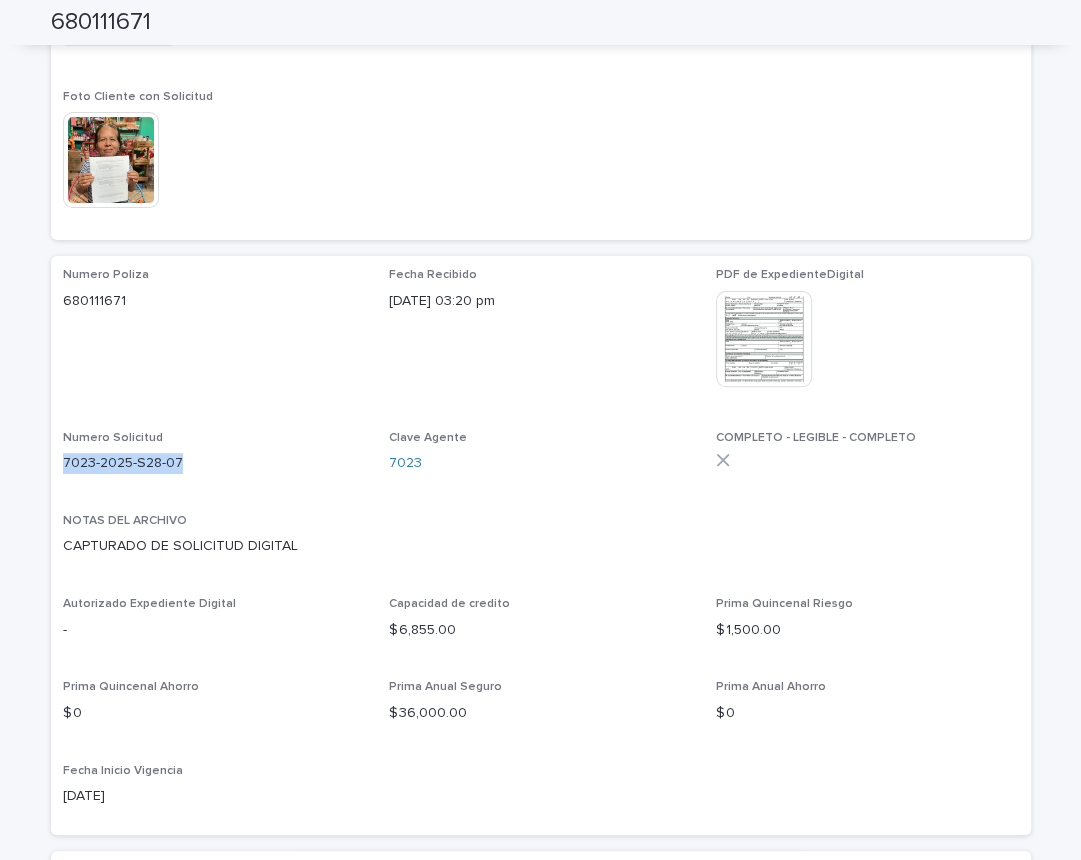 drag, startPoint x: 64, startPoint y: 463, endPoint x: 173, endPoint y: 464, distance: 109.004585 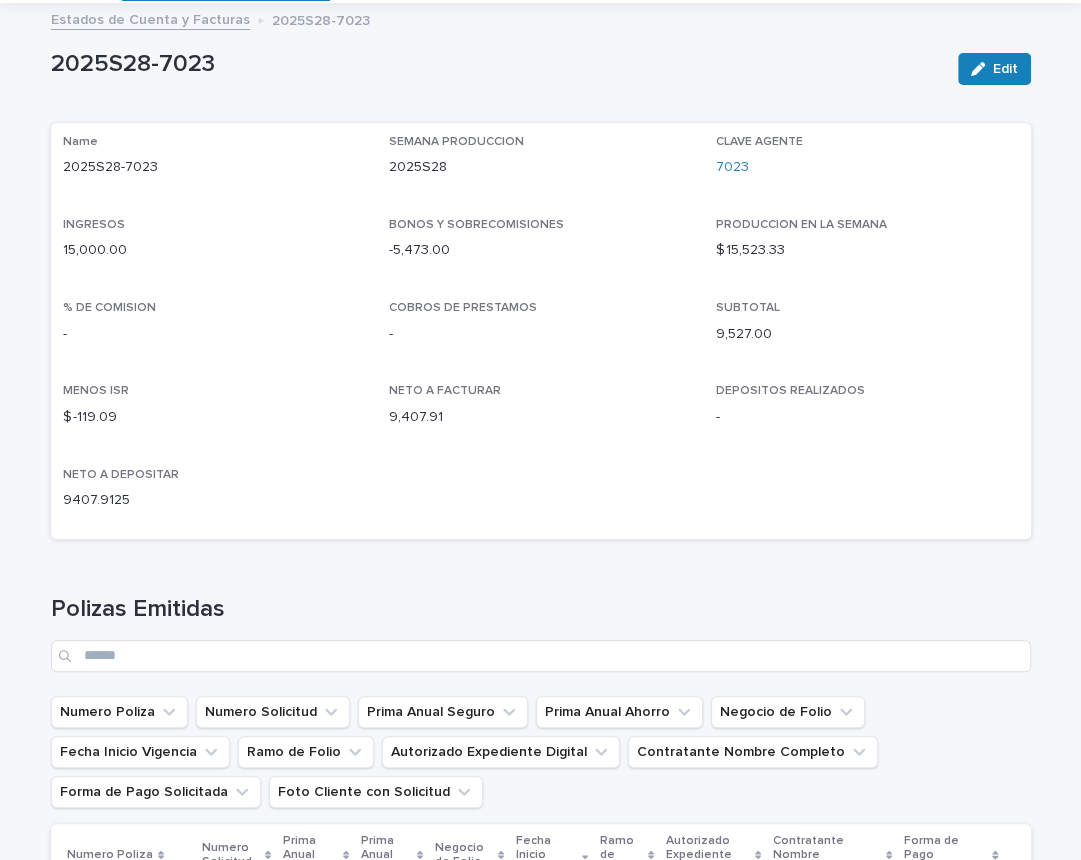 scroll, scrollTop: 578, scrollLeft: 0, axis: vertical 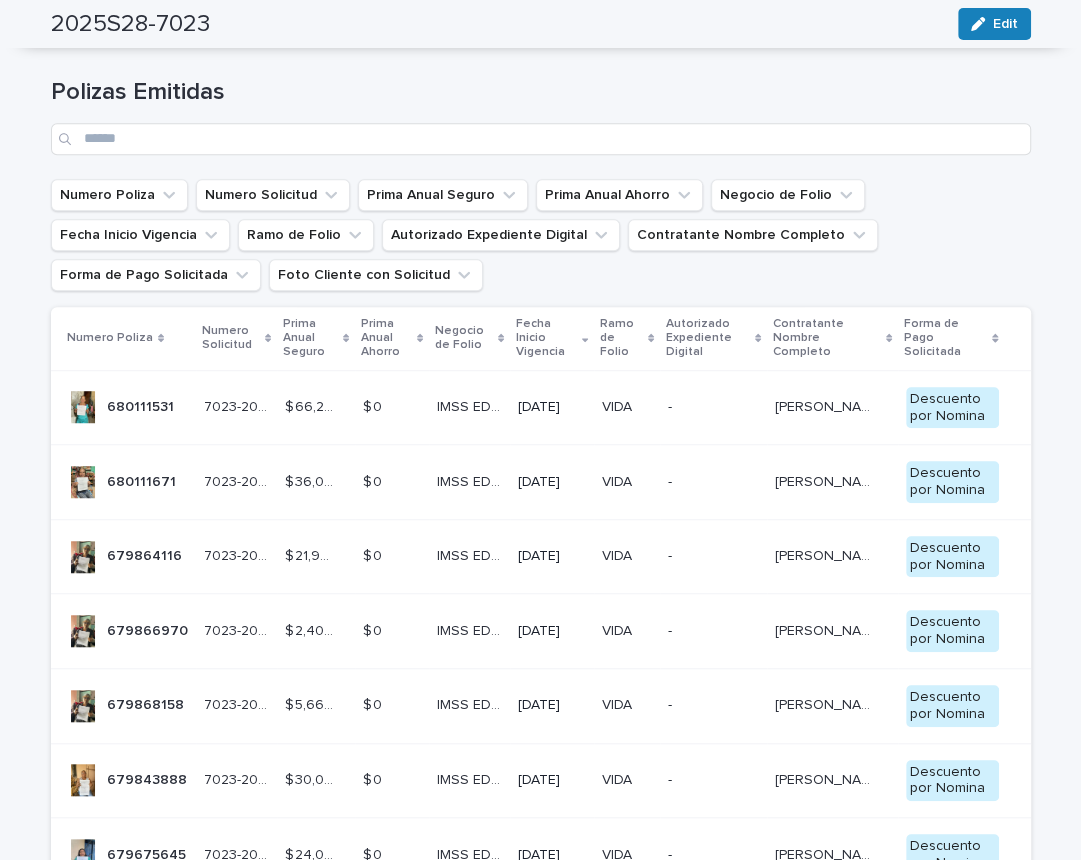 click on "679864116" at bounding box center (146, 554) 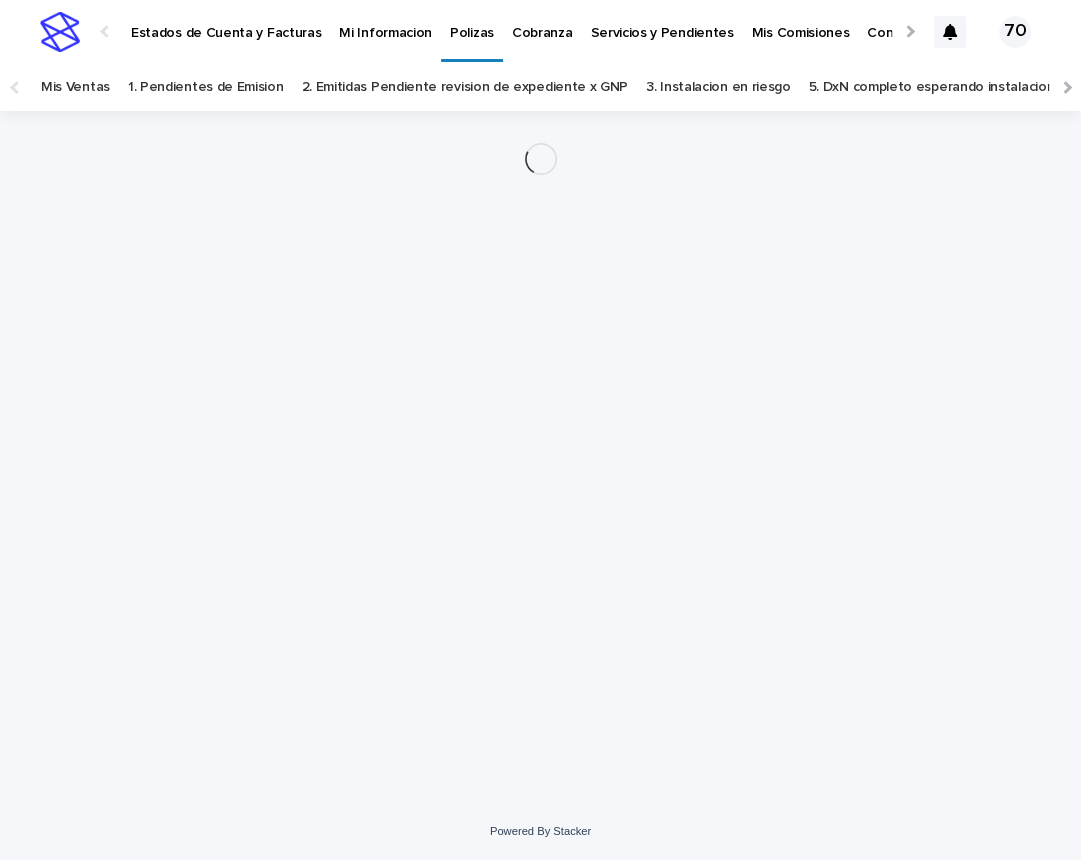 scroll, scrollTop: 0, scrollLeft: 0, axis: both 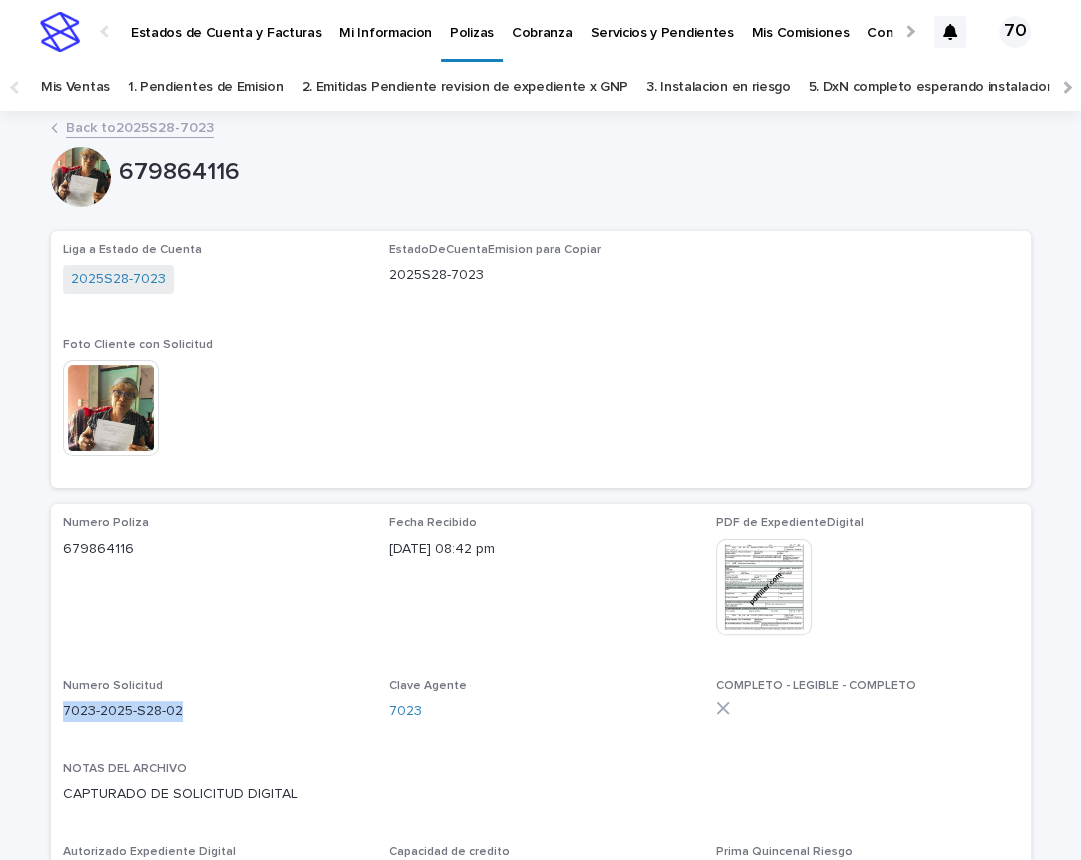 drag, startPoint x: 65, startPoint y: 711, endPoint x: 156, endPoint y: 713, distance: 91.02197 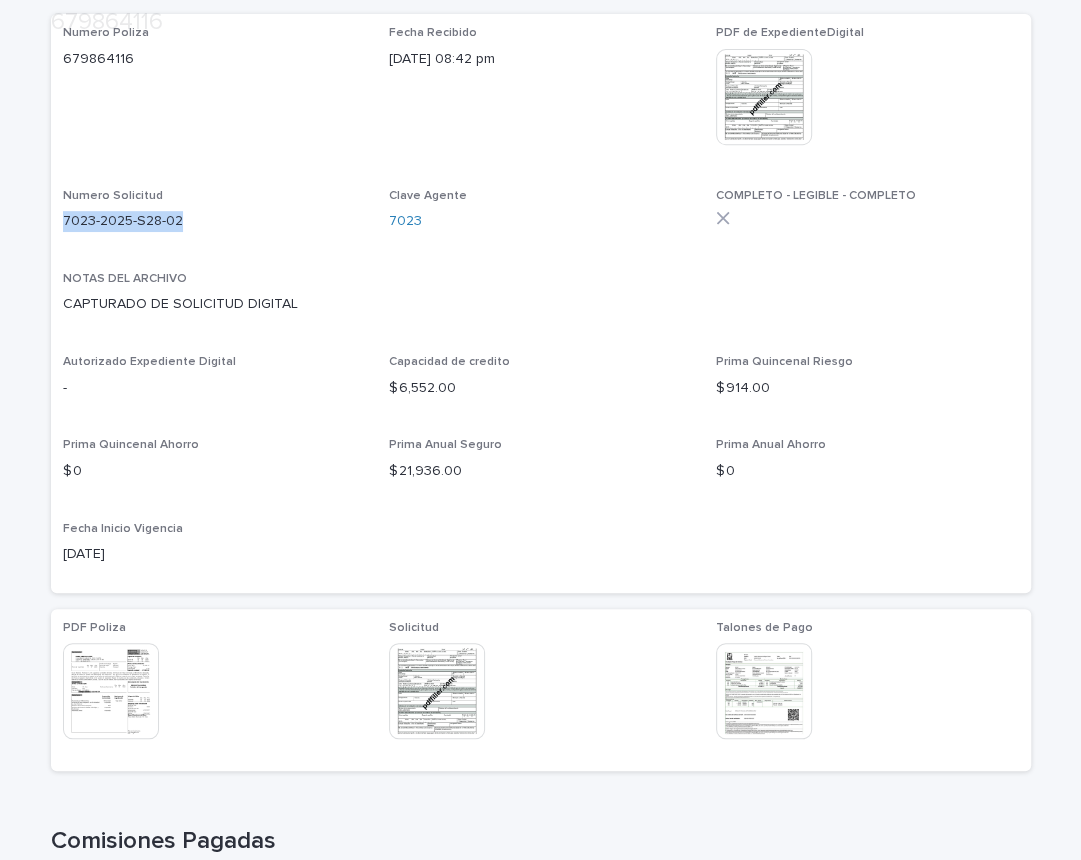 scroll, scrollTop: 495, scrollLeft: 0, axis: vertical 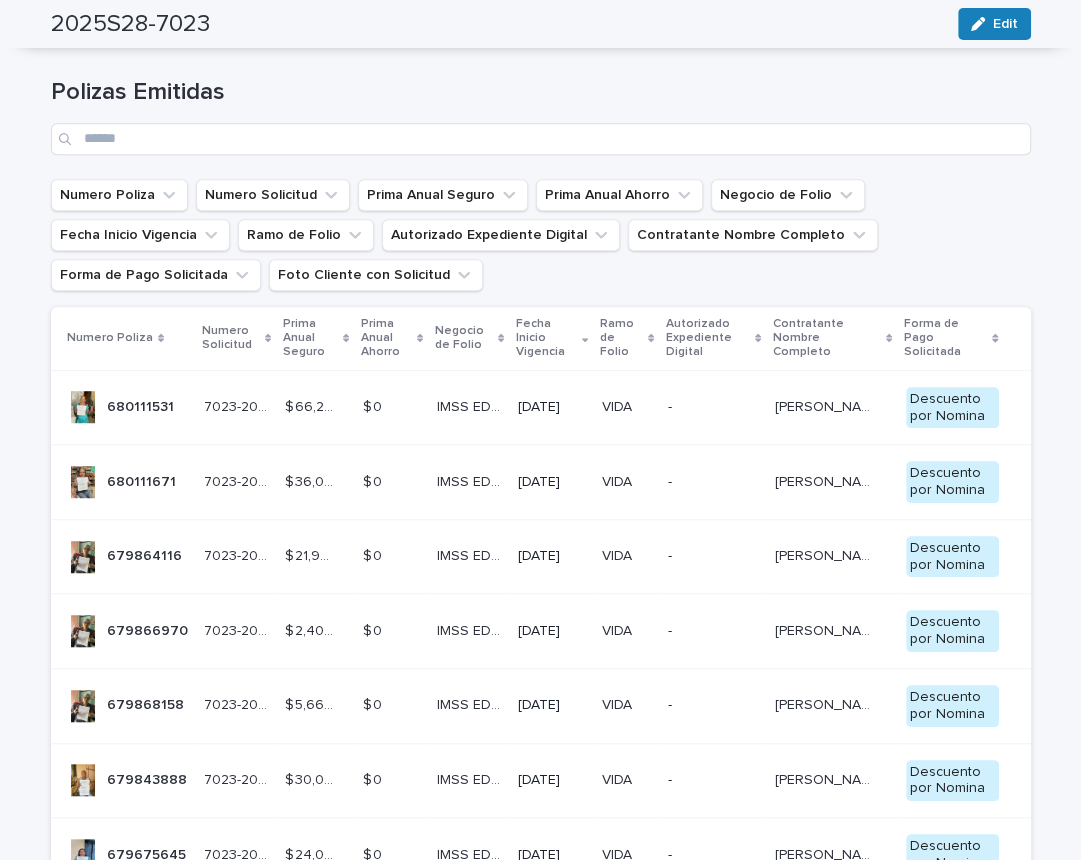 click on "679866970" at bounding box center (149, 629) 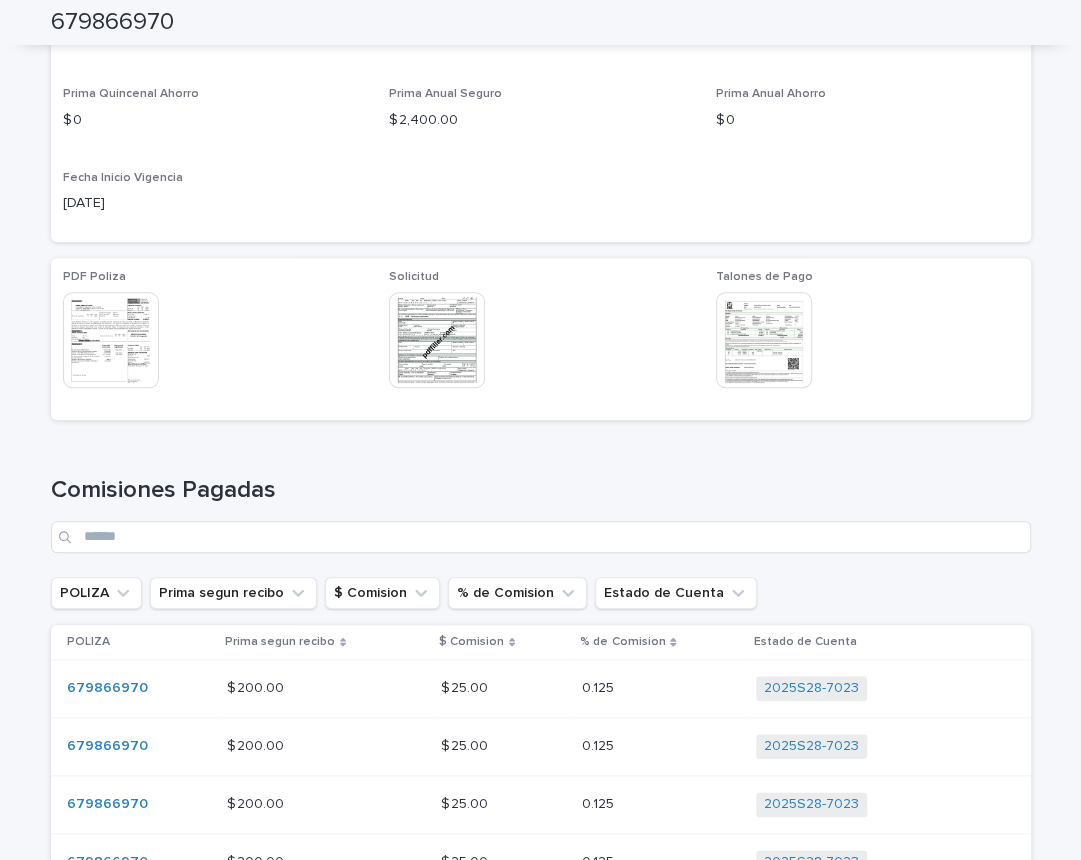 scroll, scrollTop: 619, scrollLeft: 0, axis: vertical 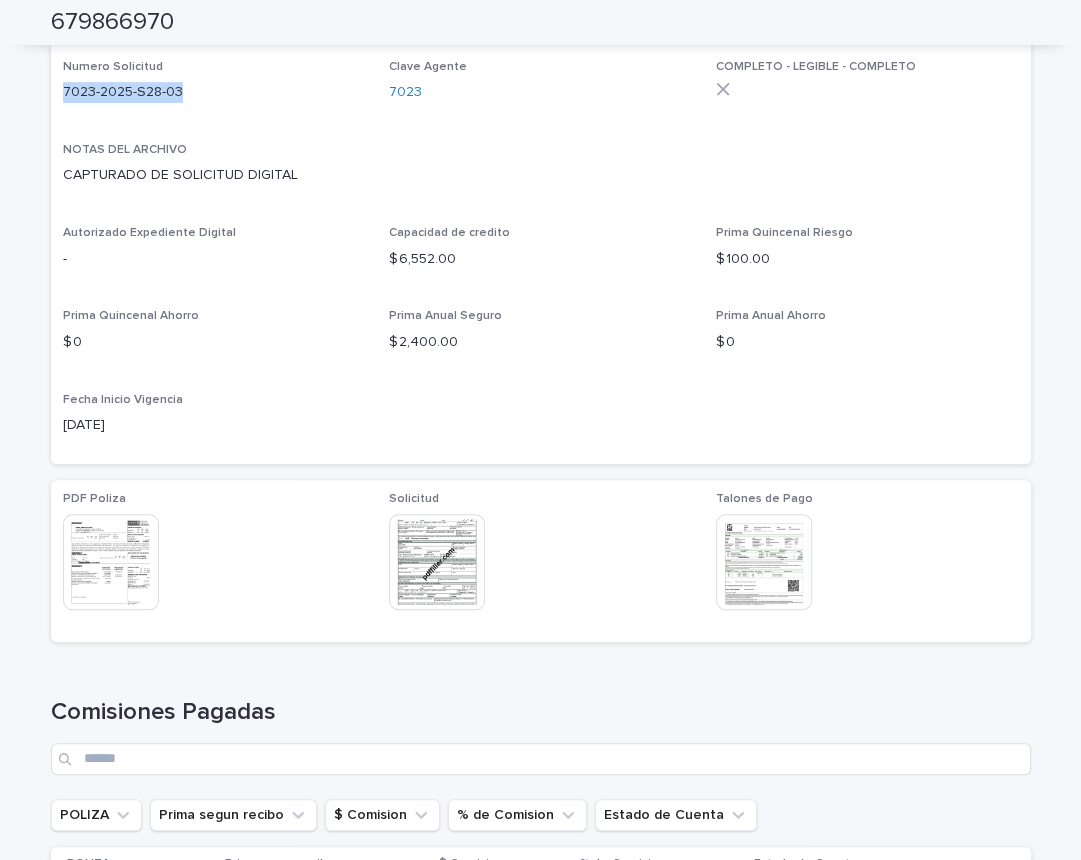 drag, startPoint x: 64, startPoint y: 91, endPoint x: 187, endPoint y: 91, distance: 123 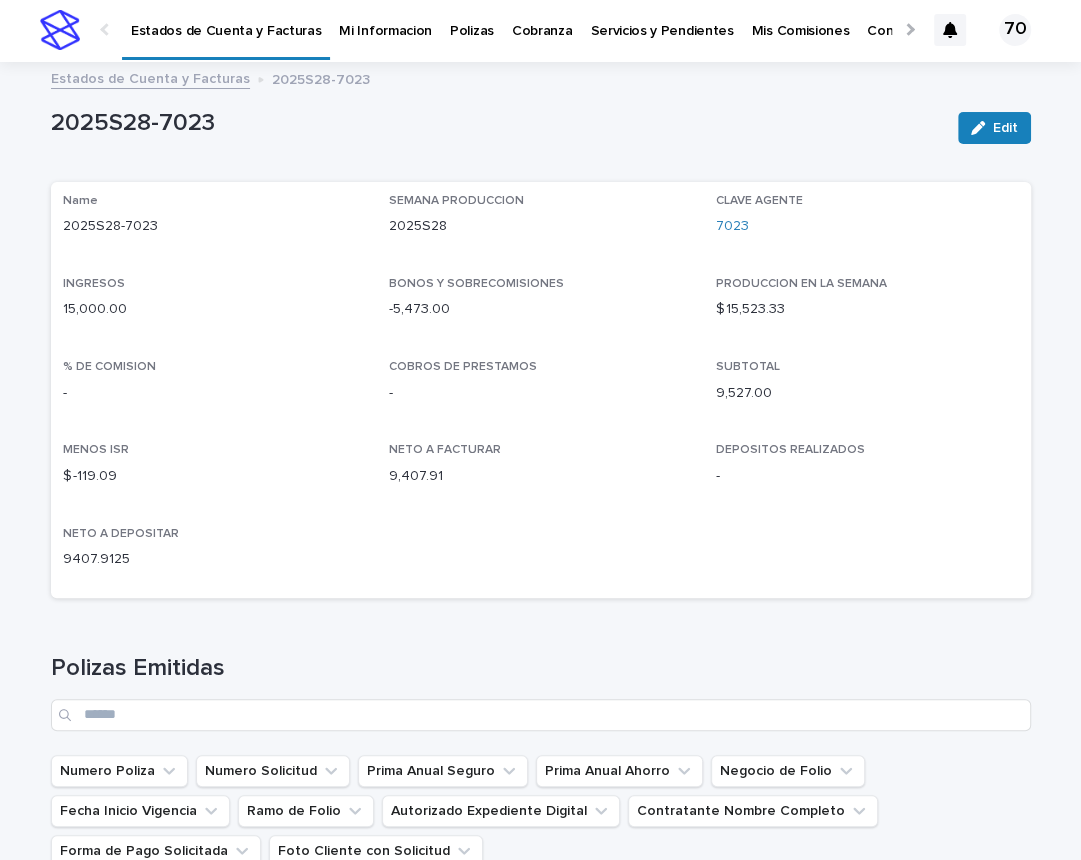 scroll, scrollTop: 0, scrollLeft: 0, axis: both 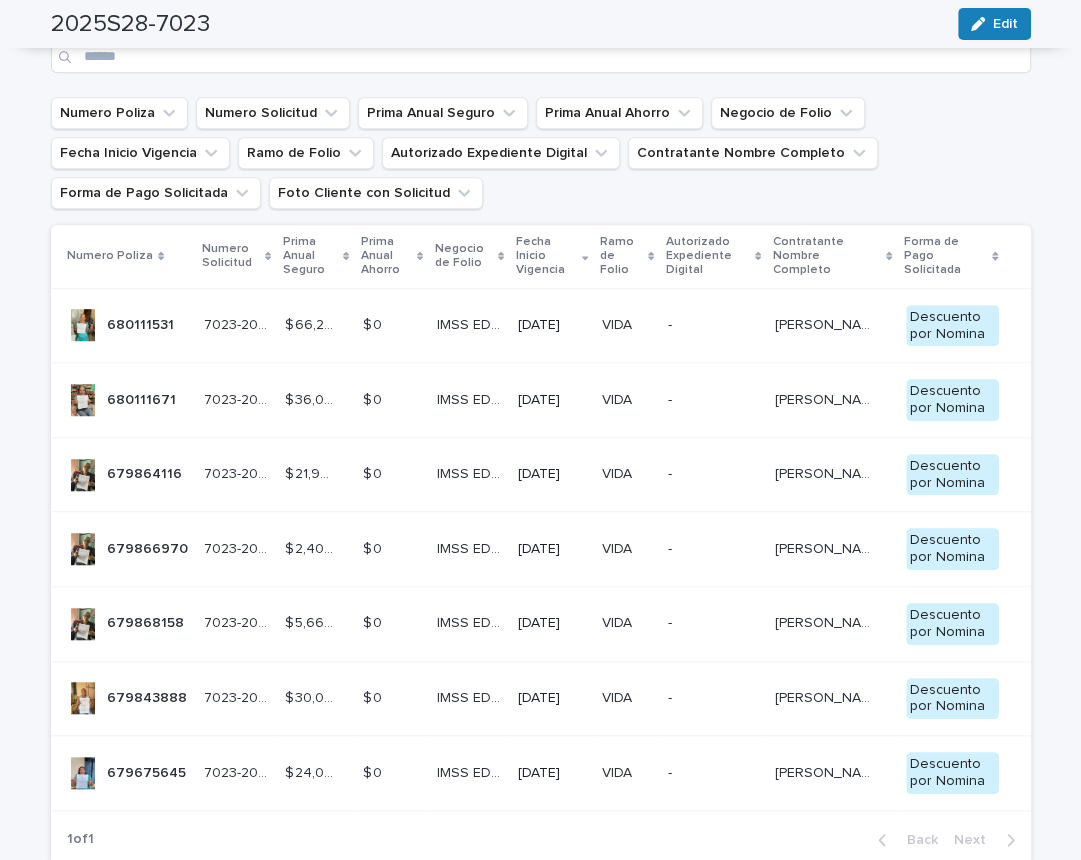 click on "679868158" at bounding box center [147, 621] 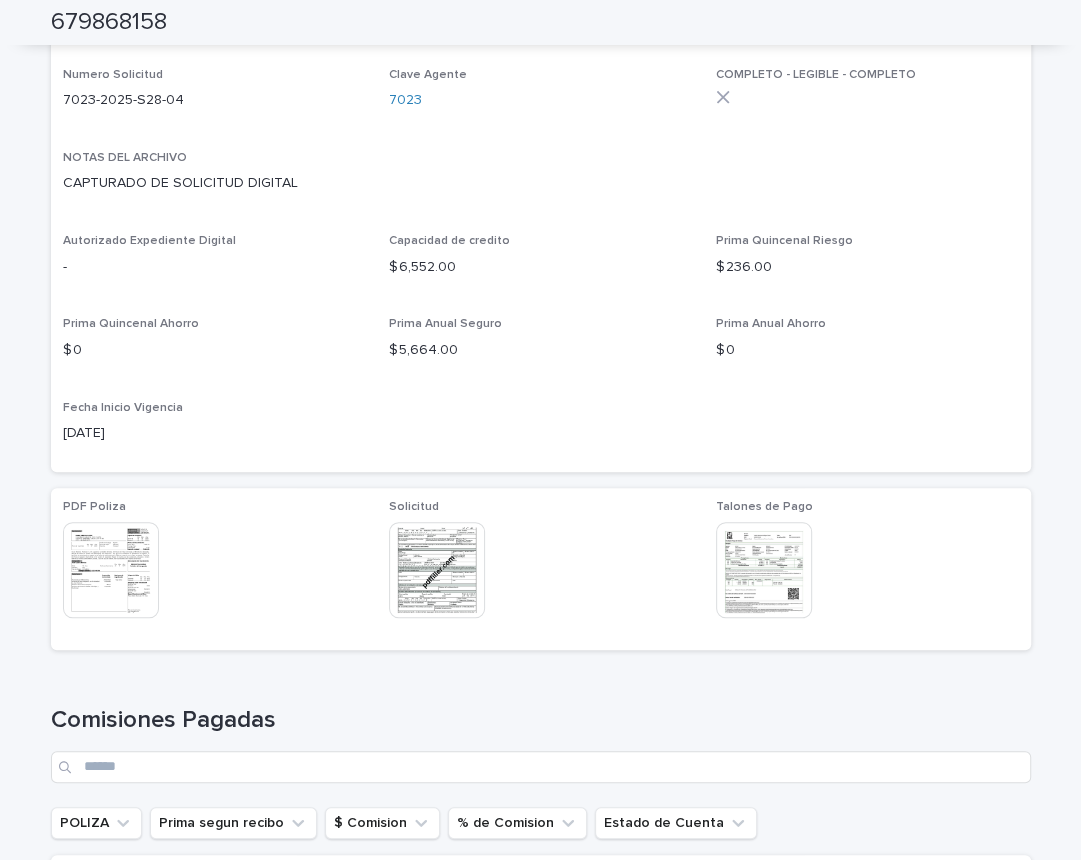 scroll, scrollTop: 536, scrollLeft: 0, axis: vertical 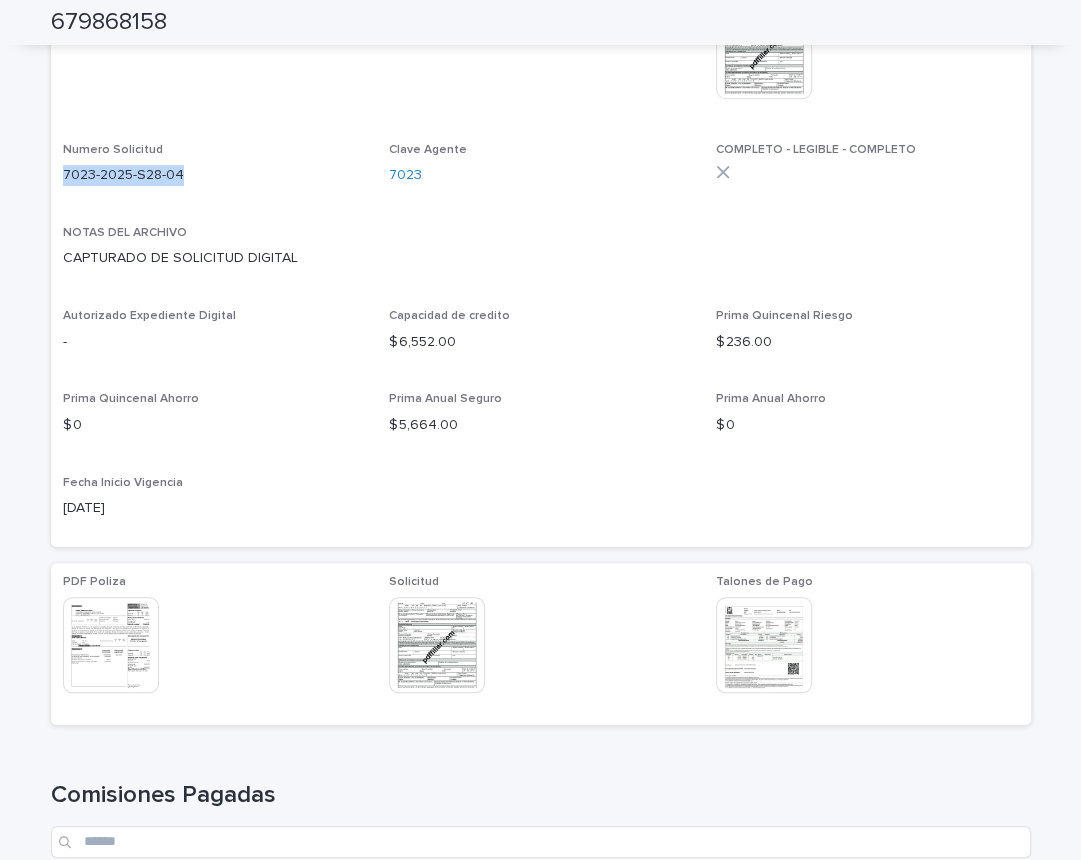 drag, startPoint x: 64, startPoint y: 175, endPoint x: 183, endPoint y: 172, distance: 119.03781 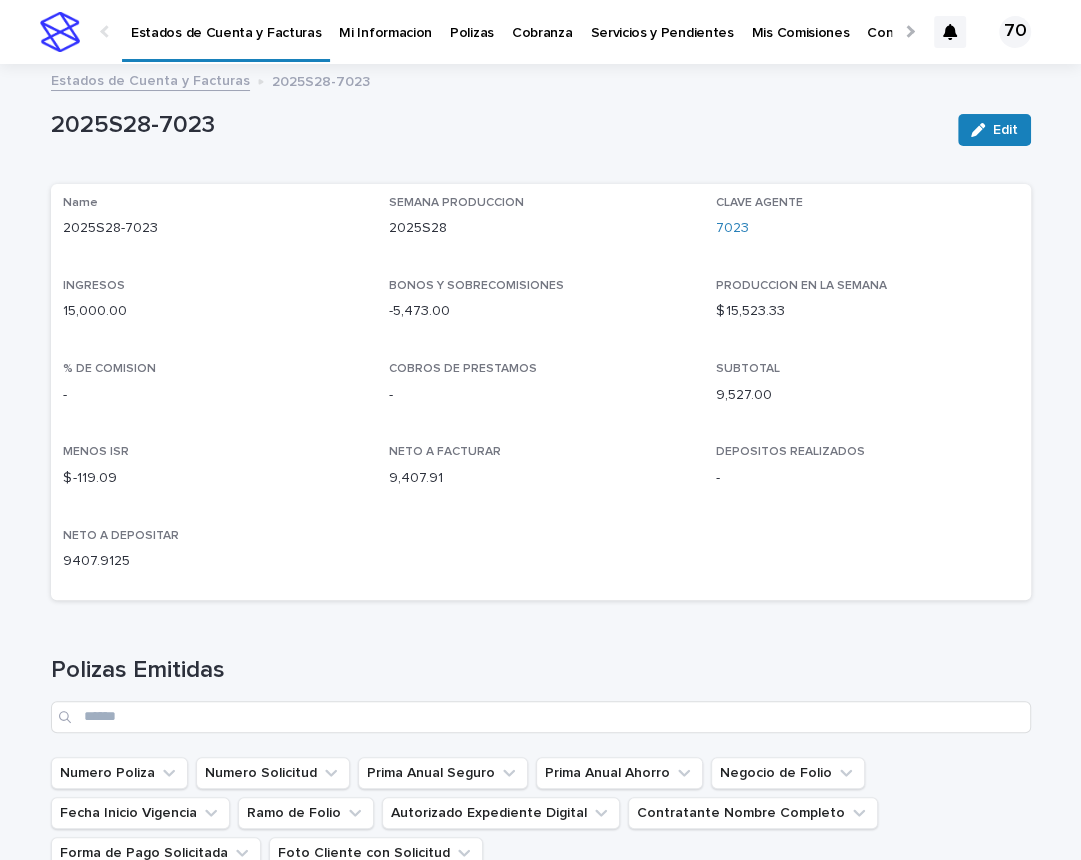 scroll, scrollTop: 330, scrollLeft: 0, axis: vertical 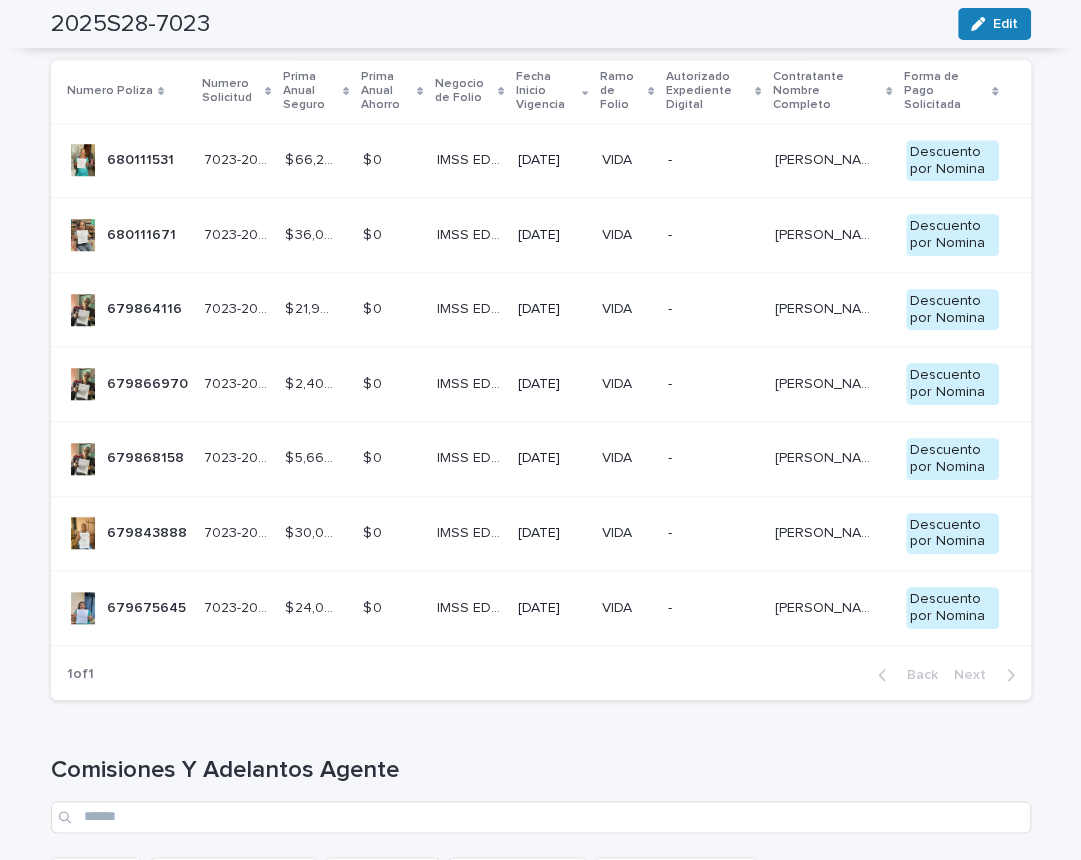 click on "679843888" at bounding box center (149, 531) 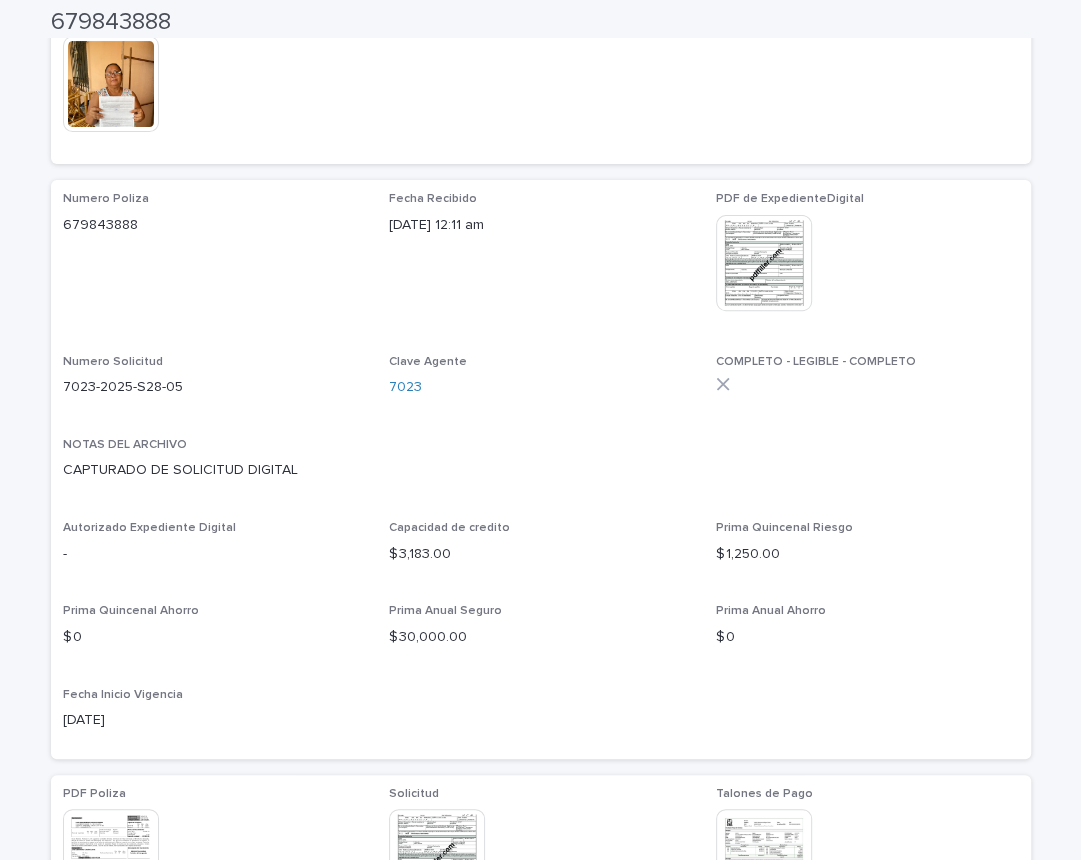 scroll, scrollTop: 330, scrollLeft: 0, axis: vertical 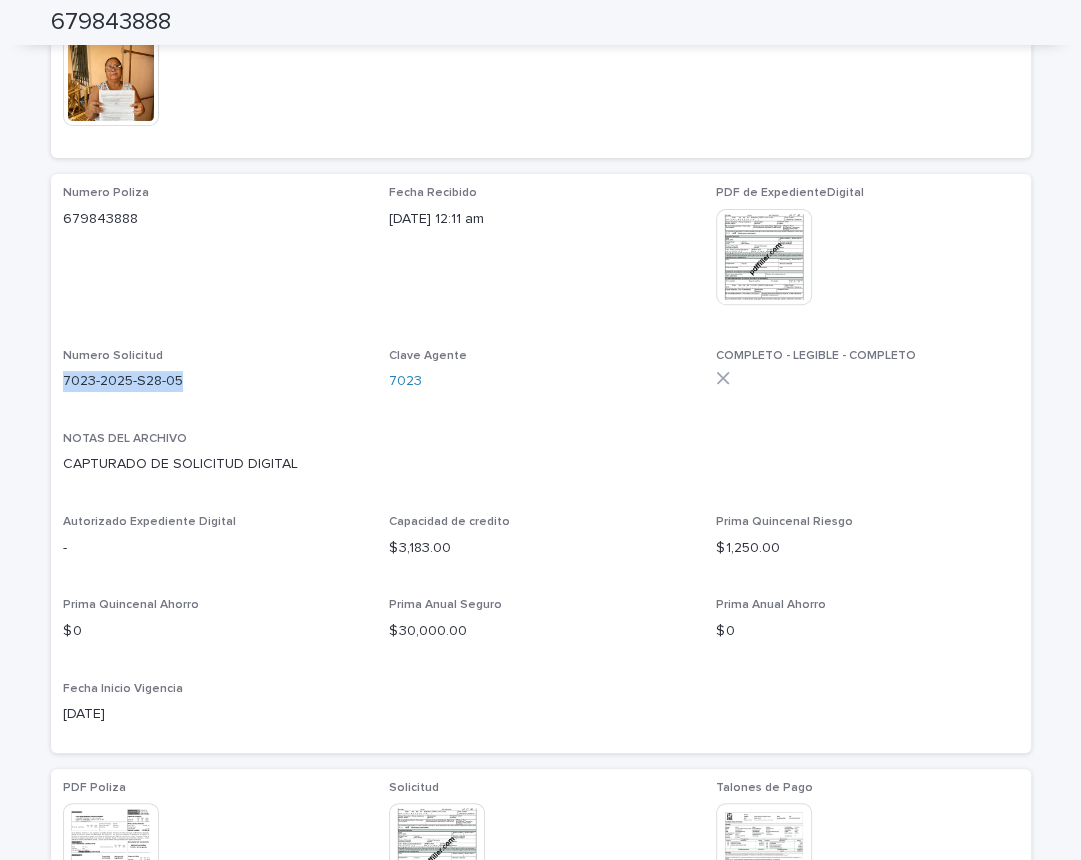 drag, startPoint x: 64, startPoint y: 381, endPoint x: 178, endPoint y: 376, distance: 114.1096 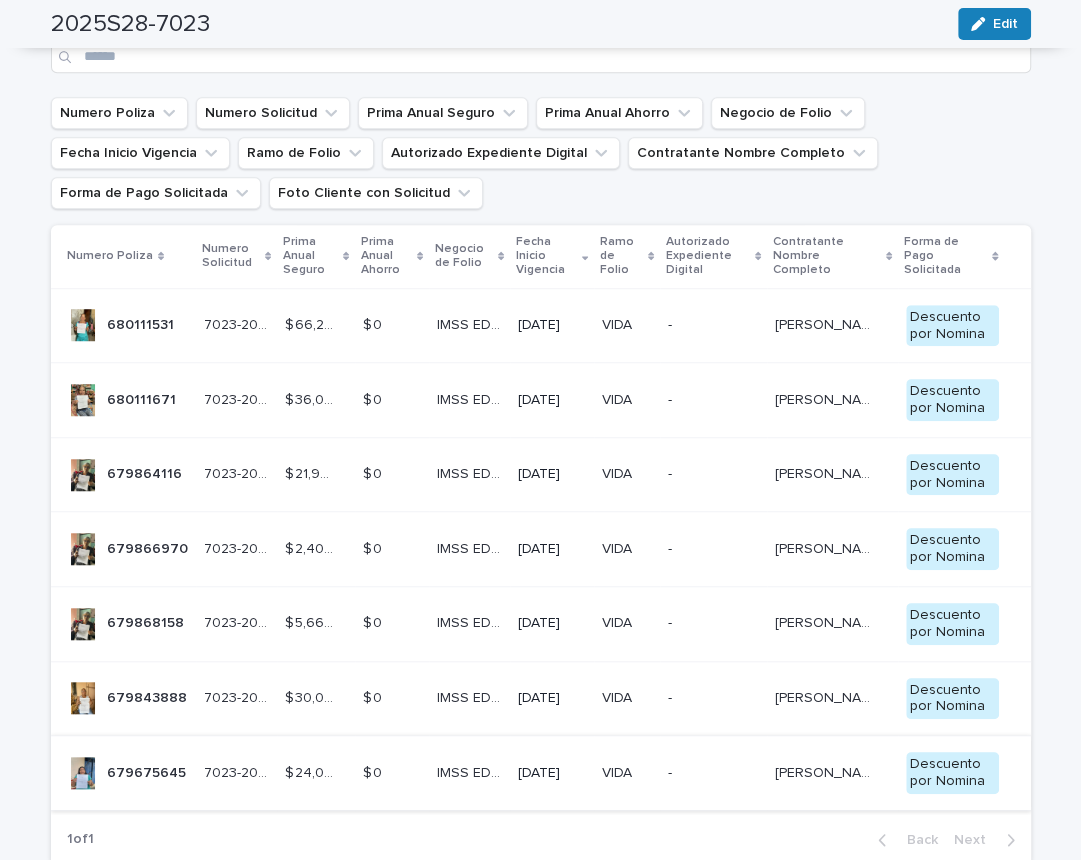 scroll, scrollTop: 825, scrollLeft: 0, axis: vertical 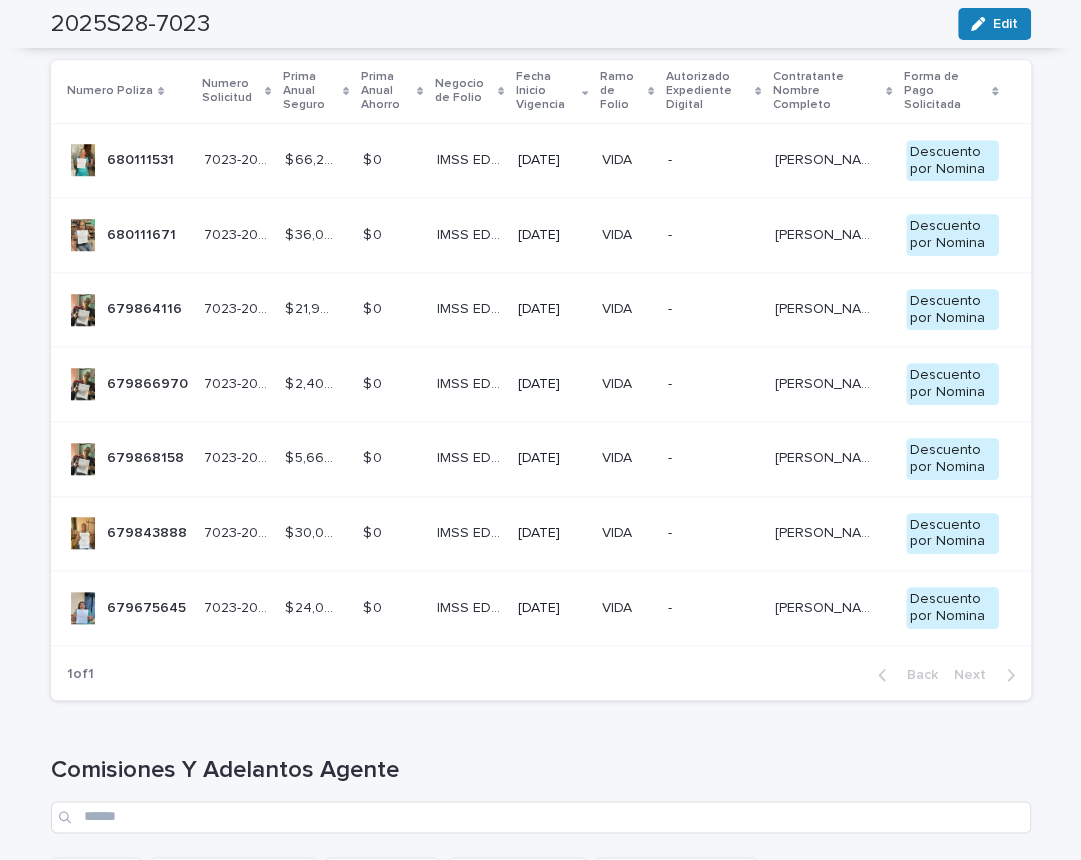 click on "679675645" at bounding box center [148, 606] 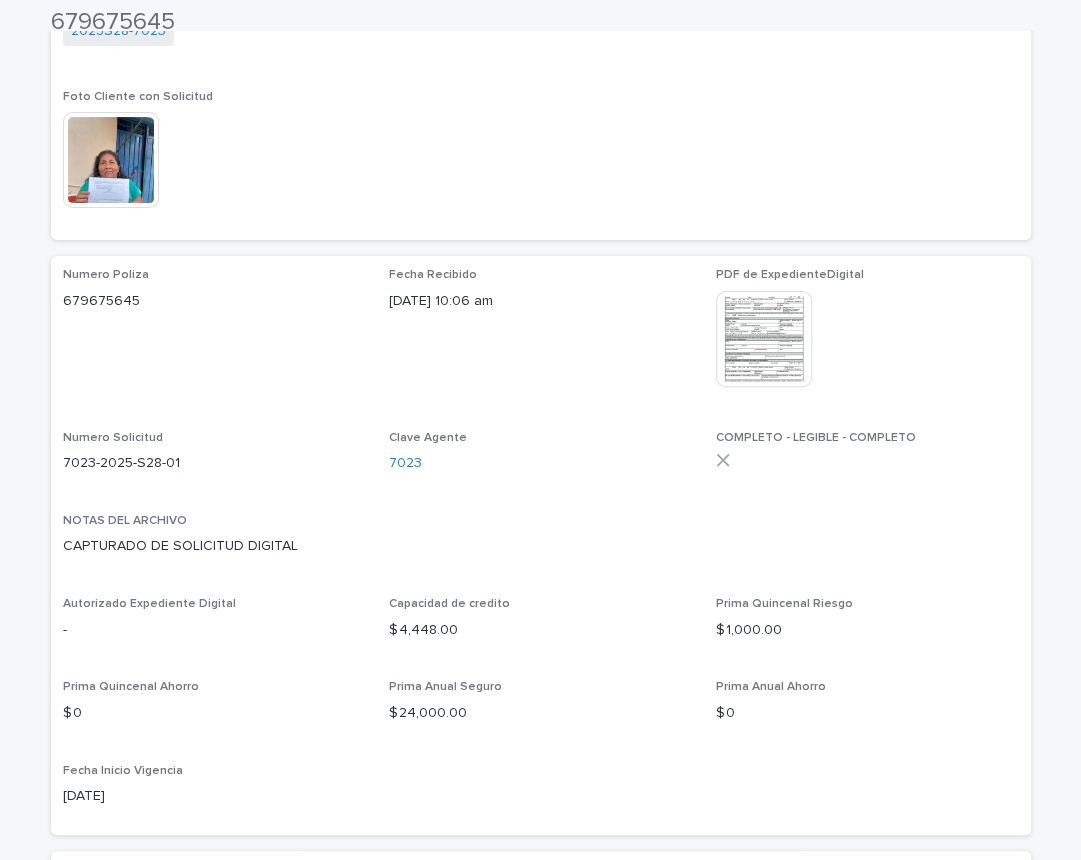 scroll, scrollTop: 613, scrollLeft: 0, axis: vertical 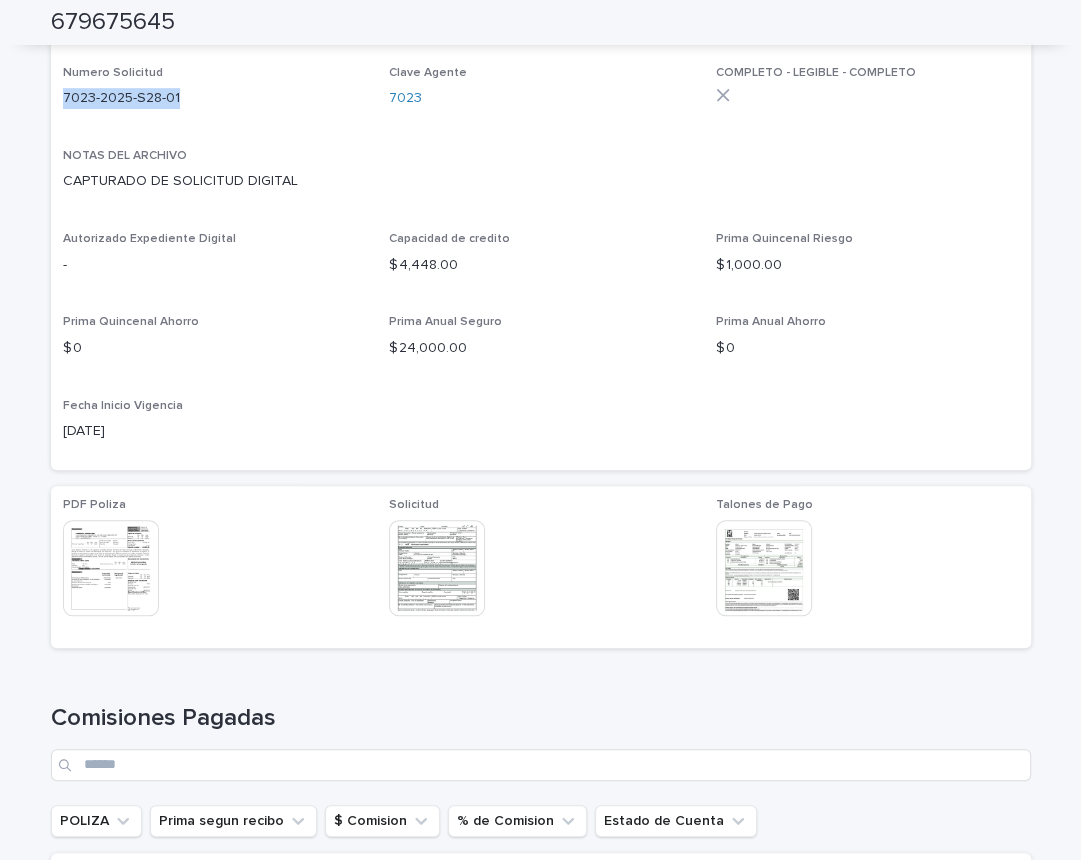drag, startPoint x: 64, startPoint y: 96, endPoint x: 180, endPoint y: 100, distance: 116.06895 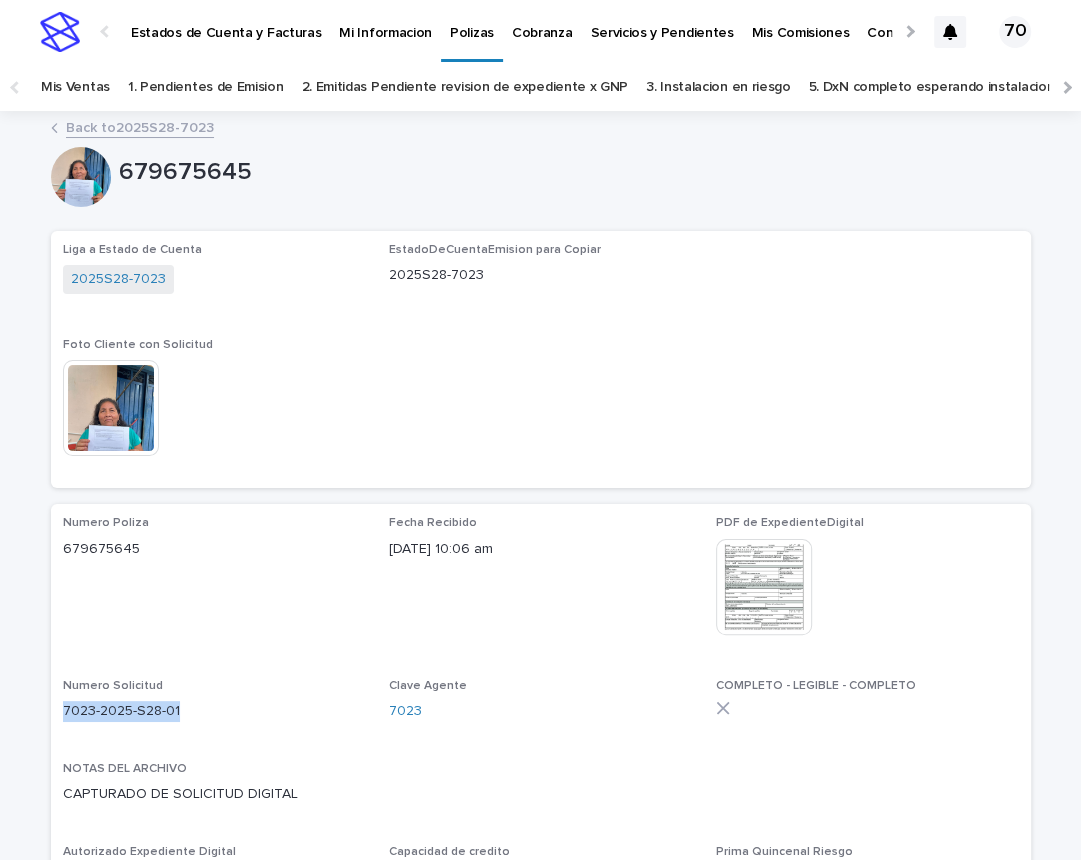 scroll, scrollTop: 0, scrollLeft: 0, axis: both 